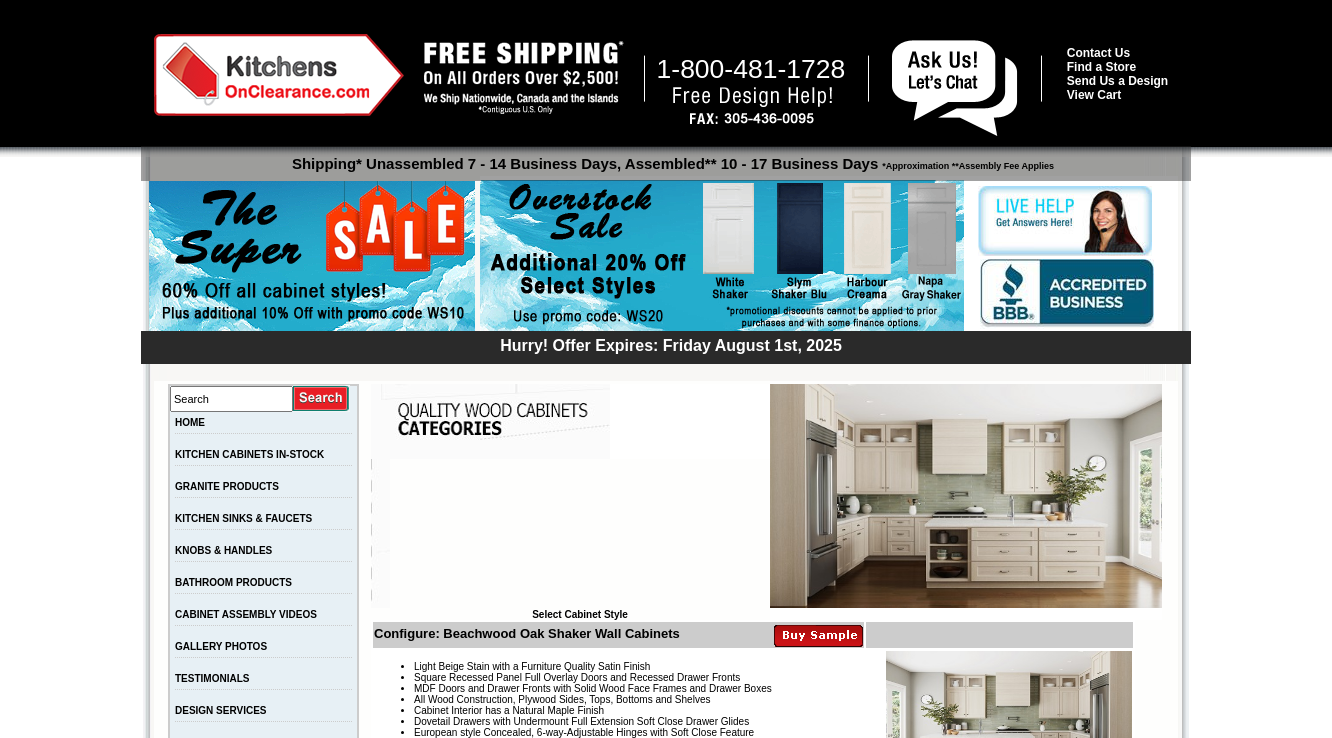 scroll, scrollTop: 0, scrollLeft: 0, axis: both 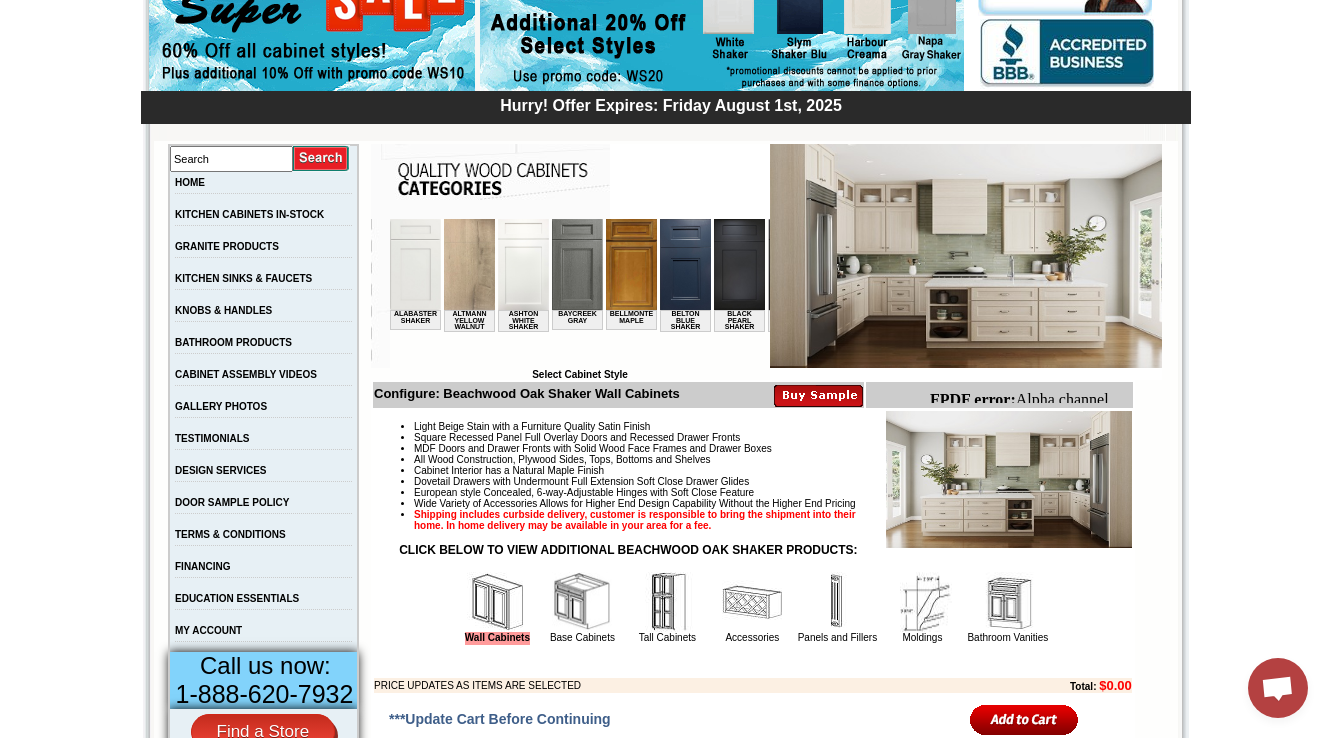 click on "1-888-620-7932
Contact Us   Find a Store   Send Us a Design   View Cart
Shipping* Unassembled 7 - 14 Business Days, Assembled** 10 - 17 Business Days
*Approximation **Assembly Fee Applies
Hurry! Offer Expires: Friday August 1st, 2025
Search
HOME
KITCHEN CABINETS IN-STOCK
GRANITE PRODUCTS" at bounding box center (666, 3668) 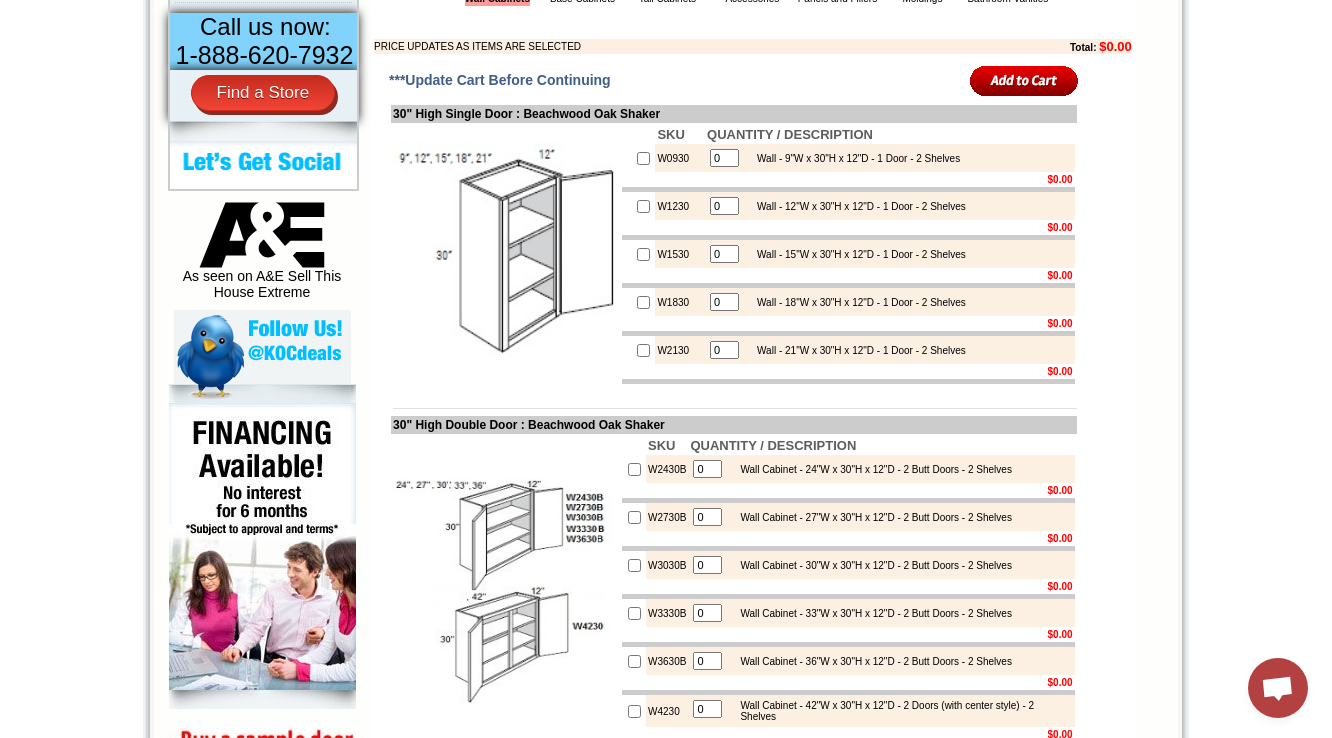 scroll, scrollTop: 880, scrollLeft: 0, axis: vertical 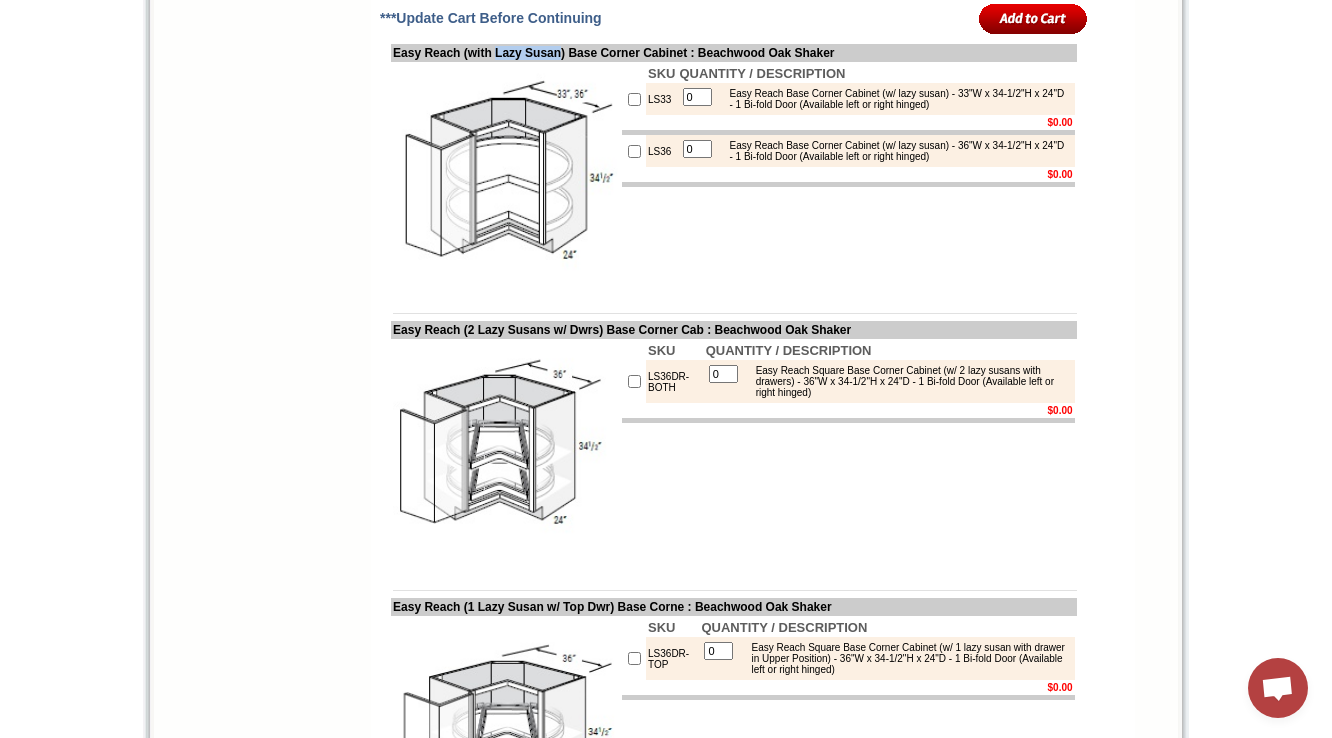 drag, startPoint x: 512, startPoint y: 358, endPoint x: 587, endPoint y: 360, distance: 75.026665 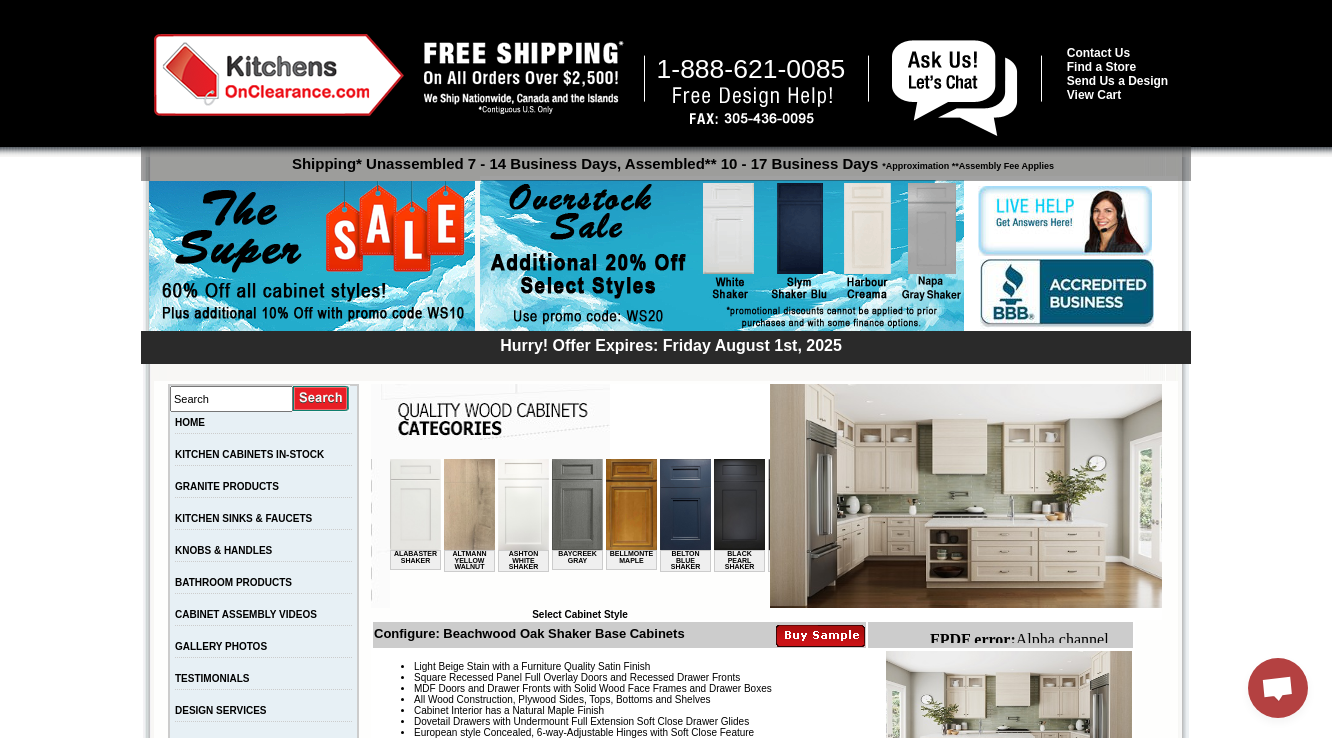 scroll, scrollTop: 480, scrollLeft: 0, axis: vertical 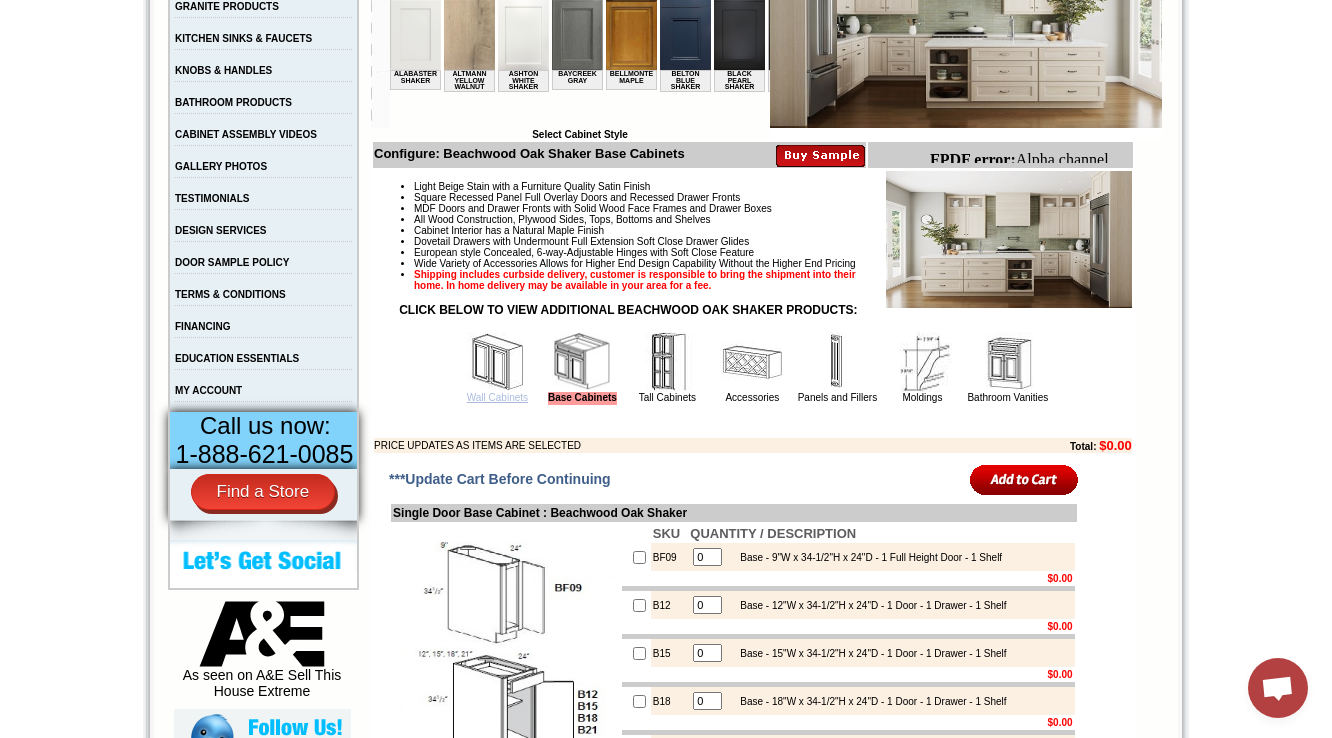 click on "Wall Cabinets" at bounding box center (497, 397) 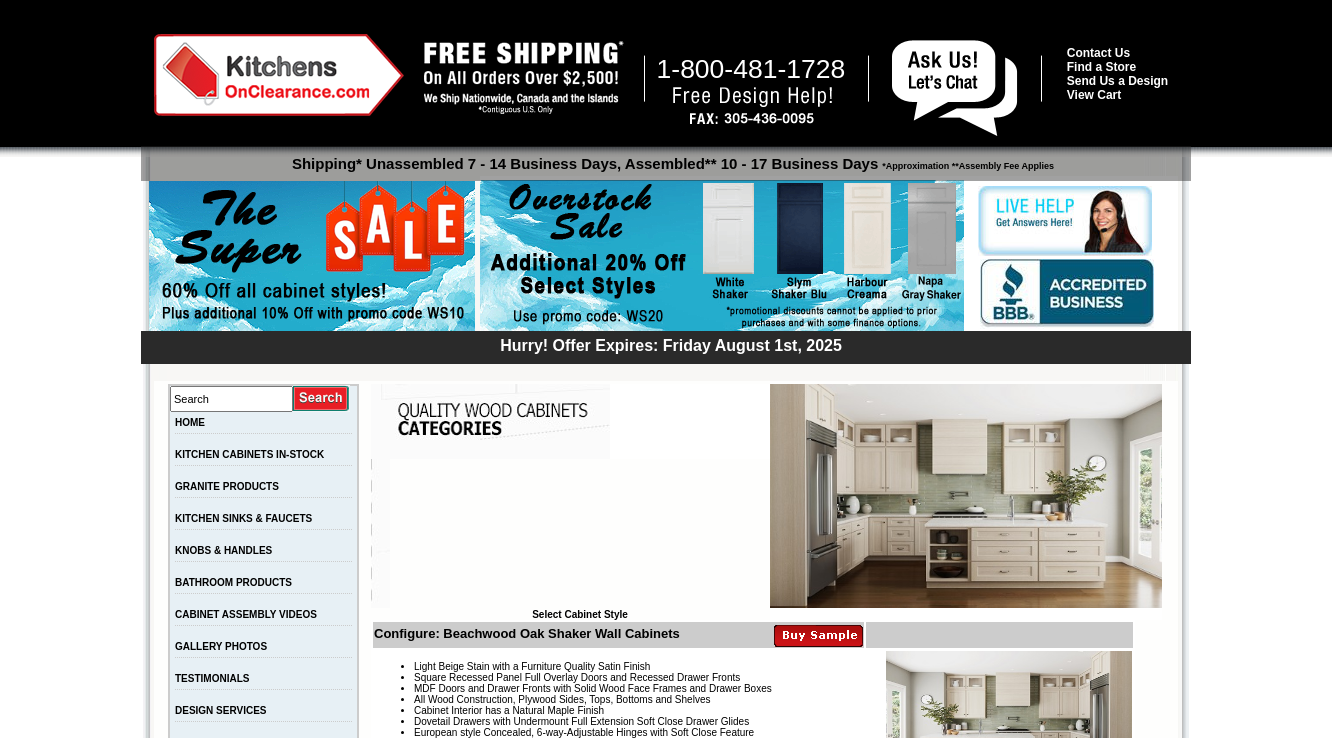scroll, scrollTop: 0, scrollLeft: 0, axis: both 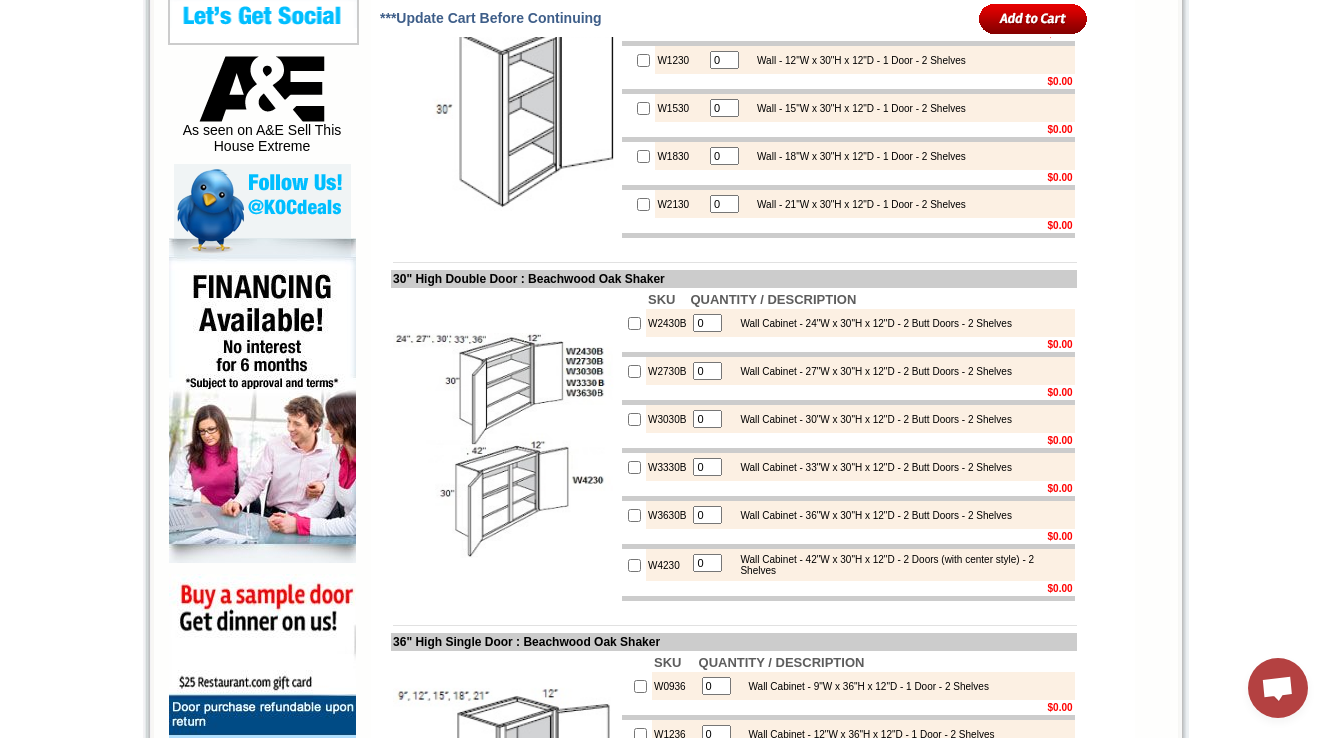click at bounding box center [634, 299] 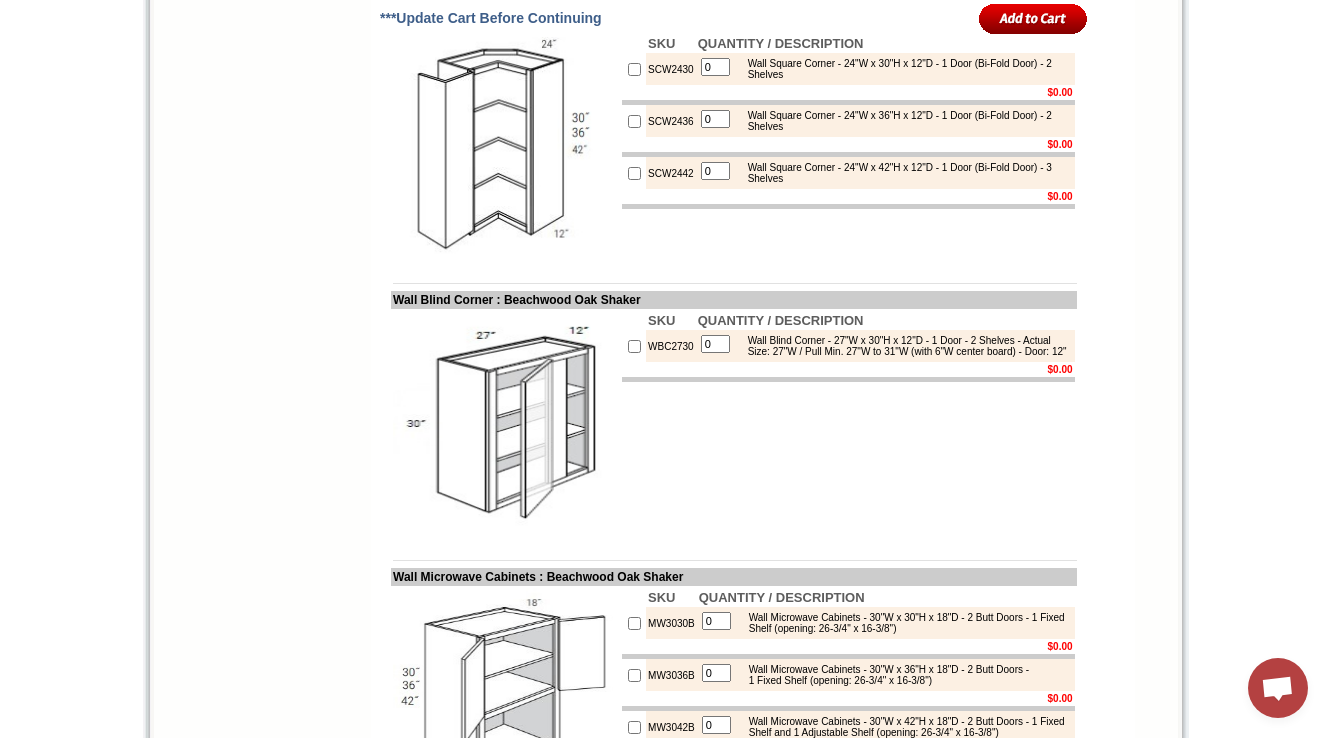 scroll, scrollTop: 5604, scrollLeft: 0, axis: vertical 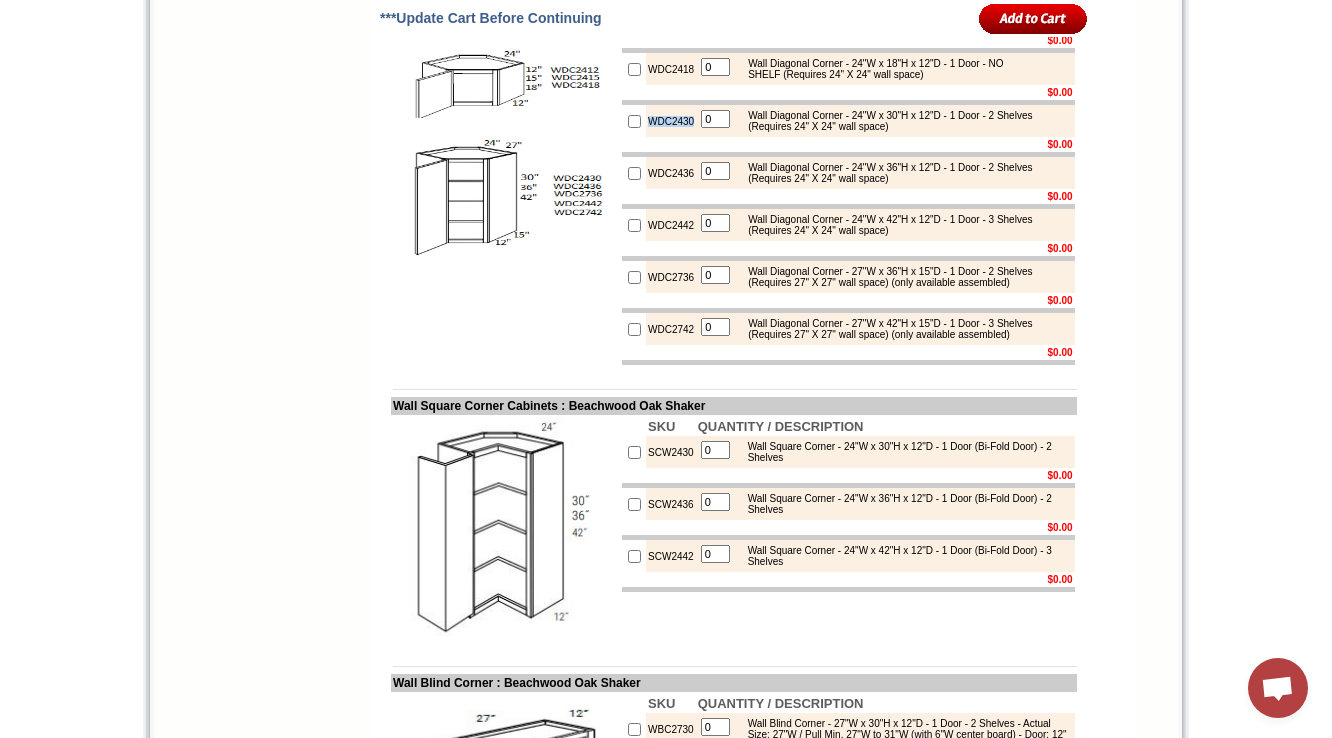 drag, startPoint x: 648, startPoint y: 370, endPoint x: 702, endPoint y: 368, distance: 54.037025 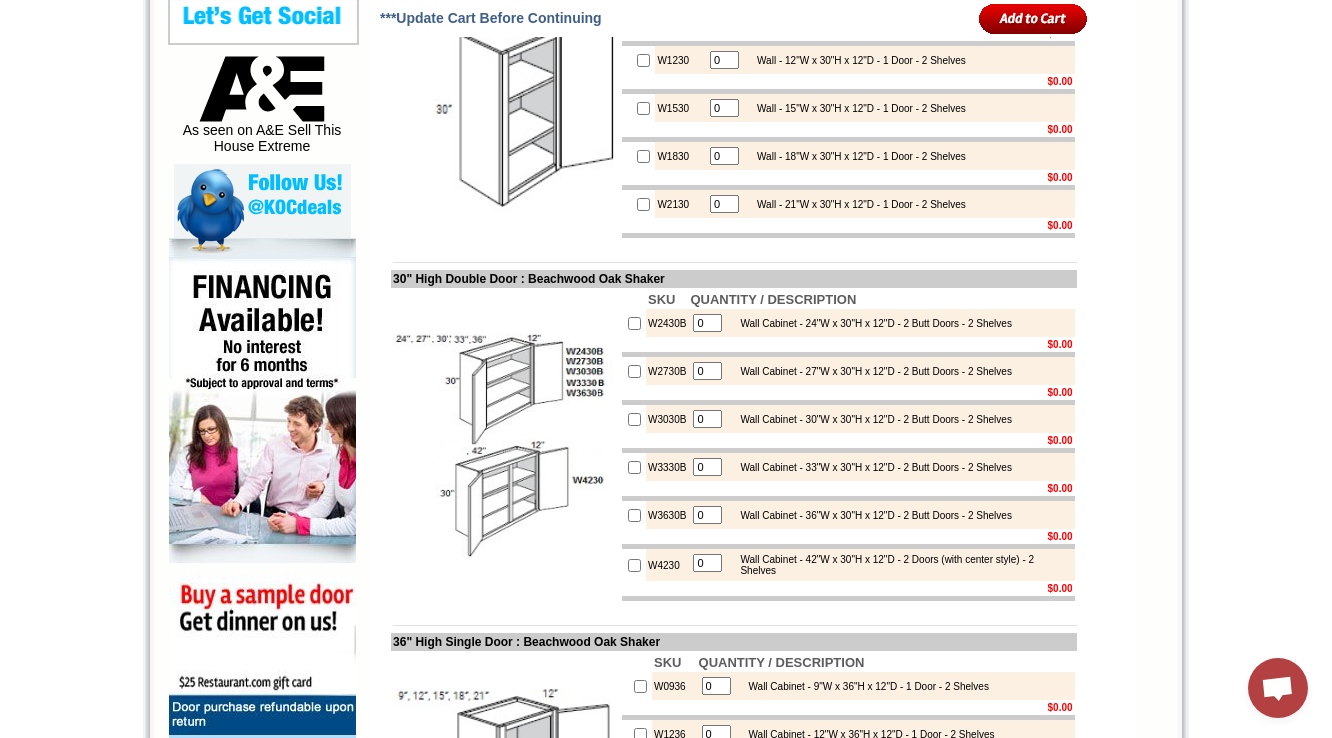 scroll, scrollTop: 5604, scrollLeft: 0, axis: vertical 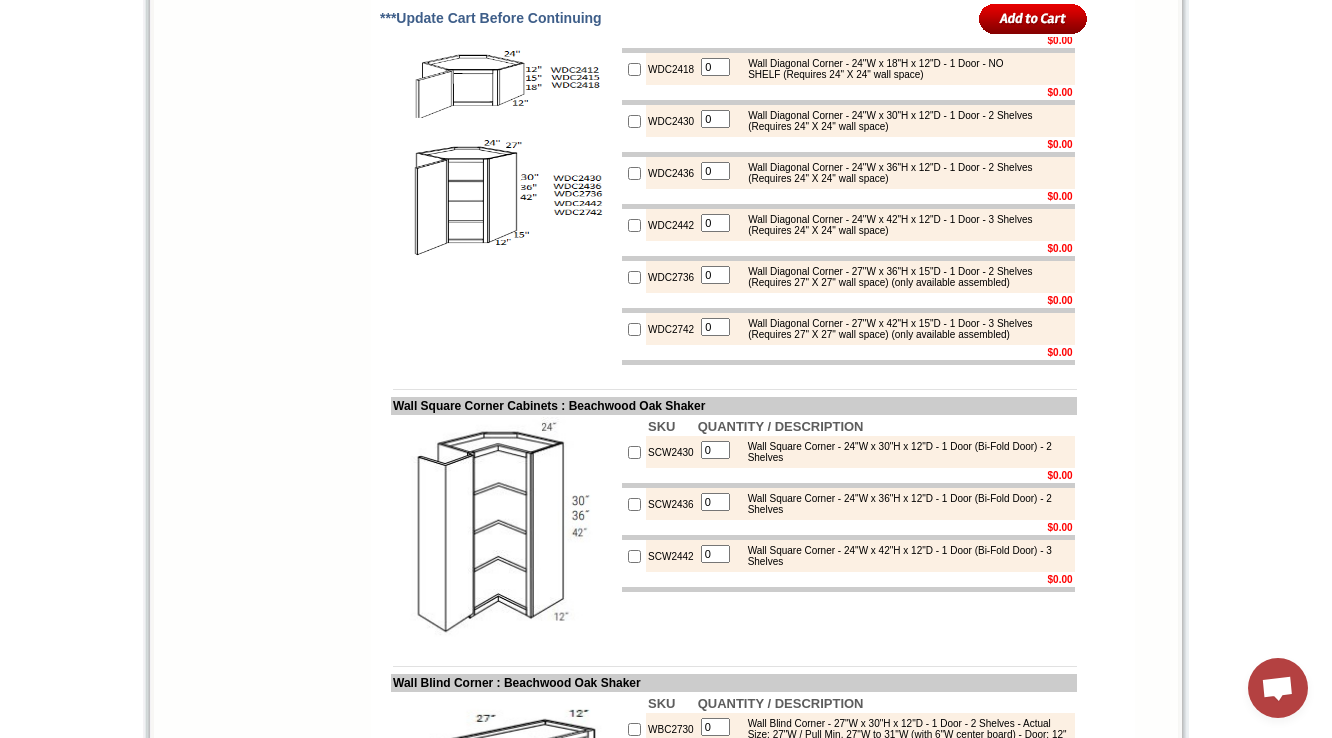 click on "1-888-621-8944
Contact Us   Find a Store   Send Us a Design   View Cart
Shipping* Unassembled 7 - 14 Business Days, Assembled** 10 - 17 Business Days
*Approximation **Assembly Fee Applies
Hurry! Offer Expires: Friday August 1st, 2025
Search
HOME
KITCHEN CABINETS IN-STOCK
GRANITE PRODUCTS" at bounding box center (666, -1696) 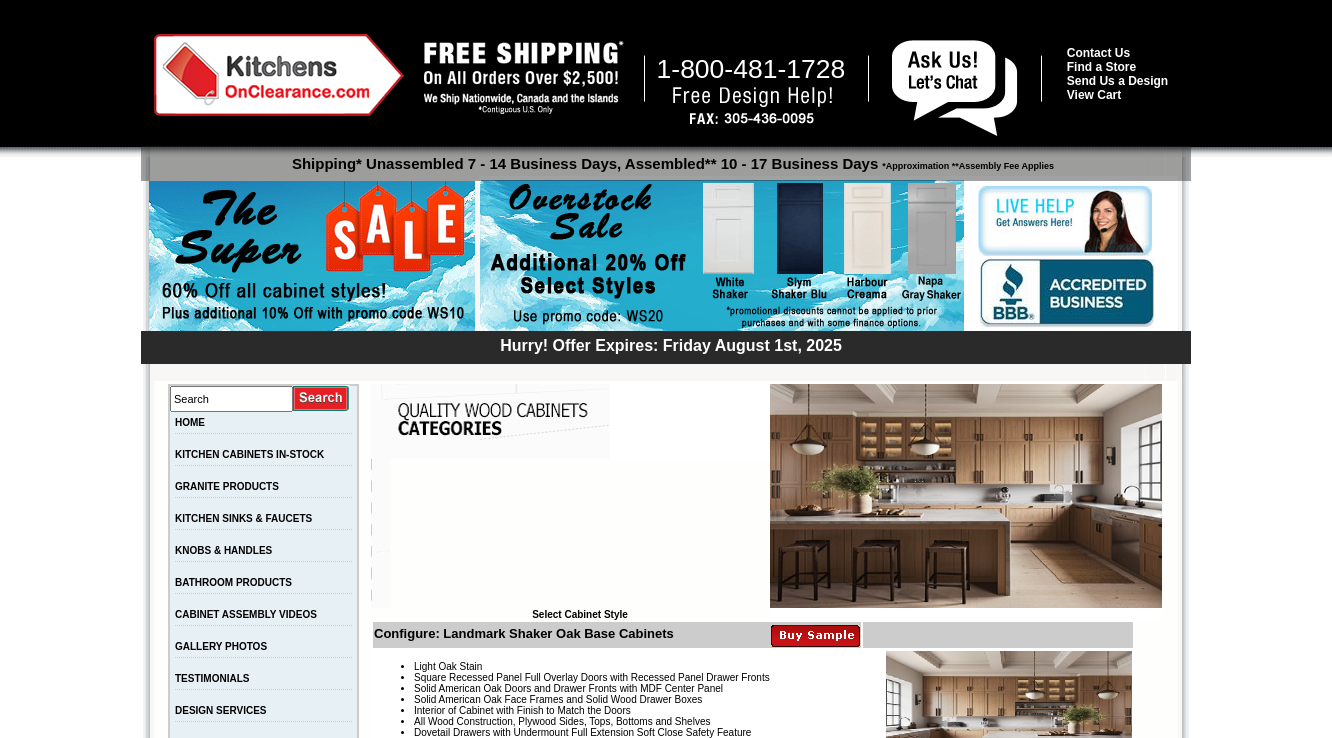 scroll, scrollTop: 480, scrollLeft: 0, axis: vertical 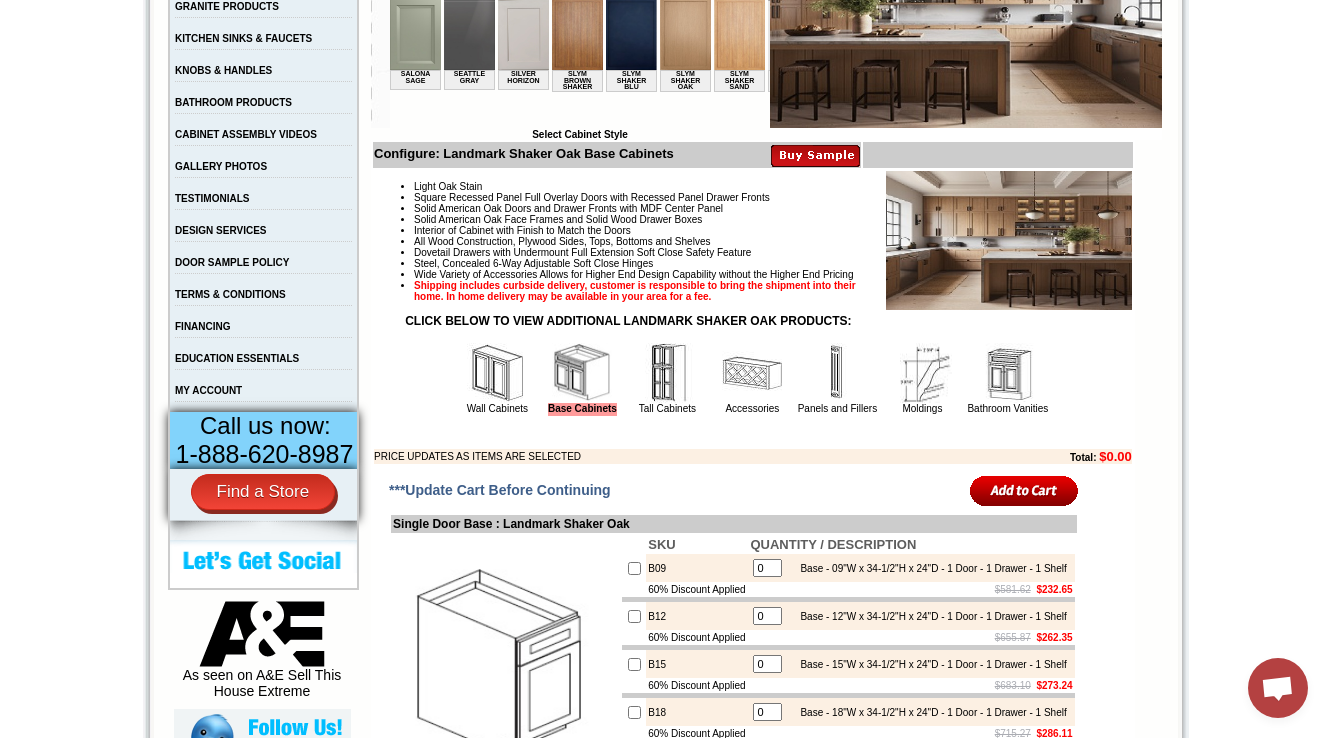 click at bounding box center [685, 24] 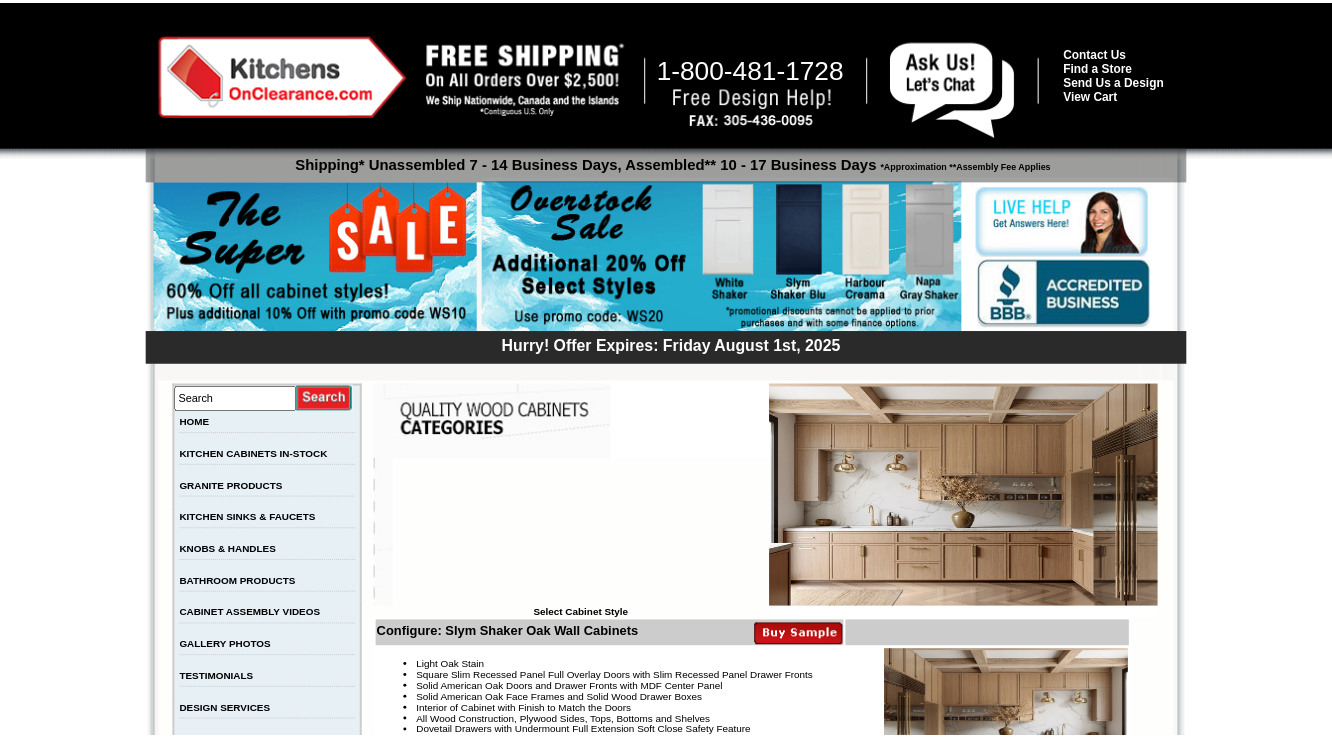 scroll, scrollTop: 0, scrollLeft: 0, axis: both 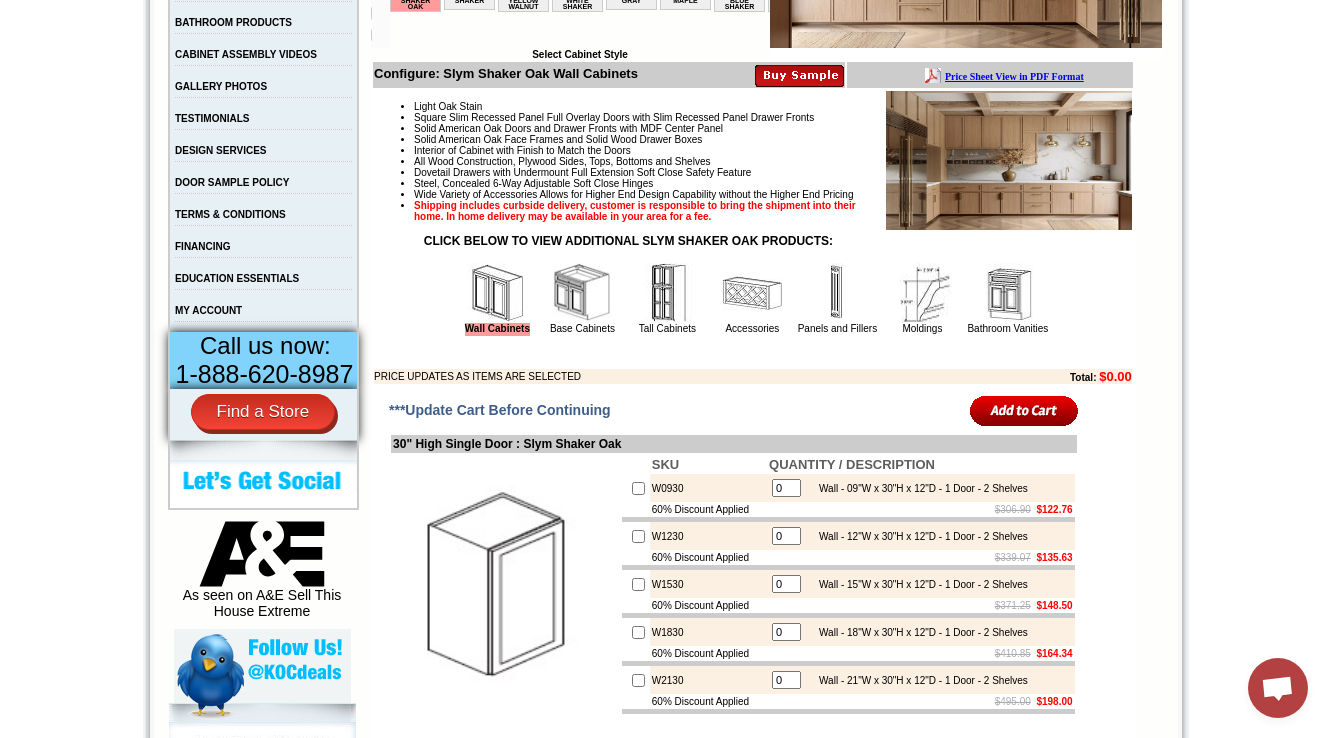 click at bounding box center [667, 293] 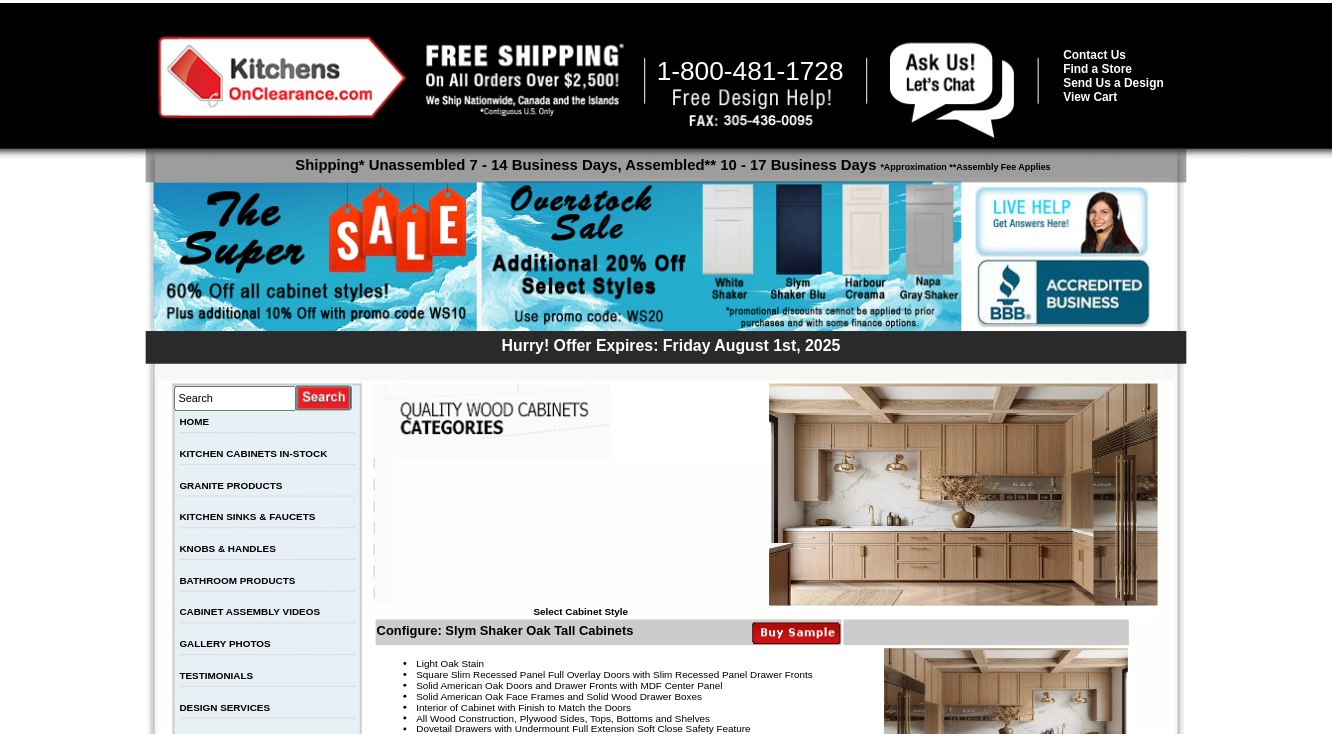 scroll, scrollTop: 0, scrollLeft: 0, axis: both 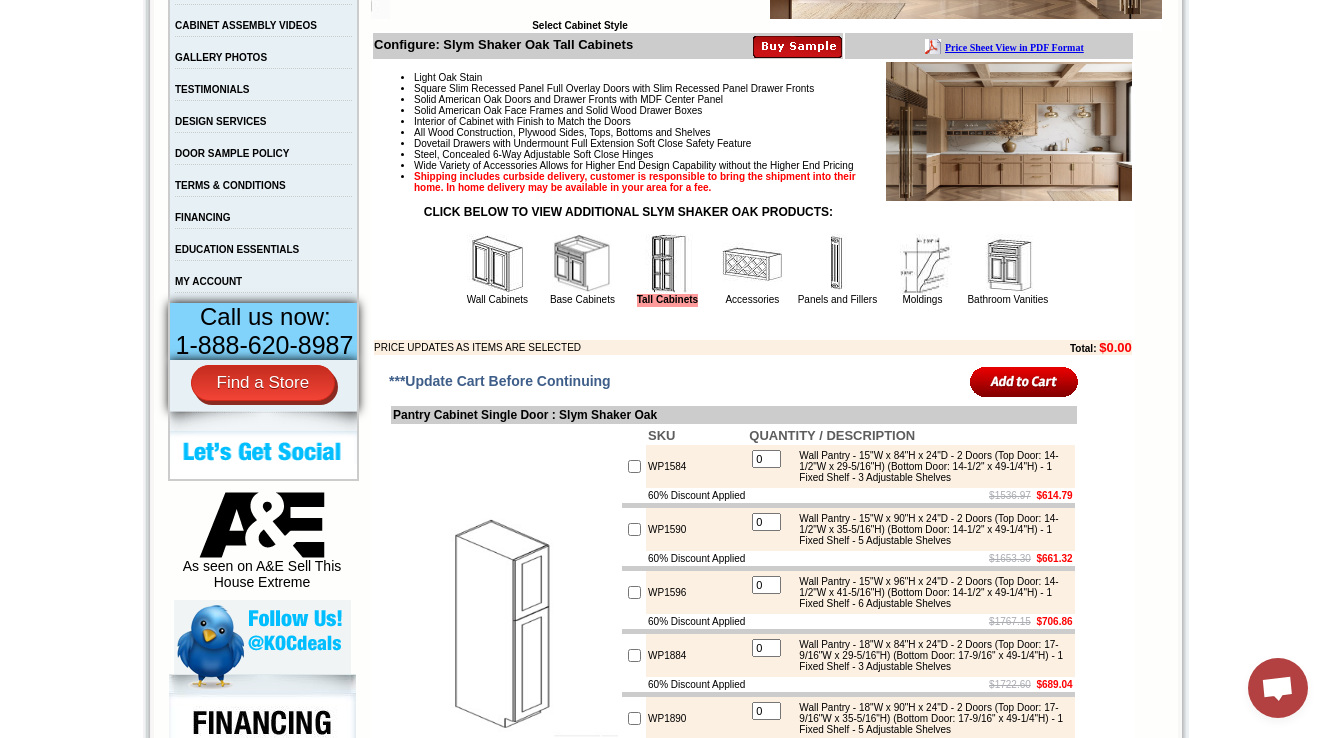click on "Wall Cabinets Base Cabinets Tall Cabinets Accessories Panels and Fillers Moldings Bathroom Vanities" at bounding box center (752, 270) 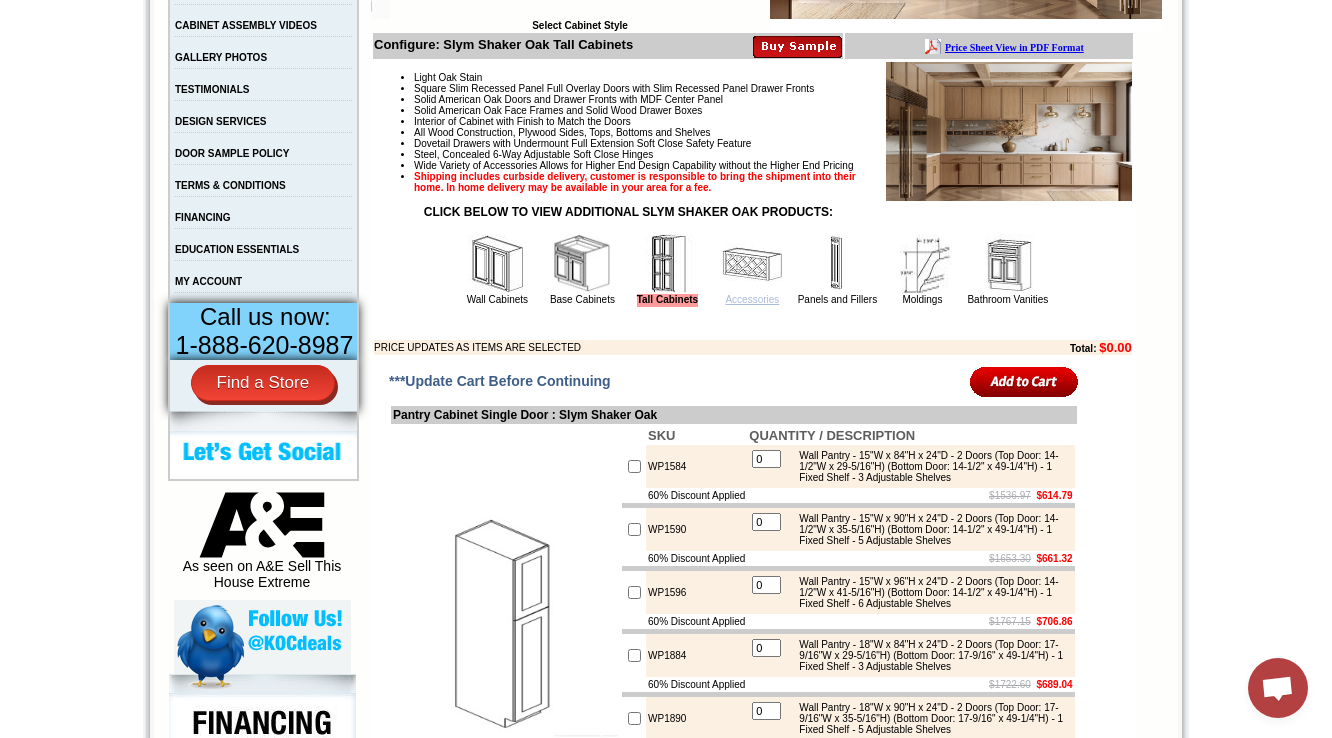 click on "Accessories" at bounding box center [752, 299] 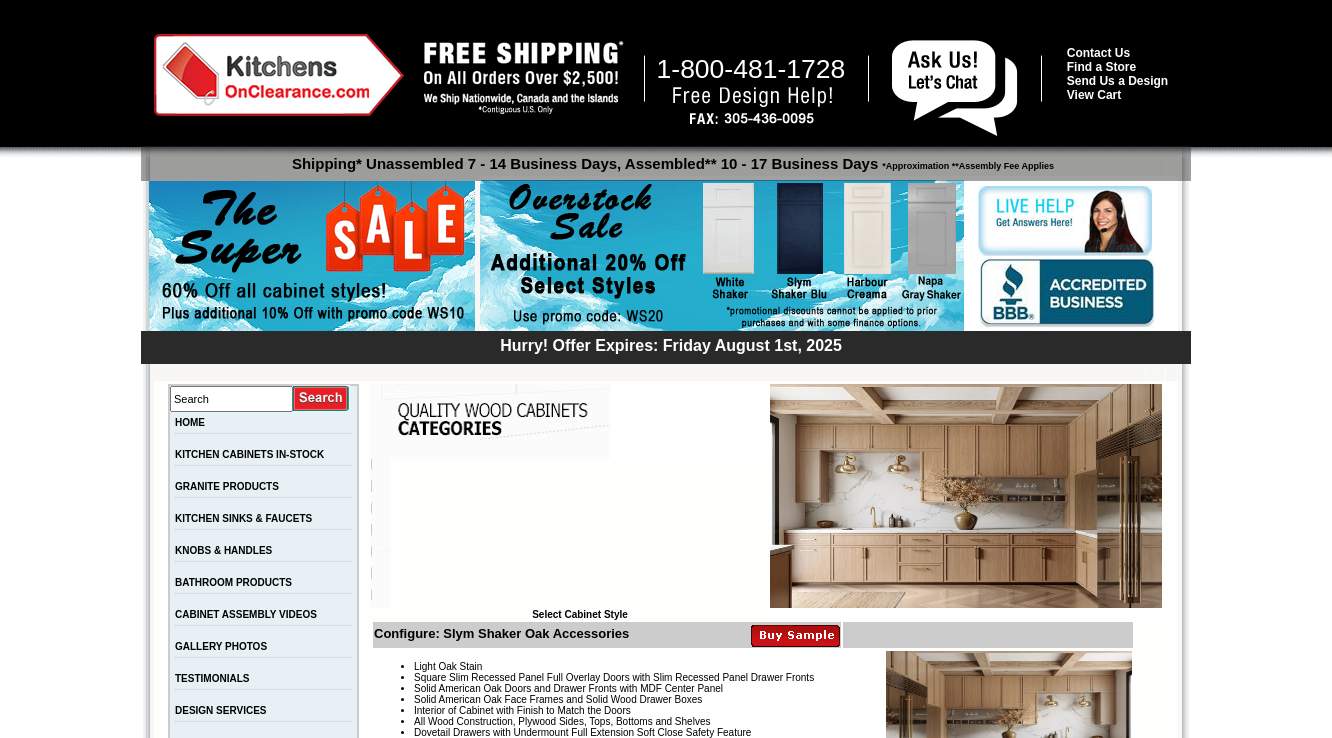 scroll, scrollTop: 0, scrollLeft: 0, axis: both 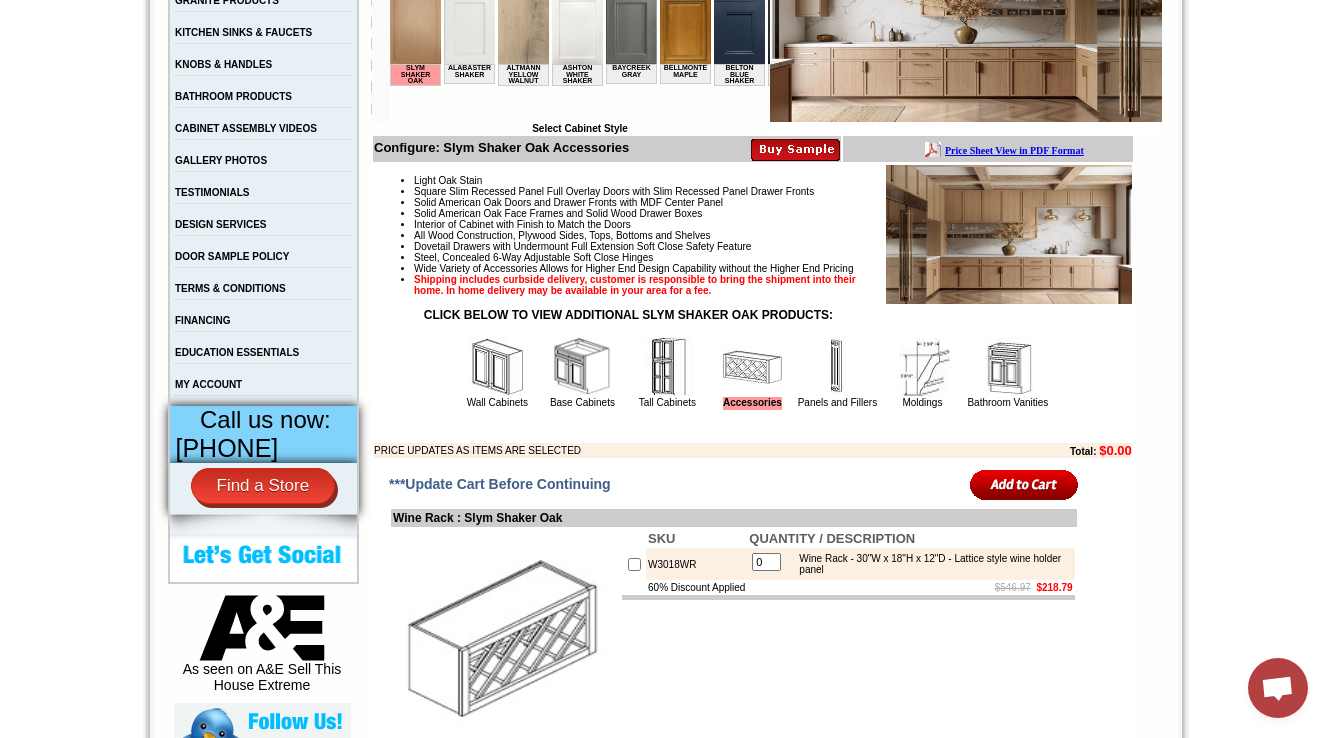 click at bounding box center [582, 367] 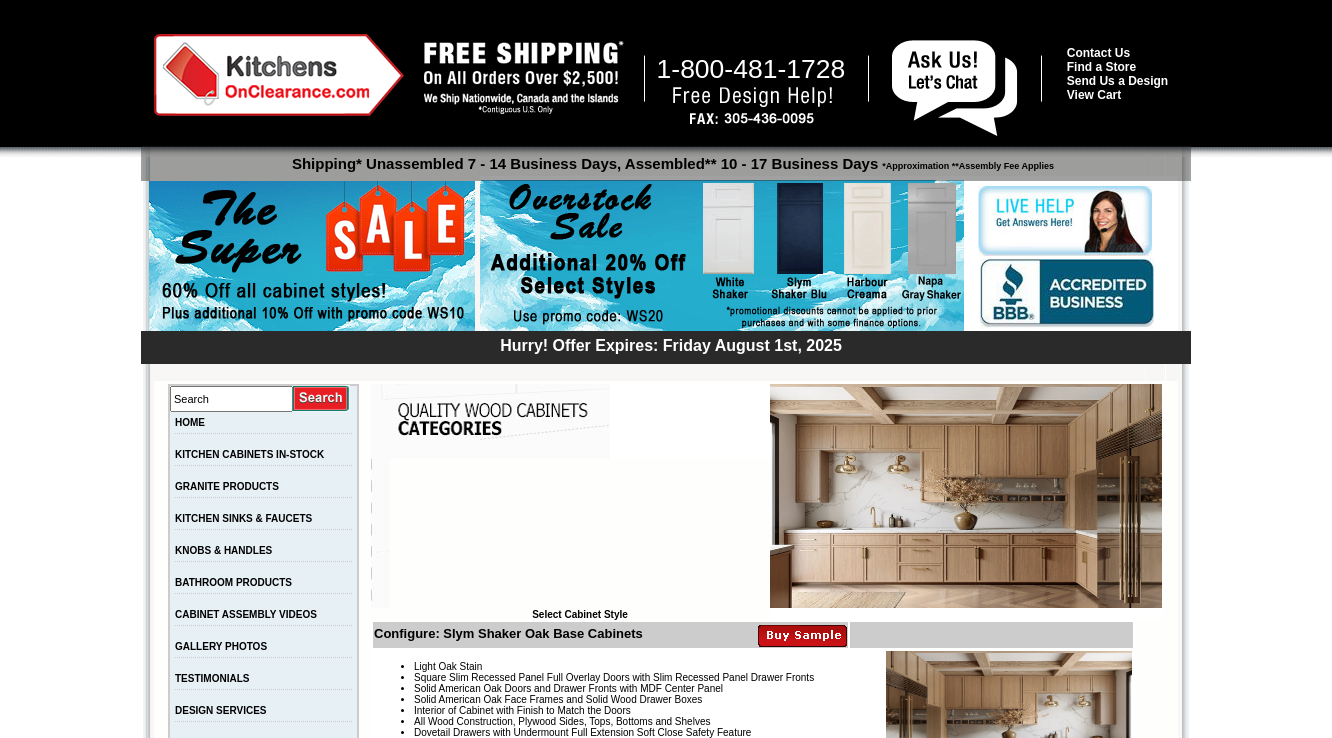 scroll, scrollTop: 0, scrollLeft: 0, axis: both 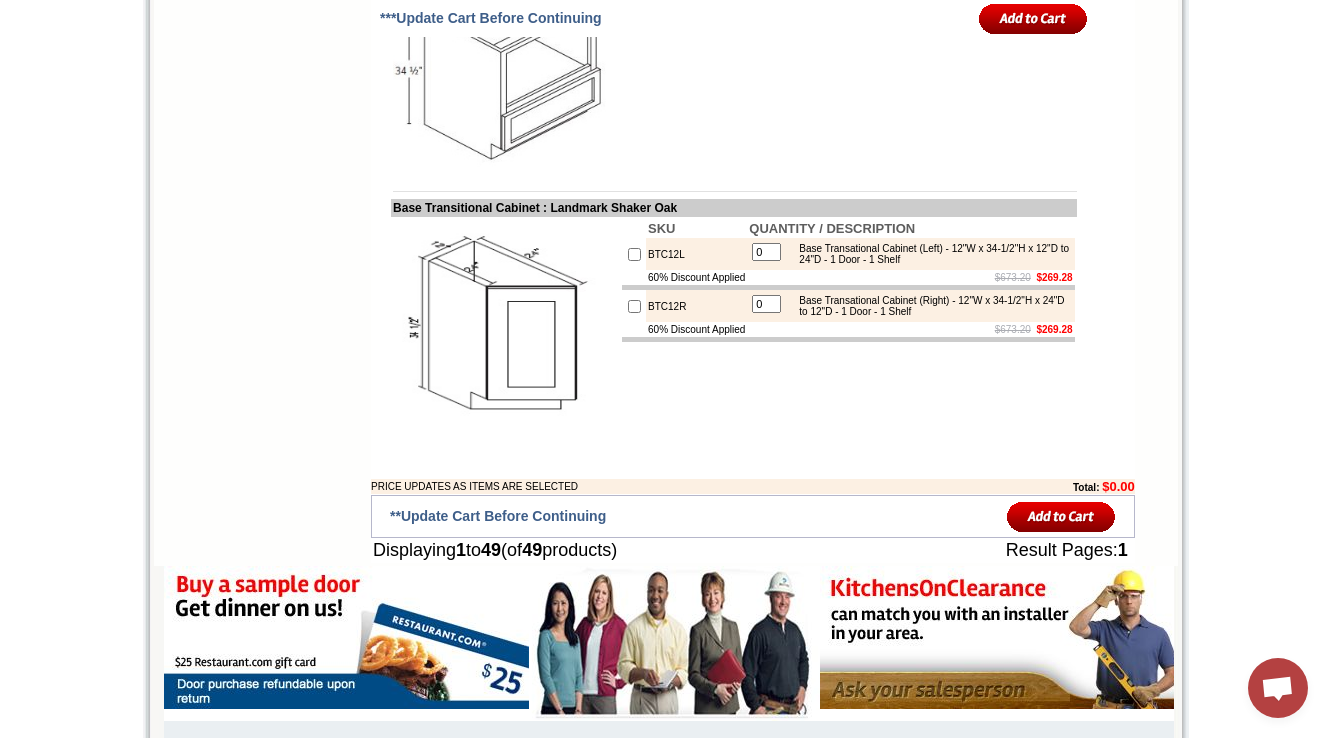 click on "SKU
QUANTITY / DESCRIPTION
AB24 (Base)
0 Base End Angle Corner - 24"W x 34-1/2"H x 24"D - 2 Doors - 1 Shelf - (Door size: 17-7/8"W X 29-1/4"H, both doors are functional)
60% Discount Applied
$1485.00    $594.00" at bounding box center (848, -223) 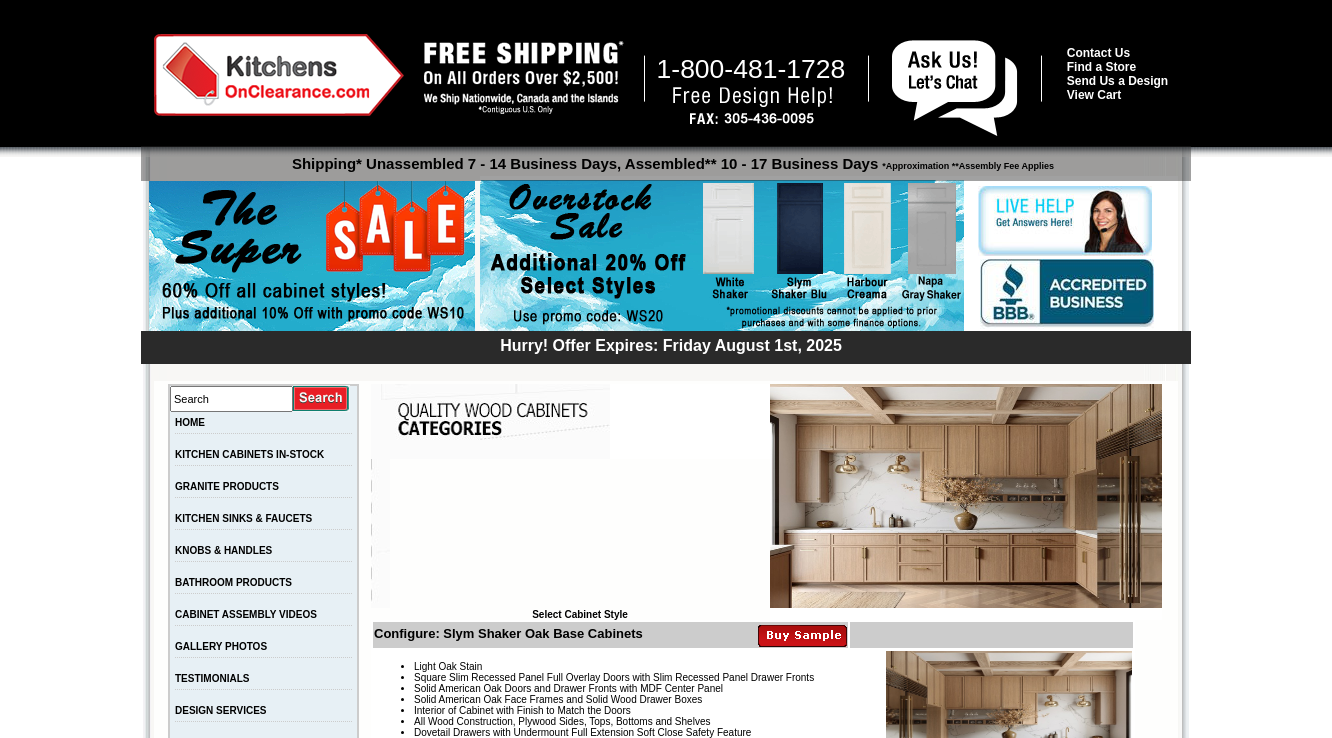 scroll, scrollTop: 5182, scrollLeft: 0, axis: vertical 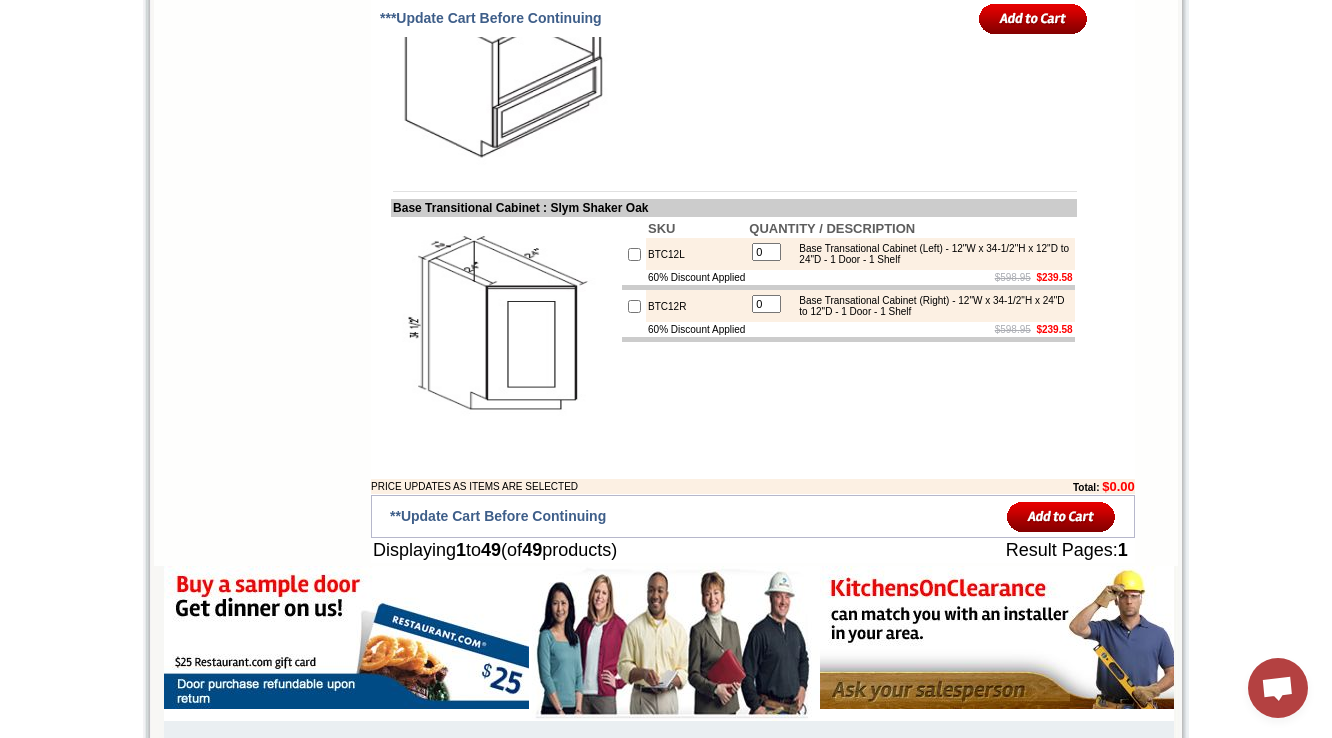 drag, startPoint x: 674, startPoint y: 424, endPoint x: 644, endPoint y: 424, distance: 30 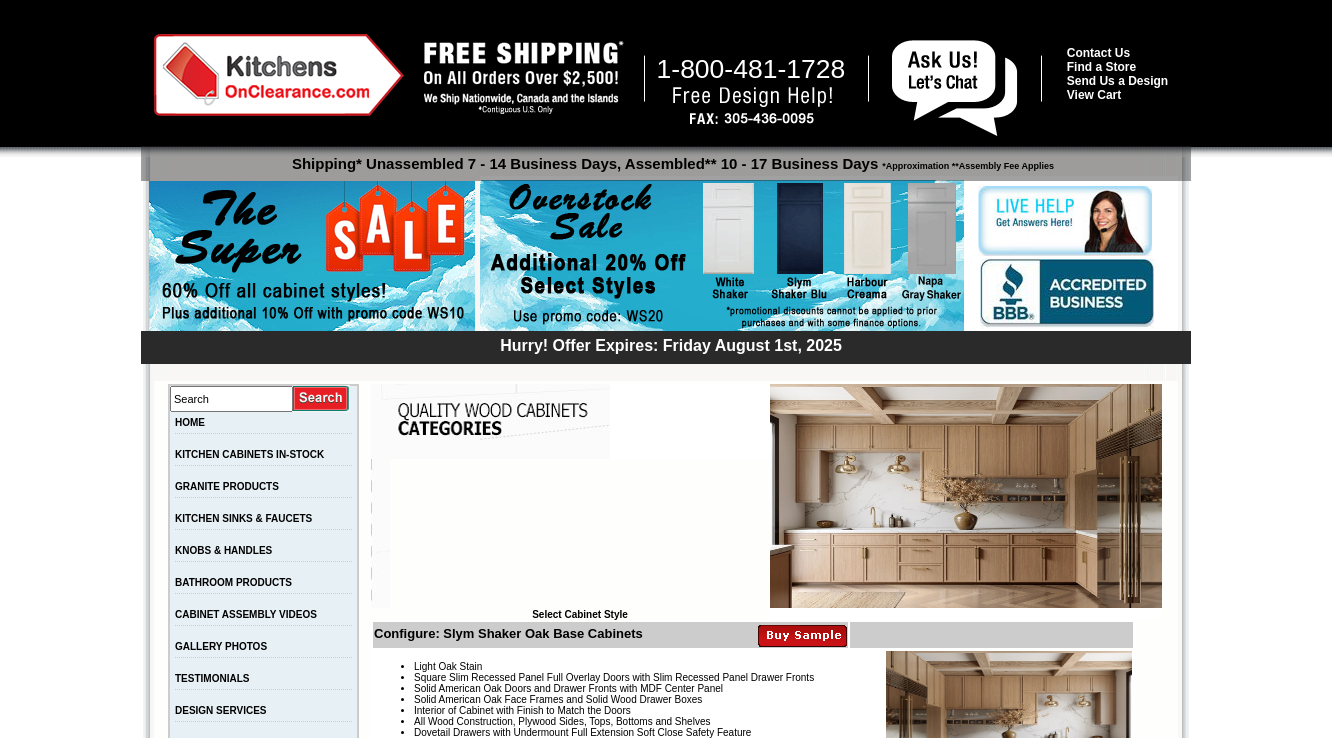 scroll, scrollTop: 5178, scrollLeft: 0, axis: vertical 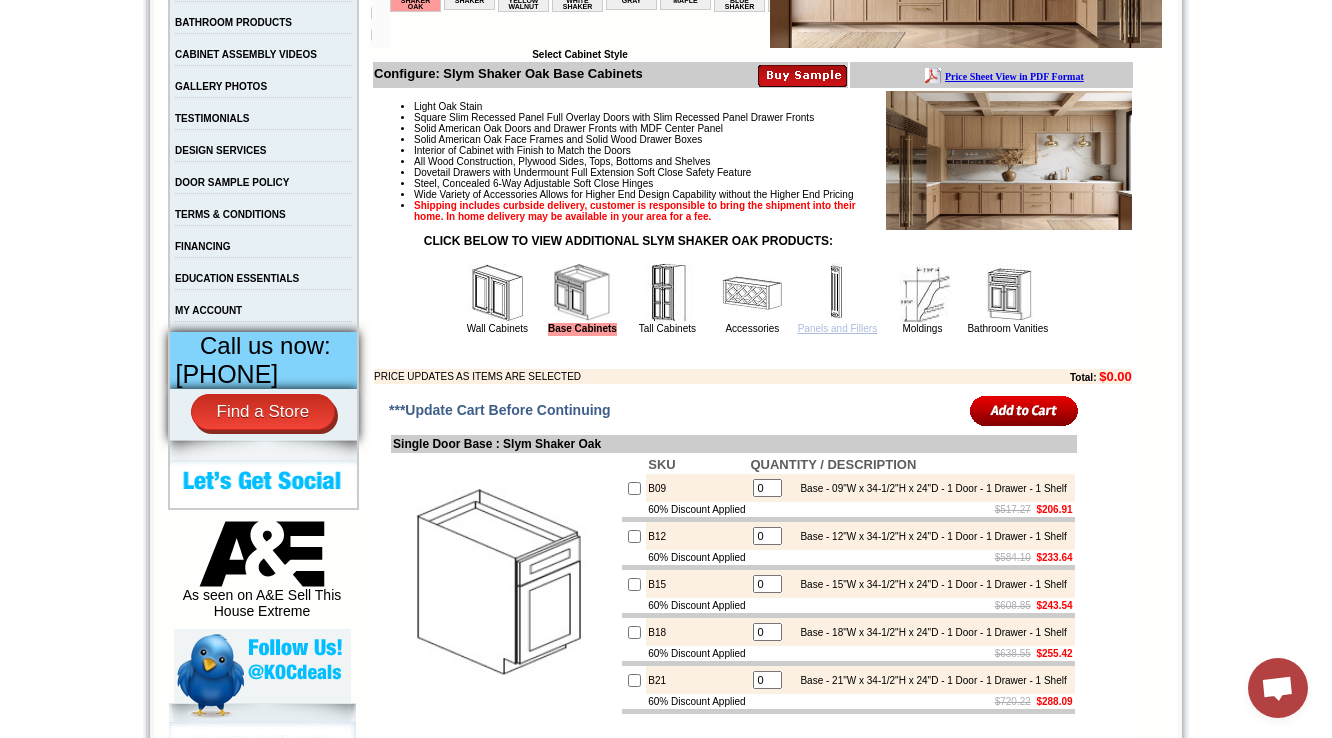 click on "Panels and Fillers" at bounding box center (837, 328) 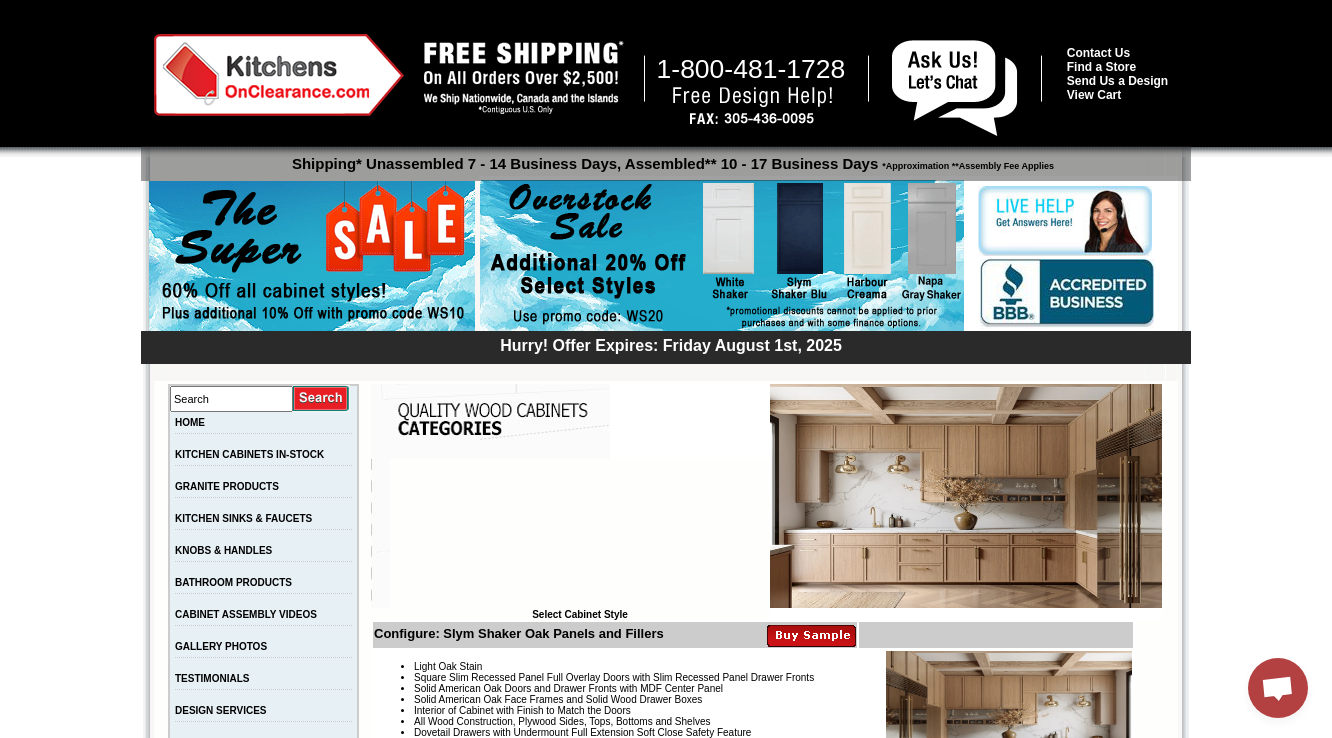 scroll, scrollTop: 0, scrollLeft: 0, axis: both 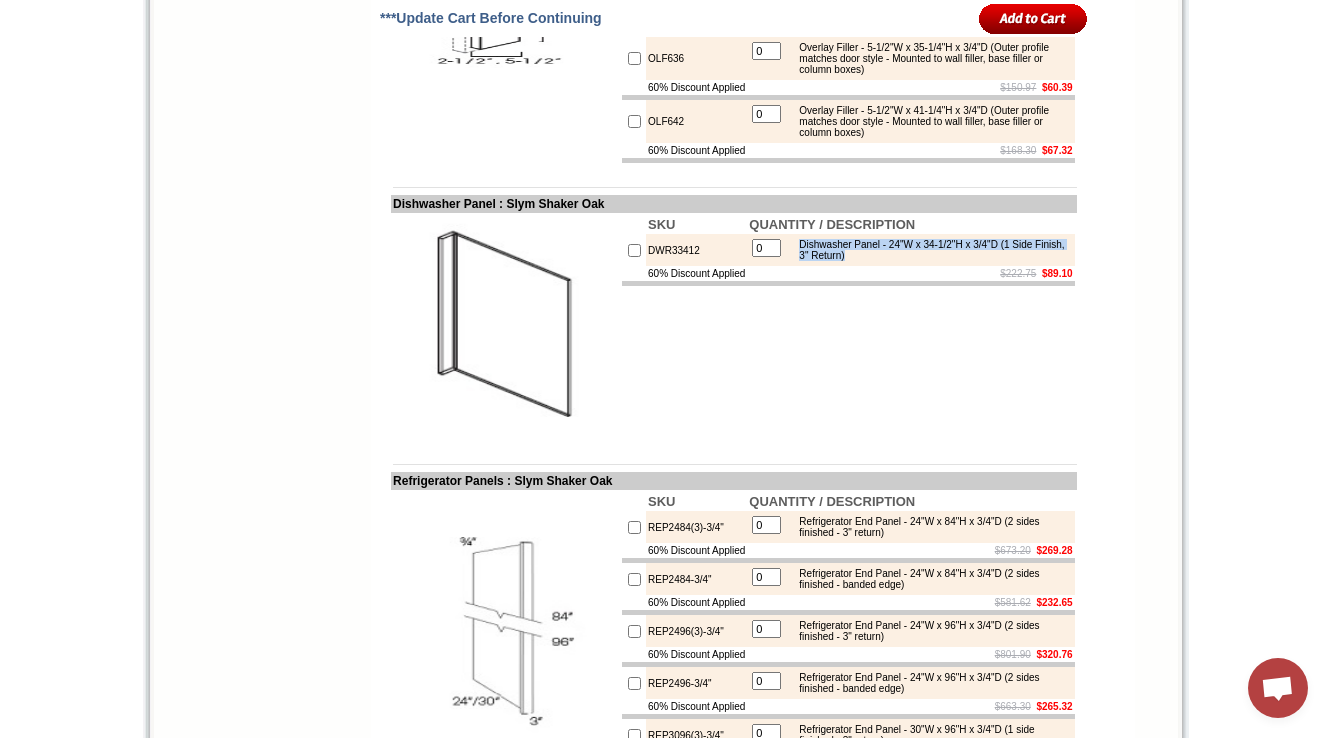 drag, startPoint x: 815, startPoint y: 362, endPoint x: 935, endPoint y: 377, distance: 120.93387 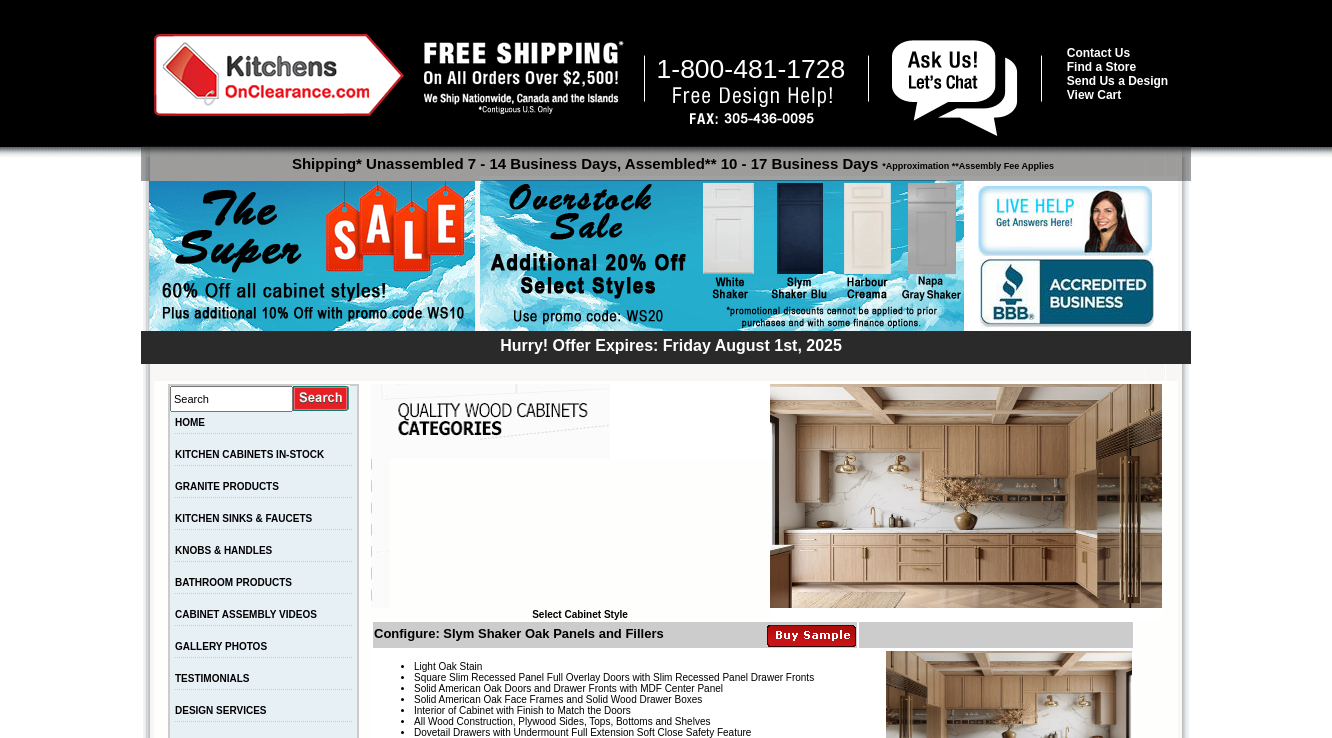 scroll, scrollTop: 2013, scrollLeft: 0, axis: vertical 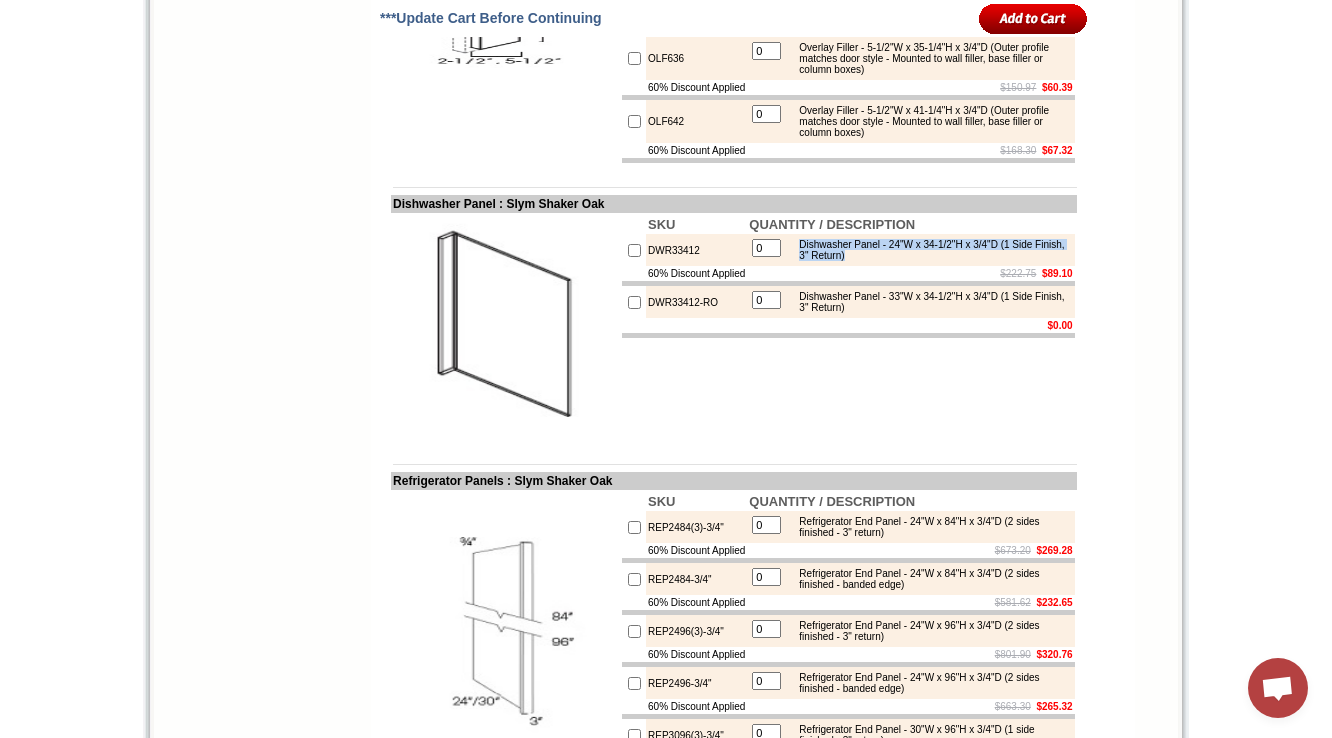 drag, startPoint x: 959, startPoint y: 376, endPoint x: 817, endPoint y: 361, distance: 142.79005 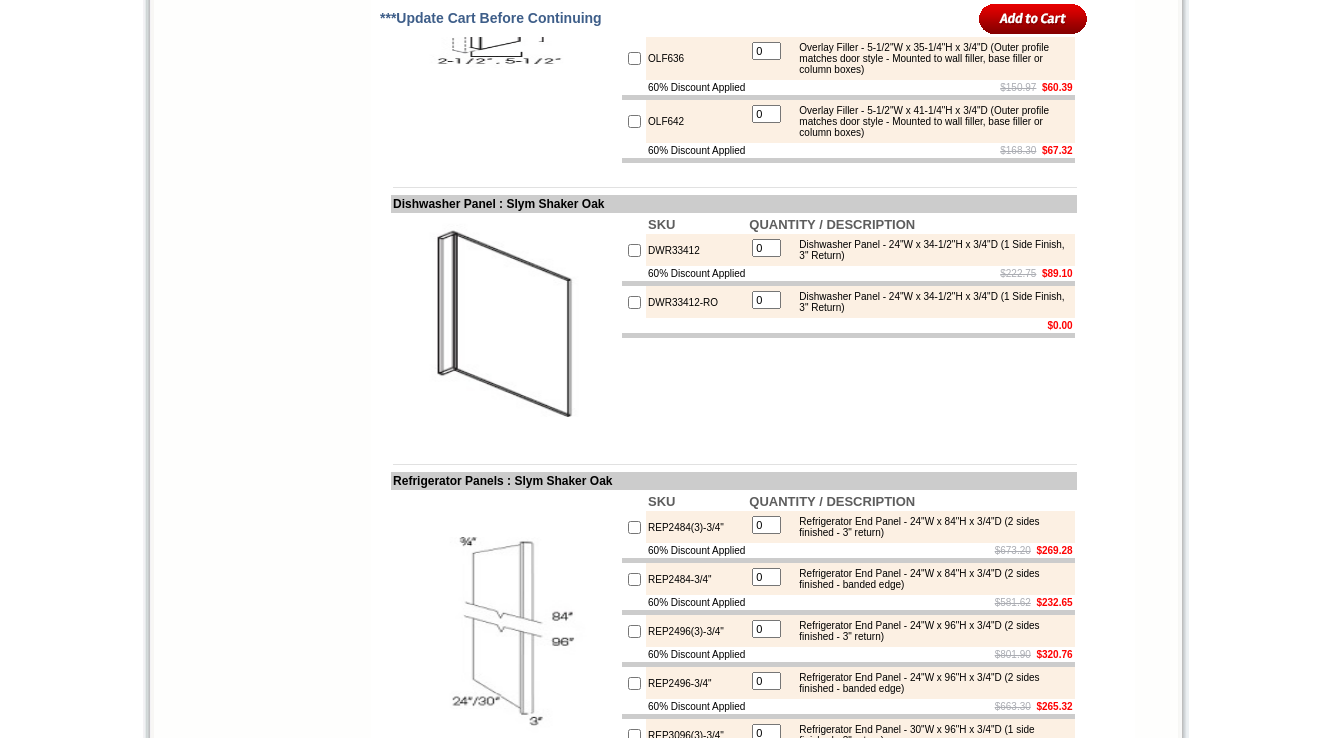 scroll, scrollTop: 2013, scrollLeft: 0, axis: vertical 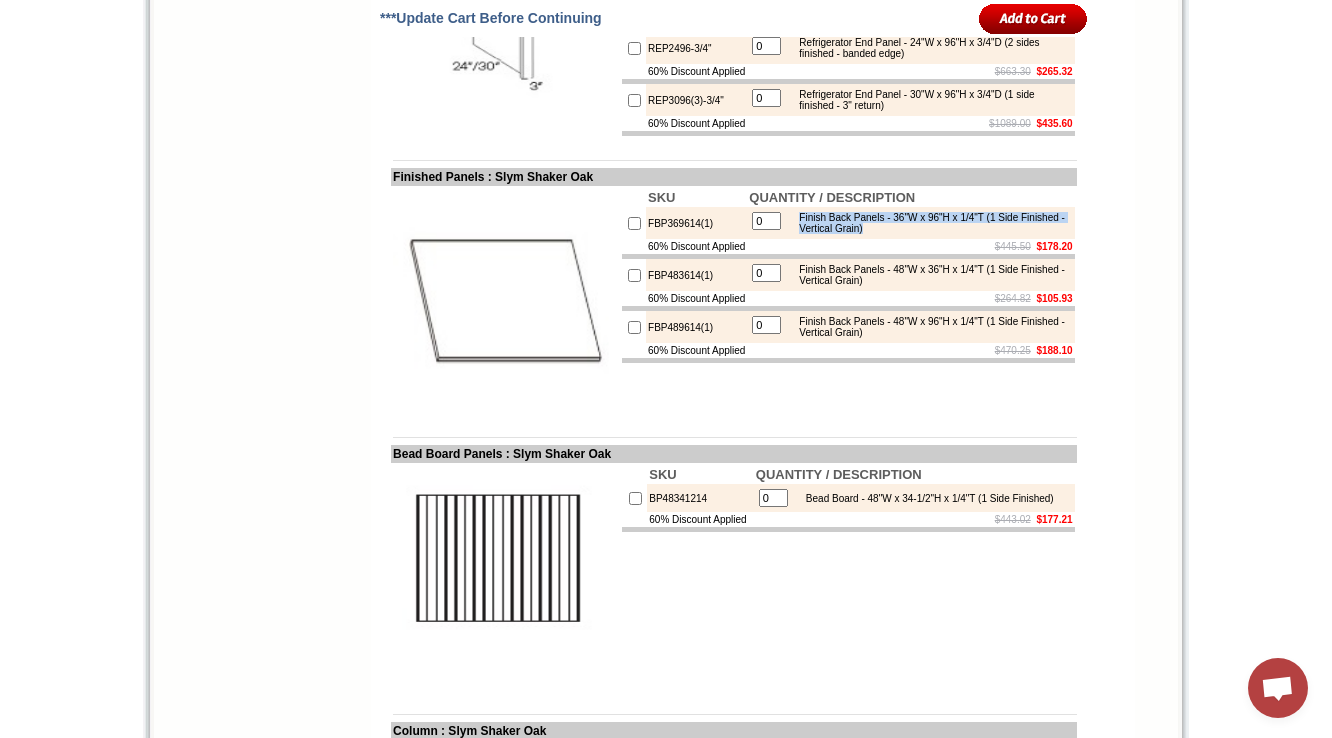 drag, startPoint x: 813, startPoint y: 359, endPoint x: 960, endPoint y: 379, distance: 148.35431 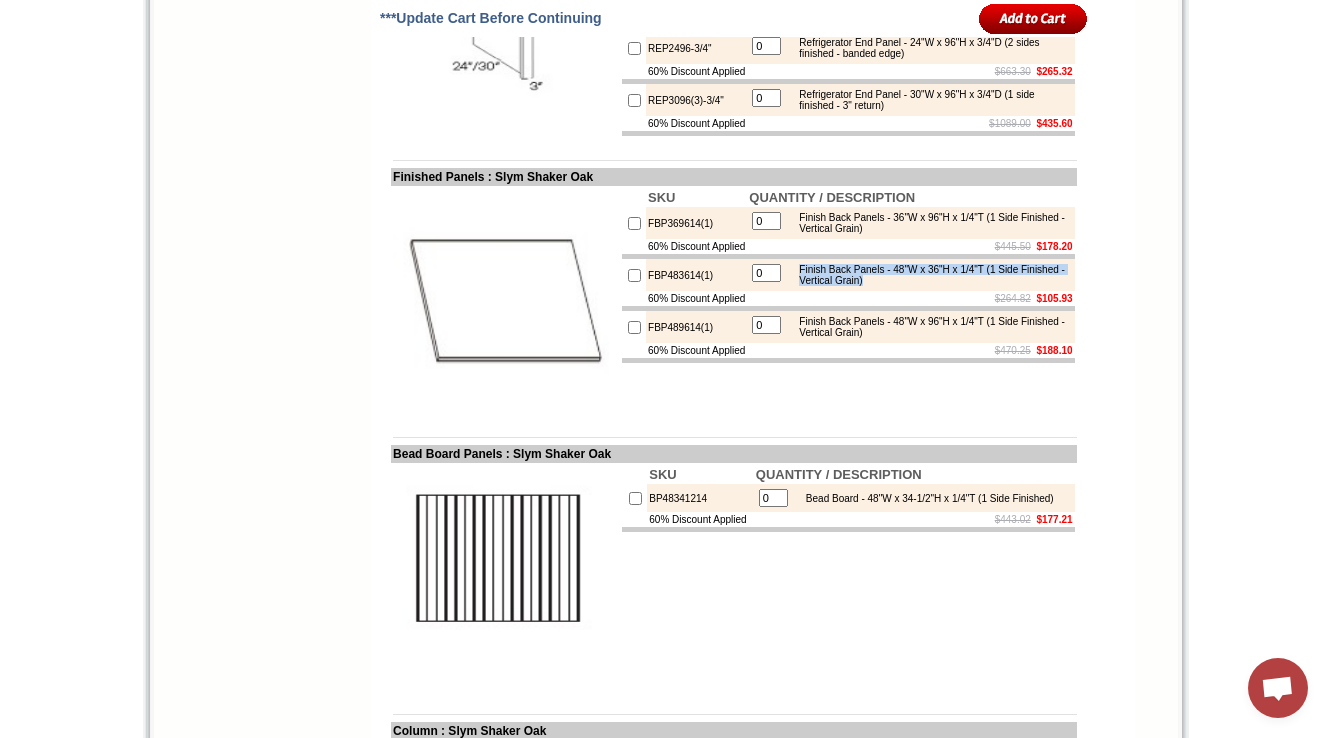drag, startPoint x: 821, startPoint y: 424, endPoint x: 964, endPoint y: 435, distance: 143.42245 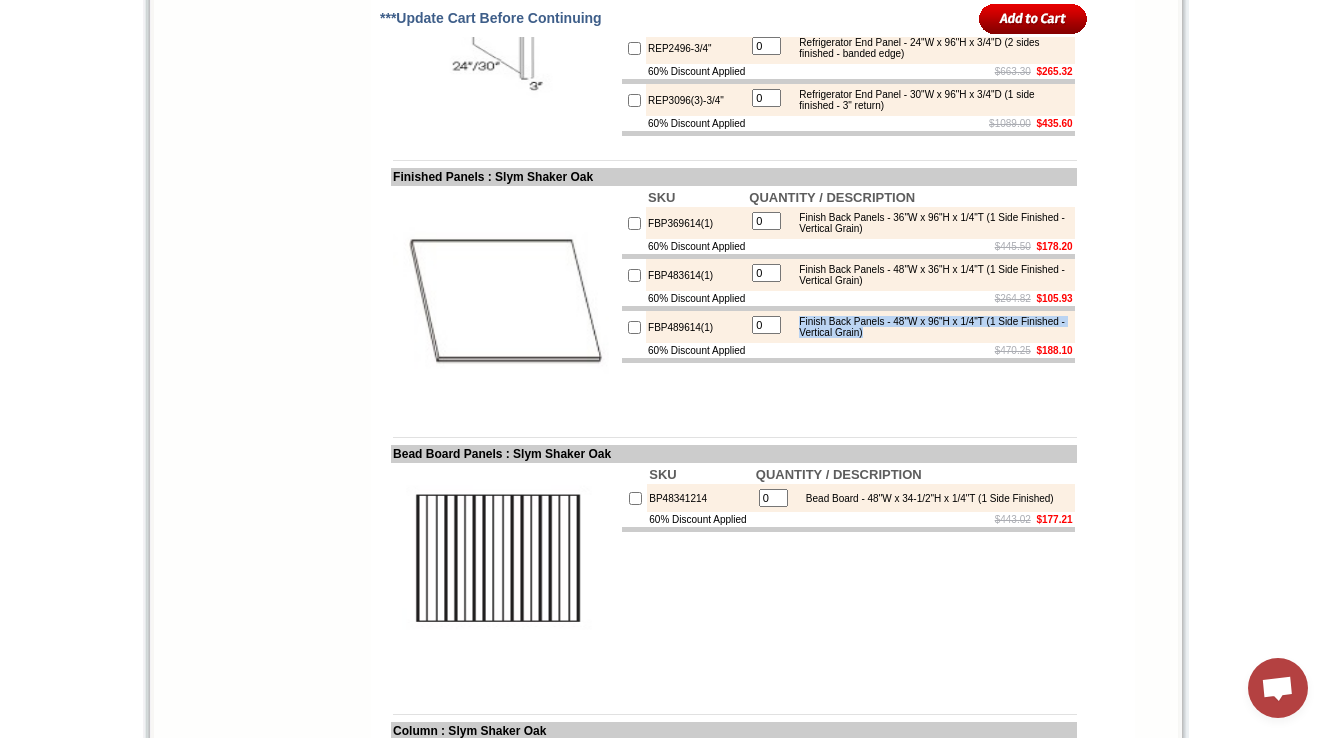 drag, startPoint x: 819, startPoint y: 477, endPoint x: 950, endPoint y: 483, distance: 131.13733 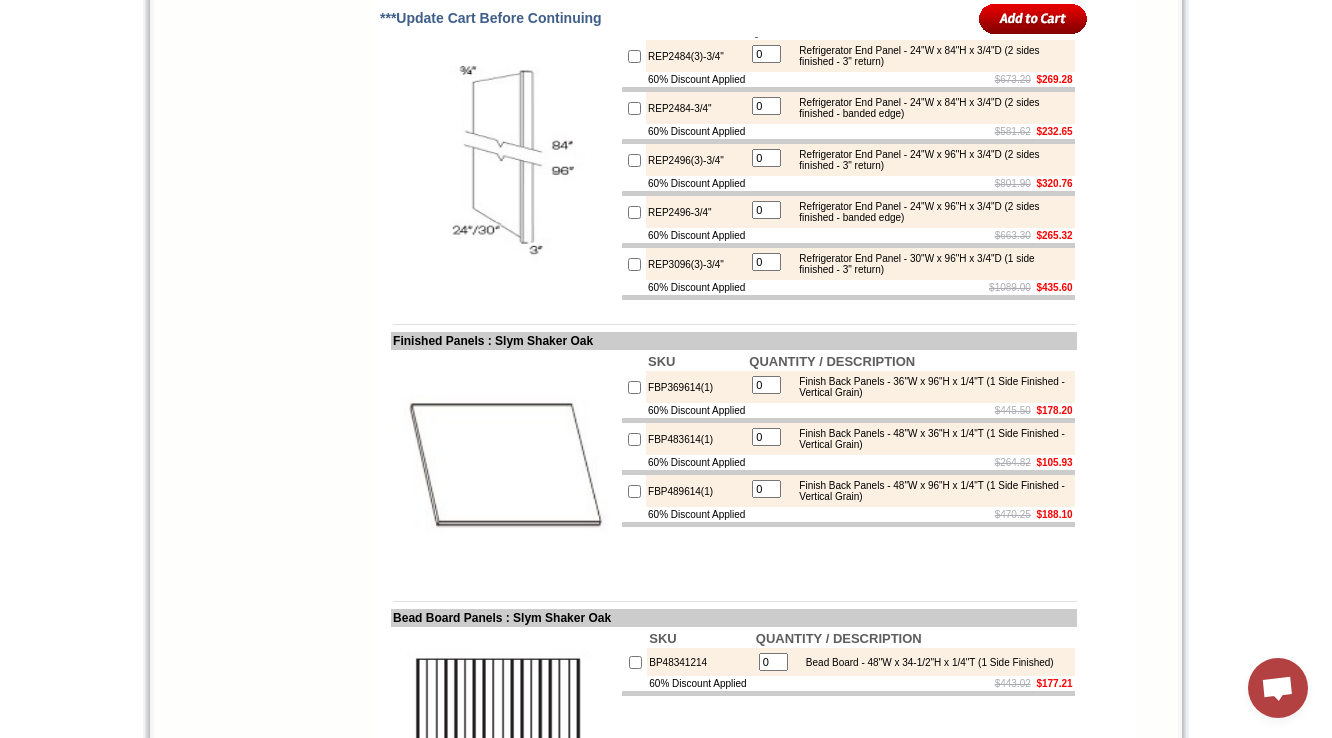scroll, scrollTop: 2488, scrollLeft: 0, axis: vertical 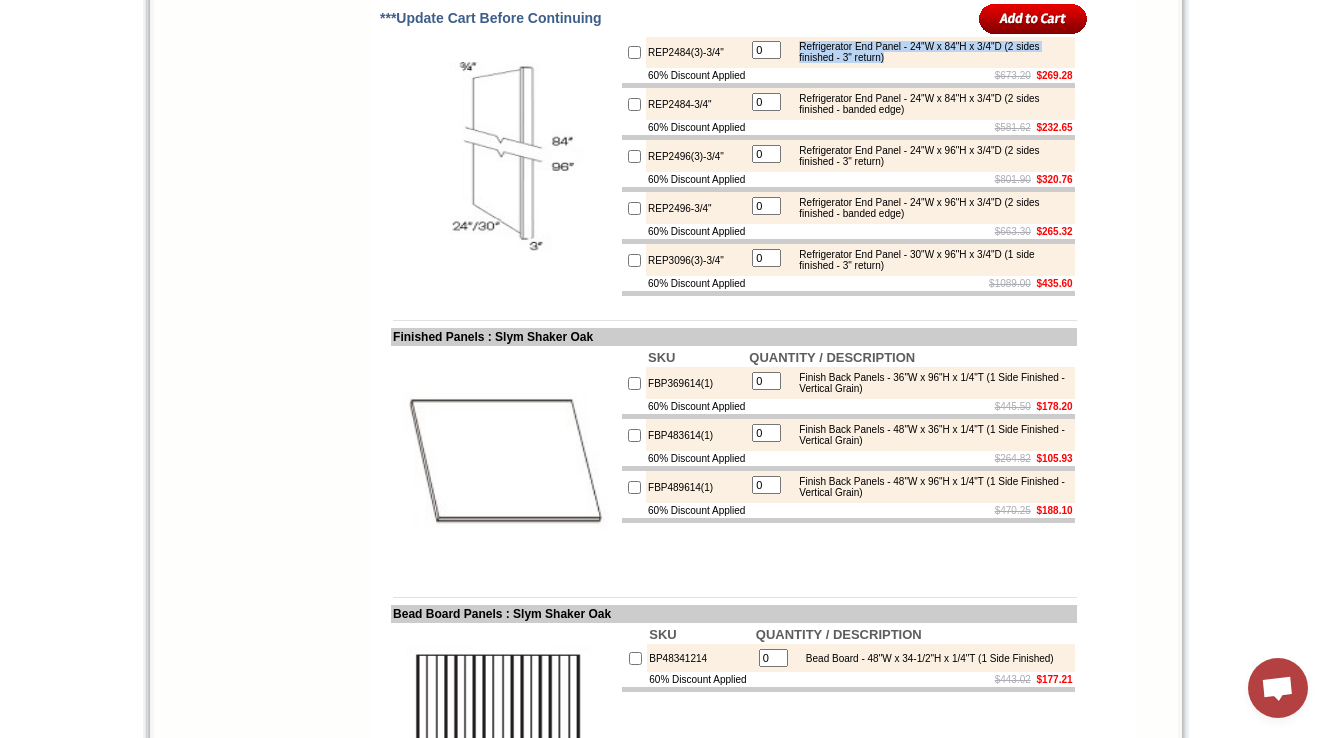 drag, startPoint x: 820, startPoint y: 165, endPoint x: 954, endPoint y: 183, distance: 135.20355 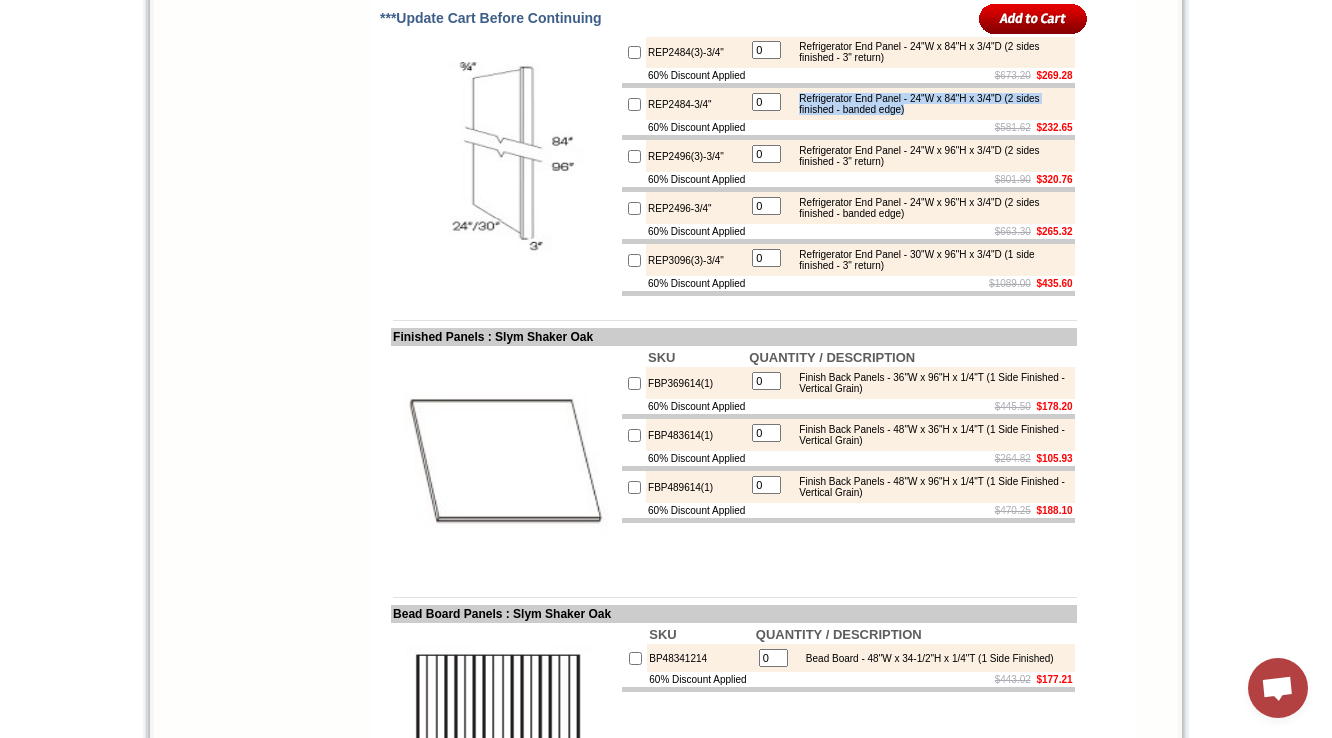 drag, startPoint x: 818, startPoint y: 216, endPoint x: 988, endPoint y: 230, distance: 170.5755 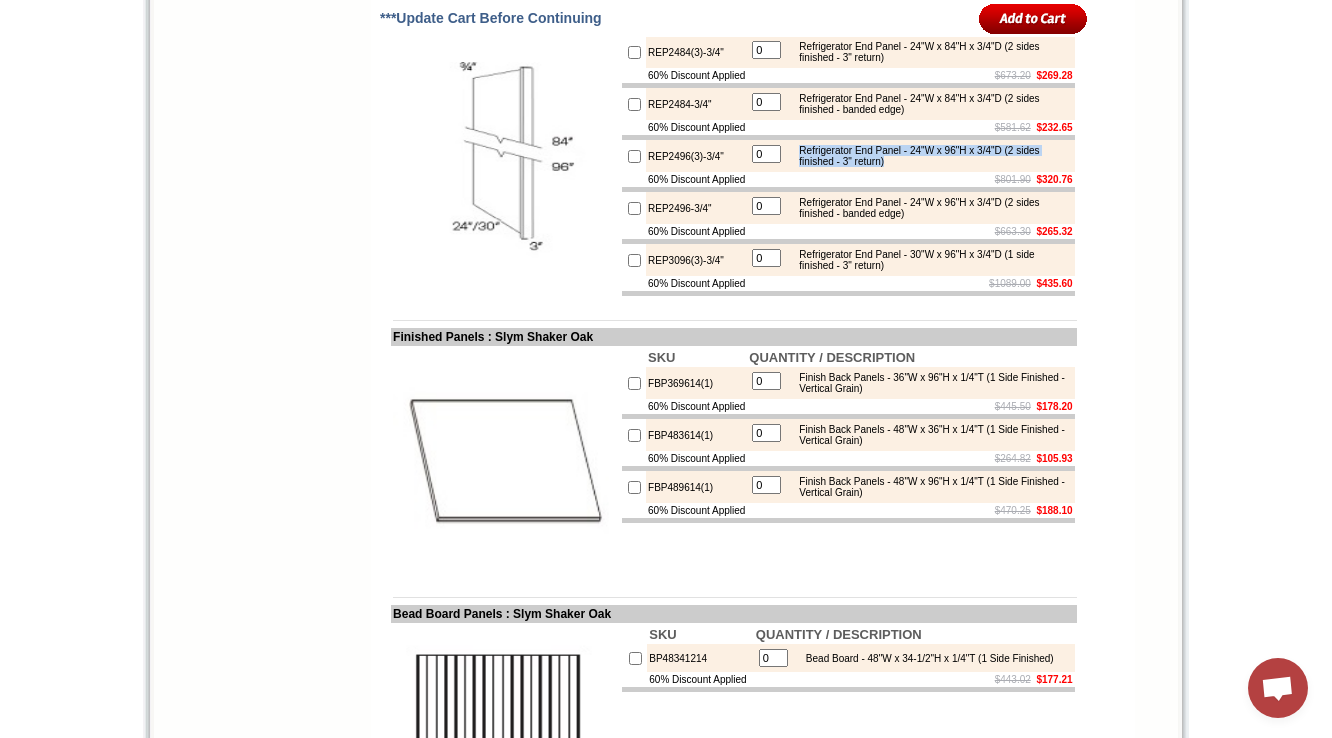 drag, startPoint x: 819, startPoint y: 280, endPoint x: 967, endPoint y: 291, distance: 148.40822 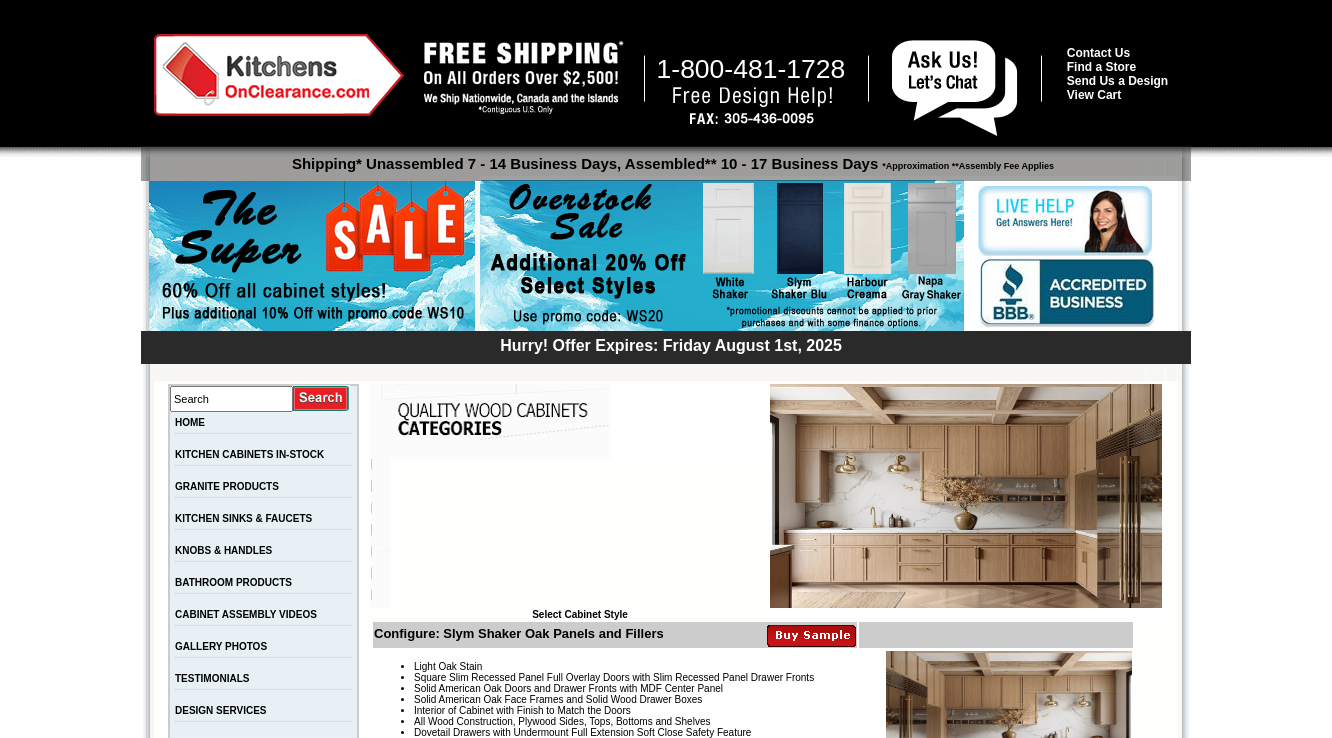 scroll, scrollTop: 2488, scrollLeft: 0, axis: vertical 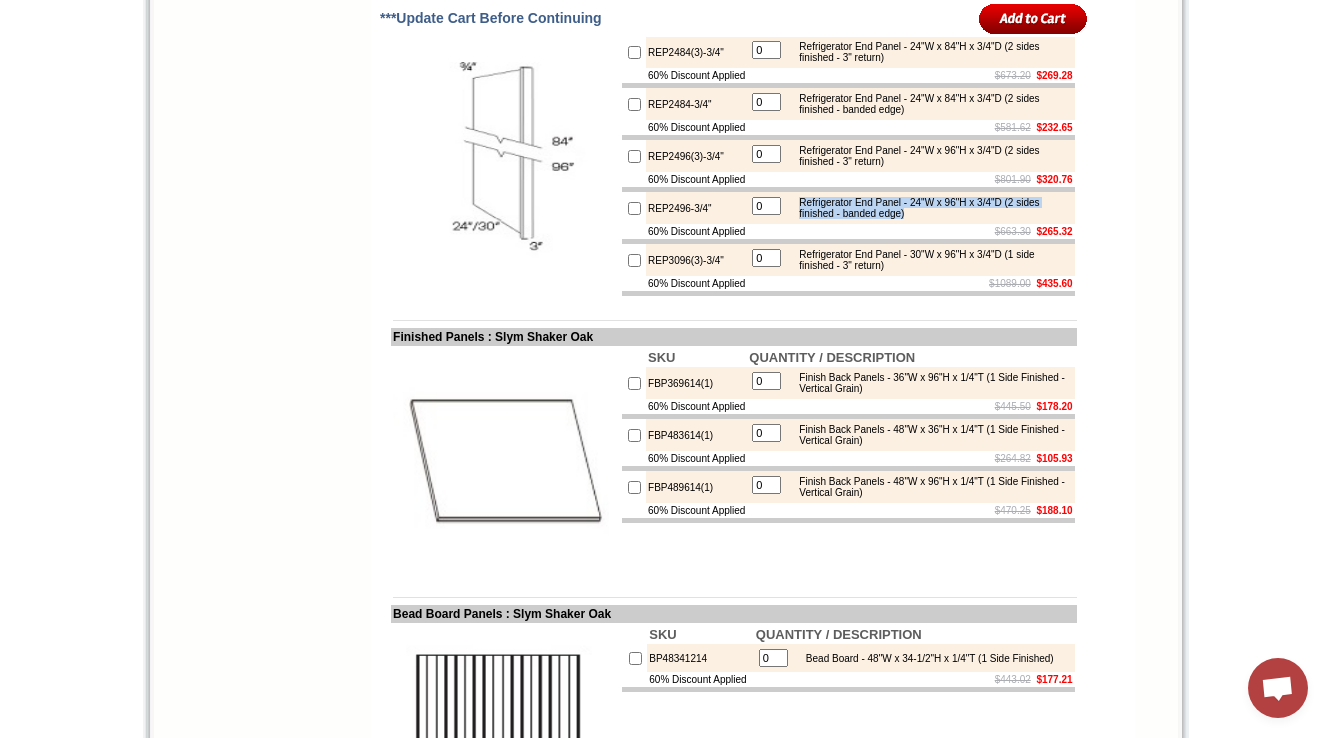 drag, startPoint x: 820, startPoint y: 340, endPoint x: 967, endPoint y: 351, distance: 147.411 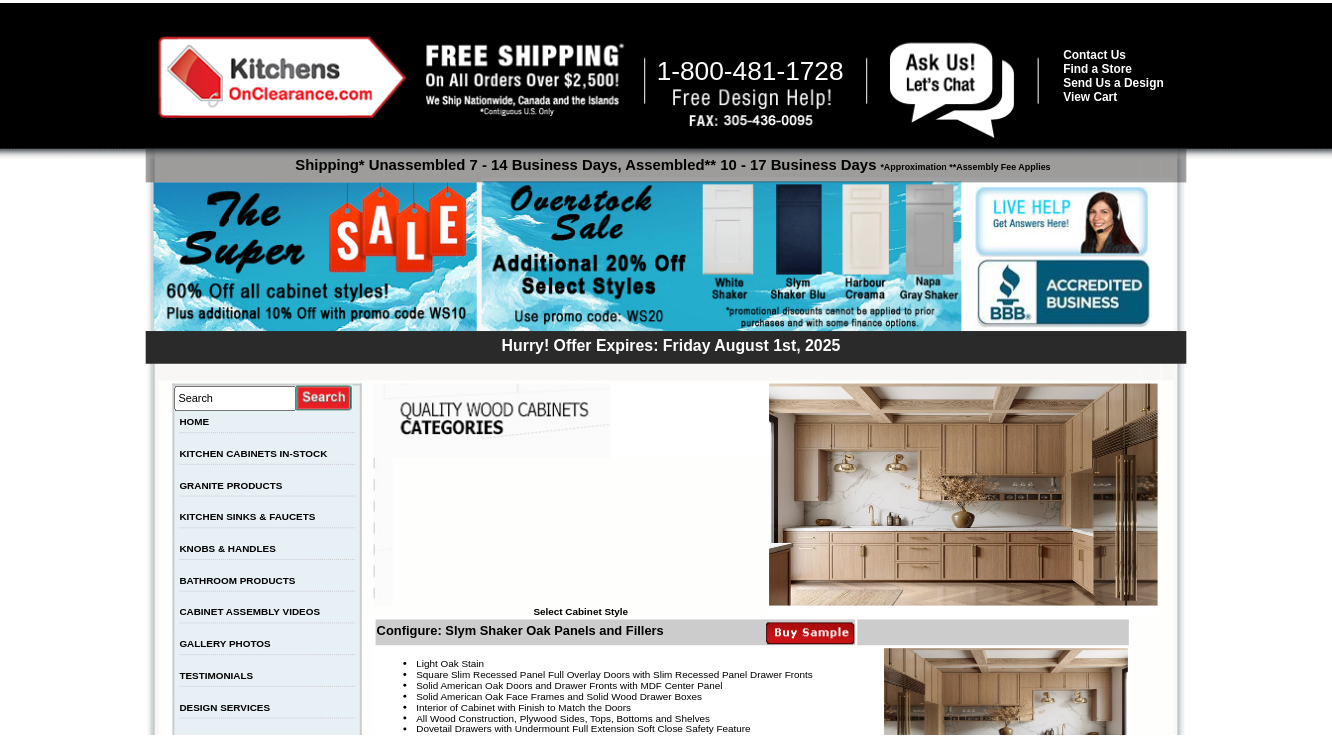 scroll, scrollTop: 2484, scrollLeft: 0, axis: vertical 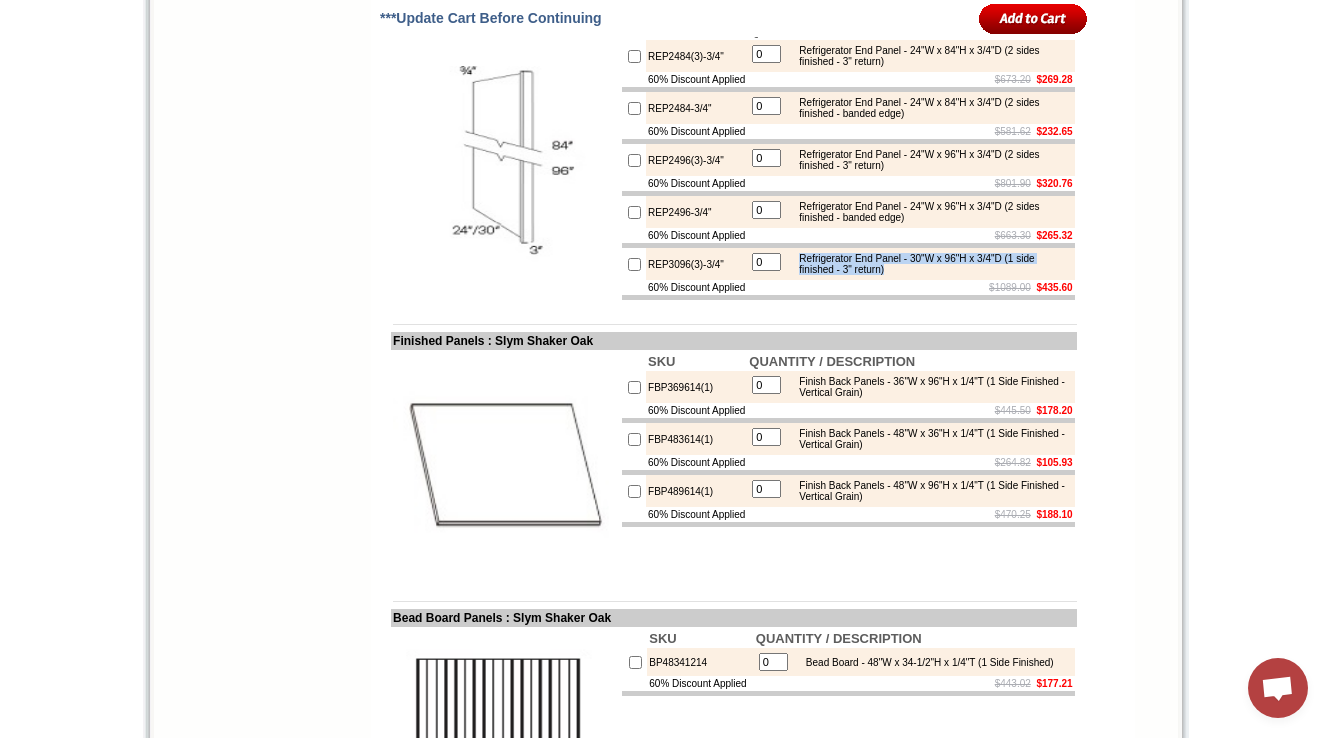 drag, startPoint x: 818, startPoint y: 396, endPoint x: 967, endPoint y: 411, distance: 149.75313 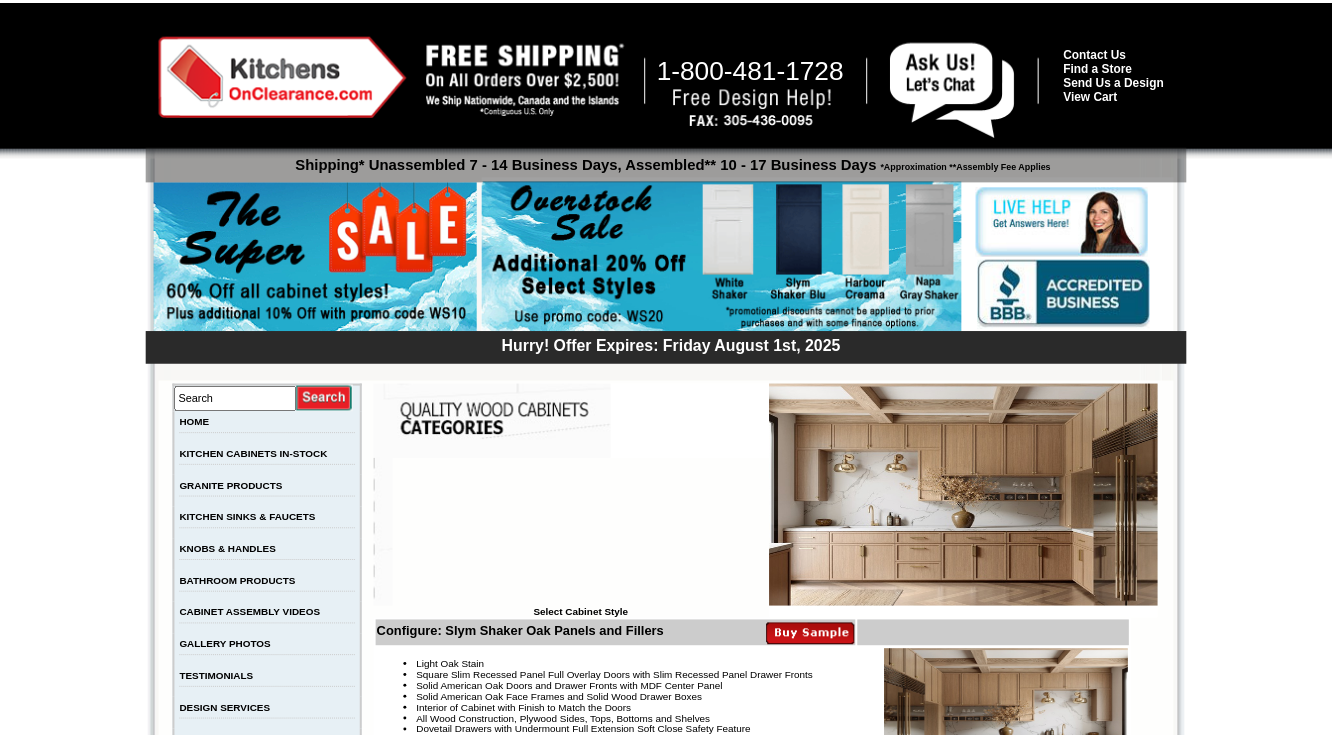 scroll, scrollTop: 2484, scrollLeft: 0, axis: vertical 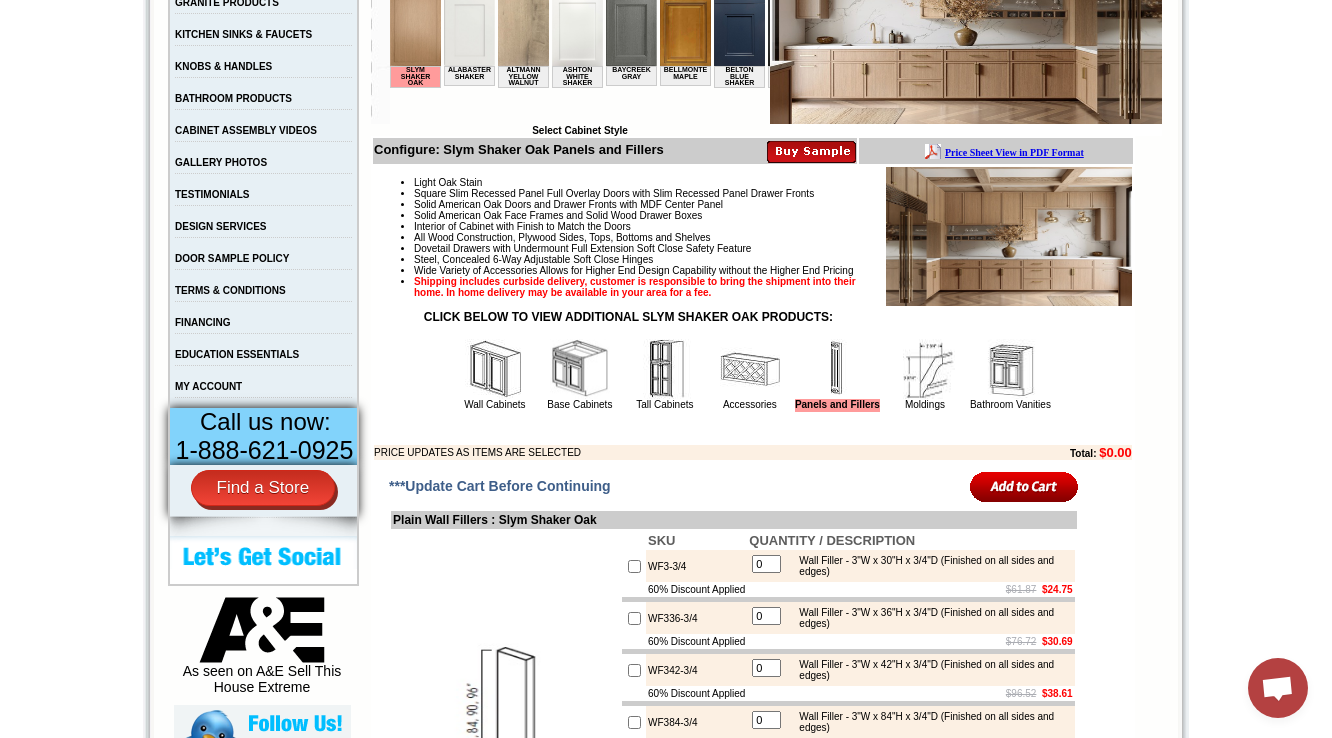 click at bounding box center [750, 369] 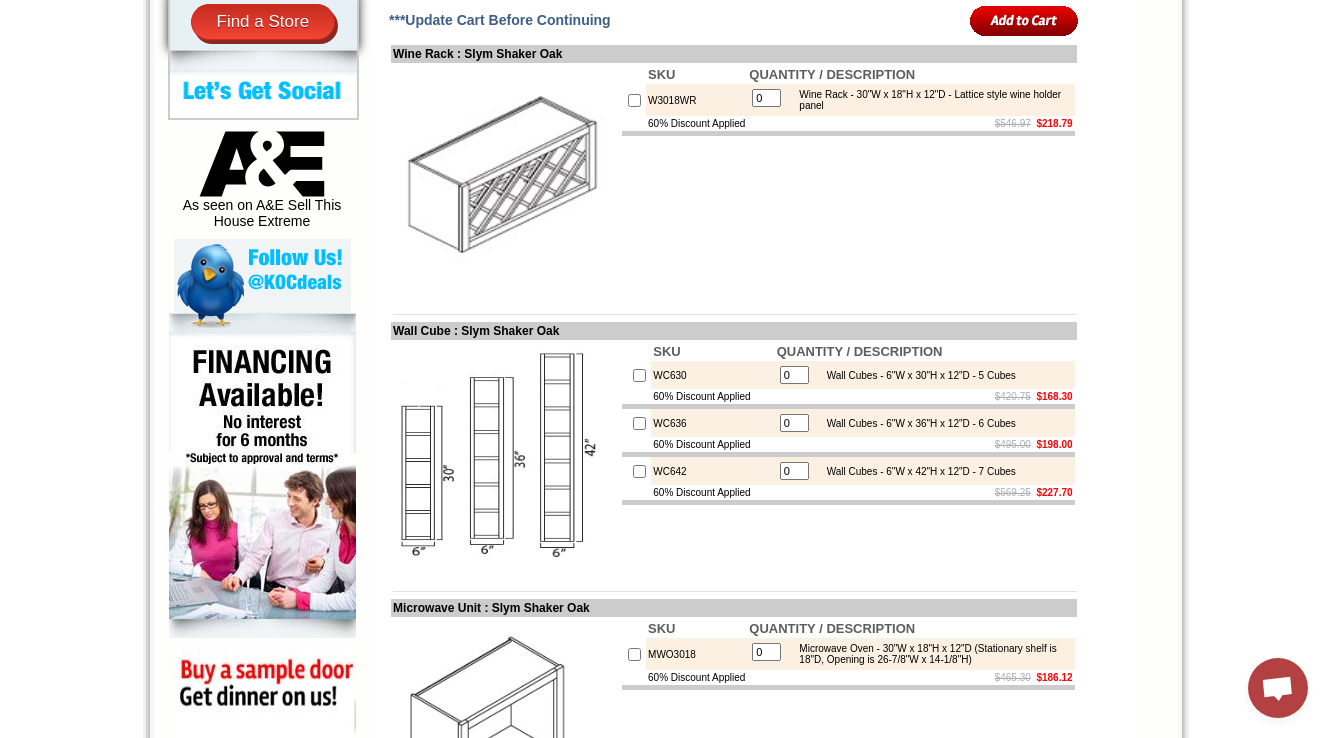 scroll, scrollTop: 950, scrollLeft: 0, axis: vertical 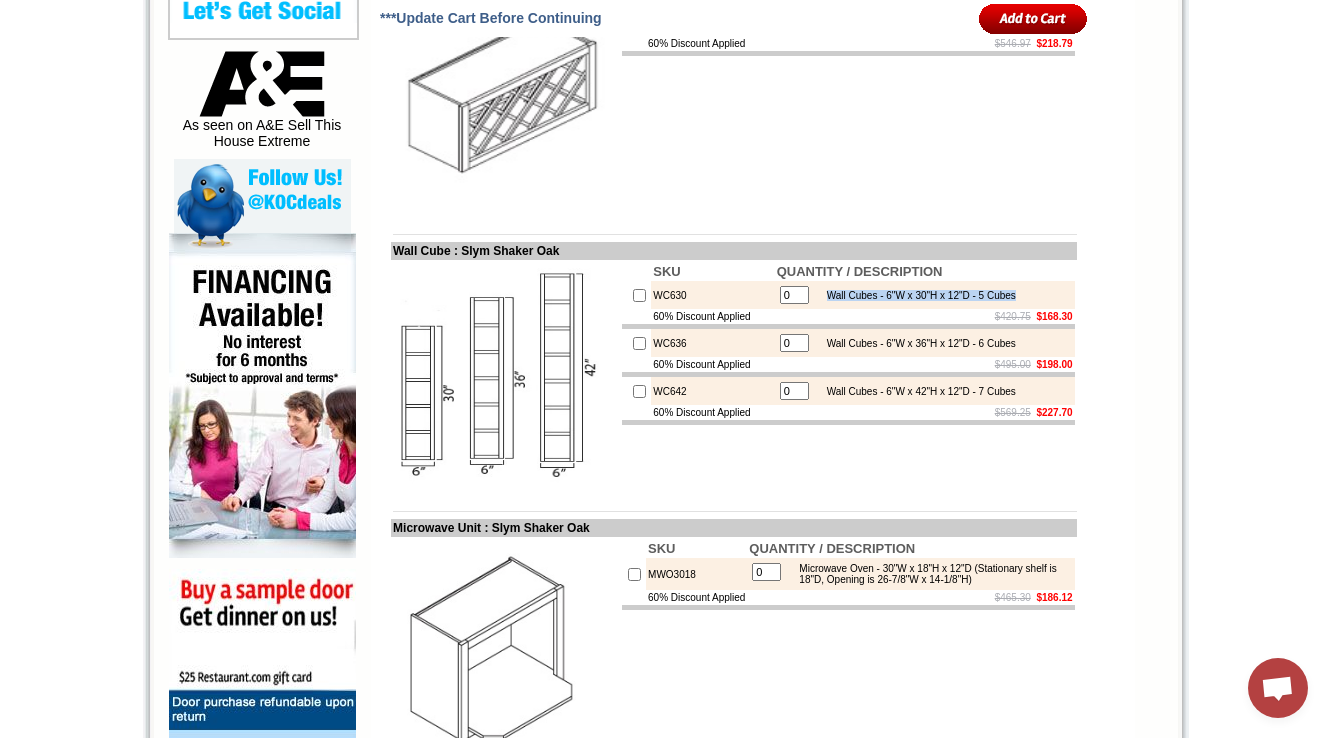drag, startPoint x: 828, startPoint y: 331, endPoint x: 1048, endPoint y: 328, distance: 220.02045 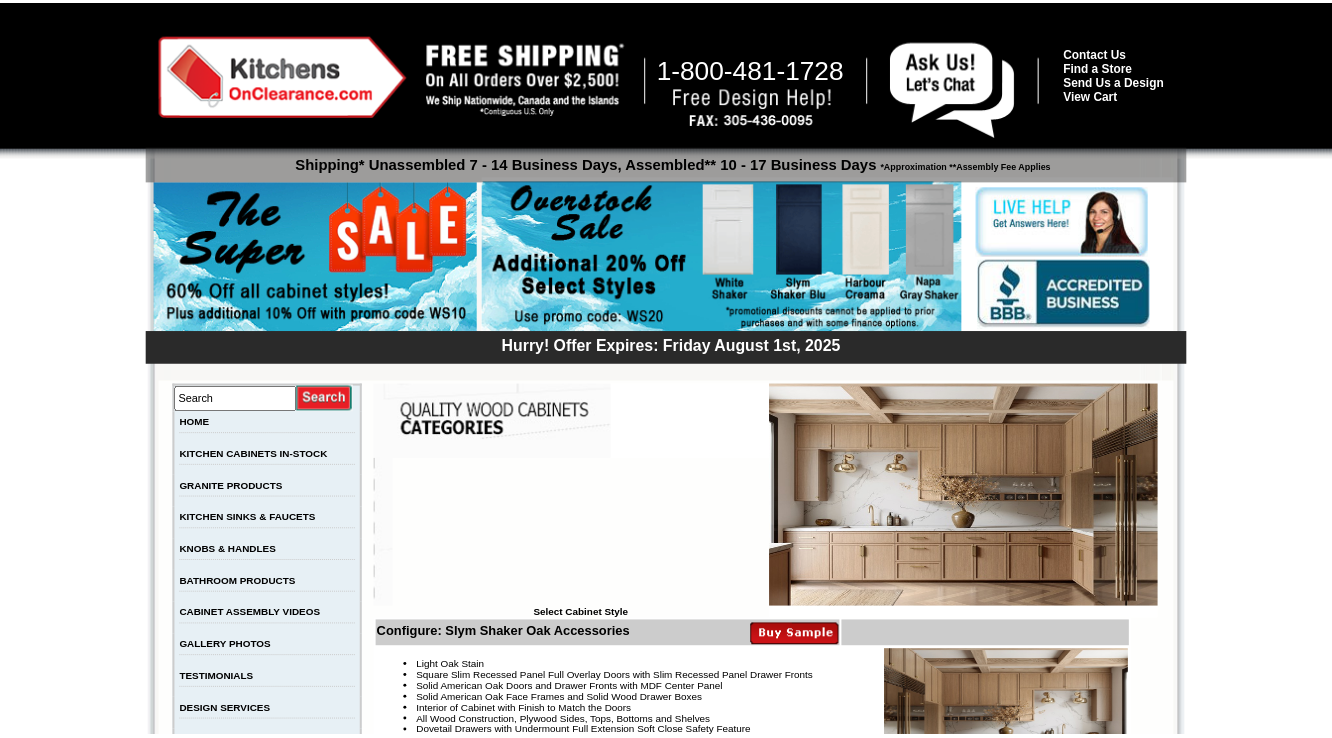 scroll, scrollTop: 1030, scrollLeft: 0, axis: vertical 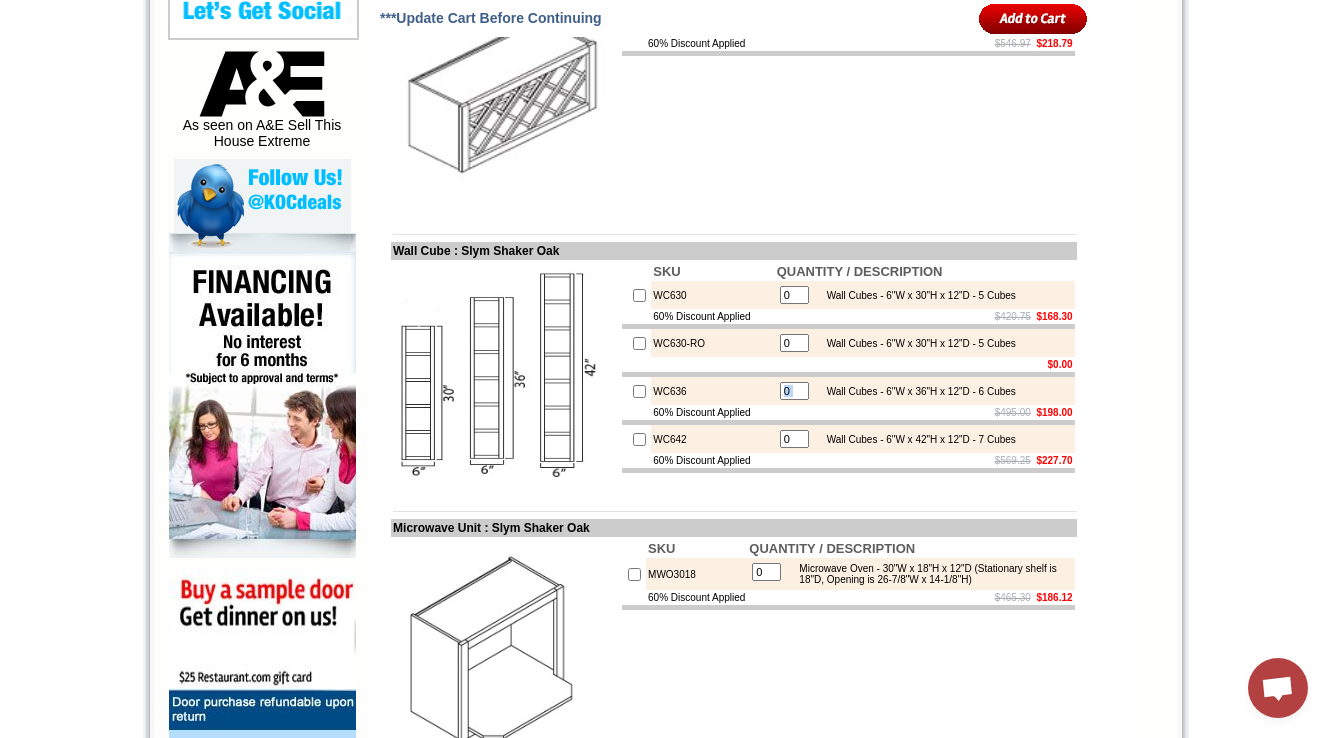 drag, startPoint x: 835, startPoint y: 429, endPoint x: 1052, endPoint y: 428, distance: 217.0023 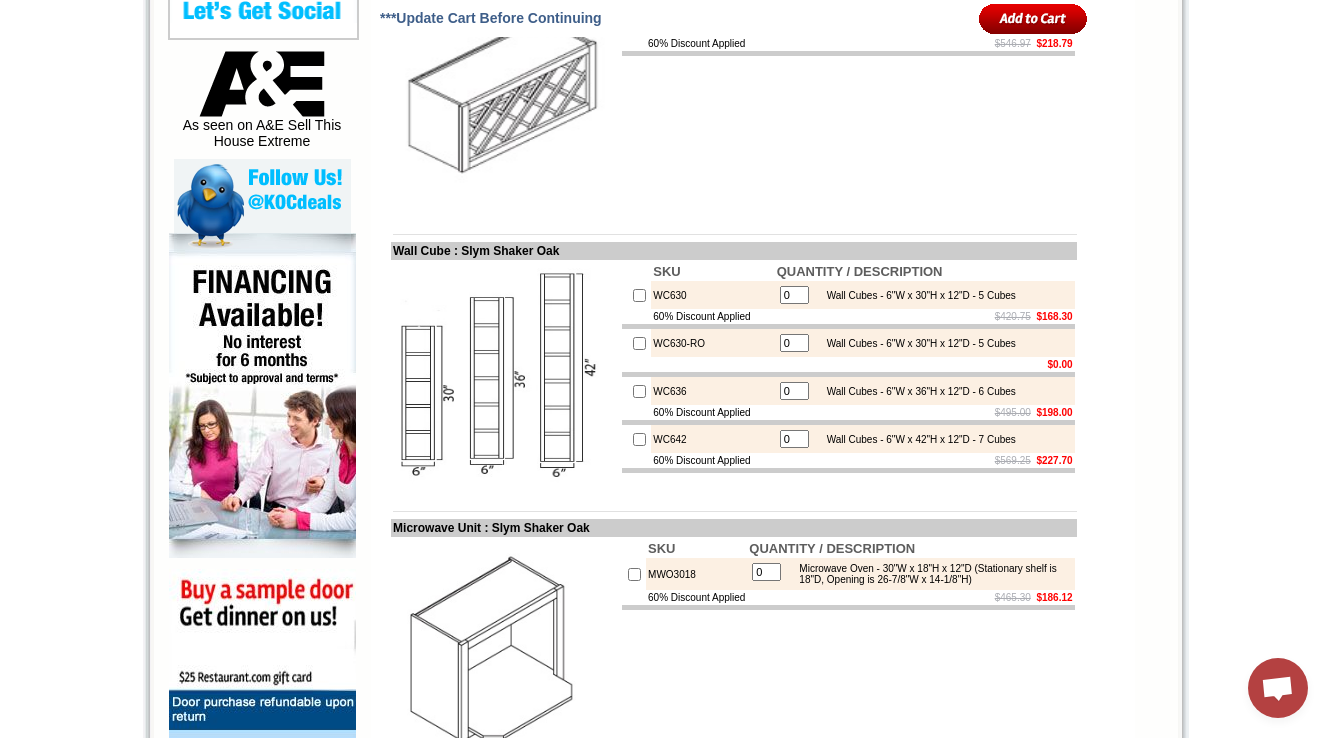 click on "Wall Cubes - 6"W x 42"H x 12"D - 7 Cubes" at bounding box center (916, 439) 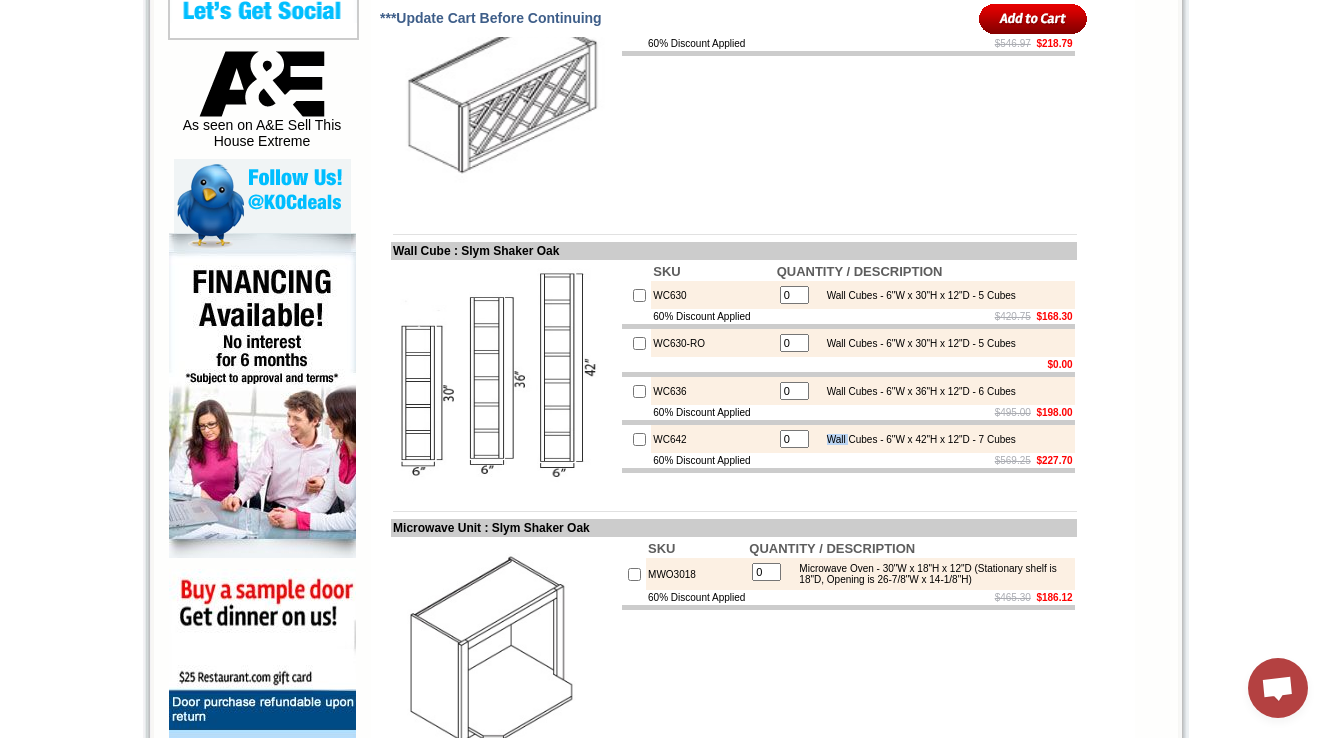 click on "Wall Cubes - 6"W x 42"H x 12"D - 7 Cubes" at bounding box center (916, 439) 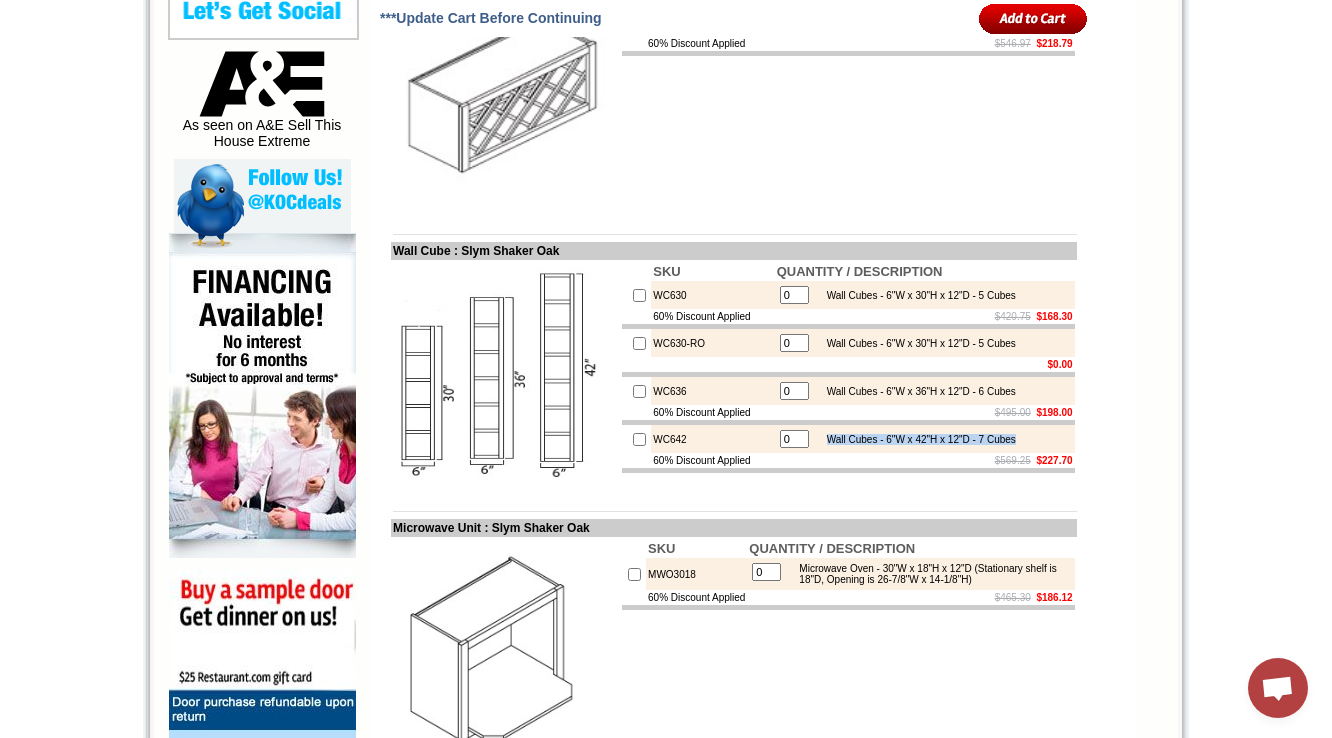 click on "Wall Cubes - 6"W x 42"H x 12"D - 7 Cubes" at bounding box center [916, 439] 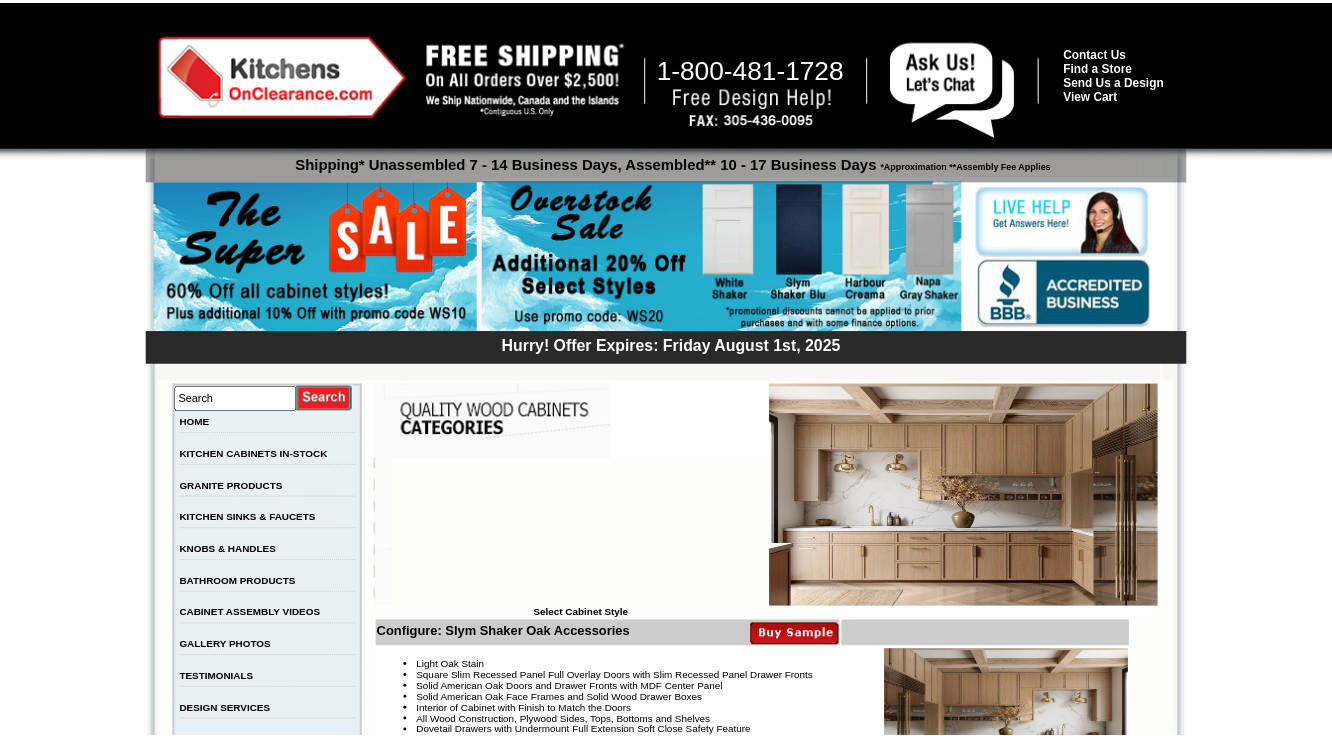 scroll, scrollTop: 1030, scrollLeft: 0, axis: vertical 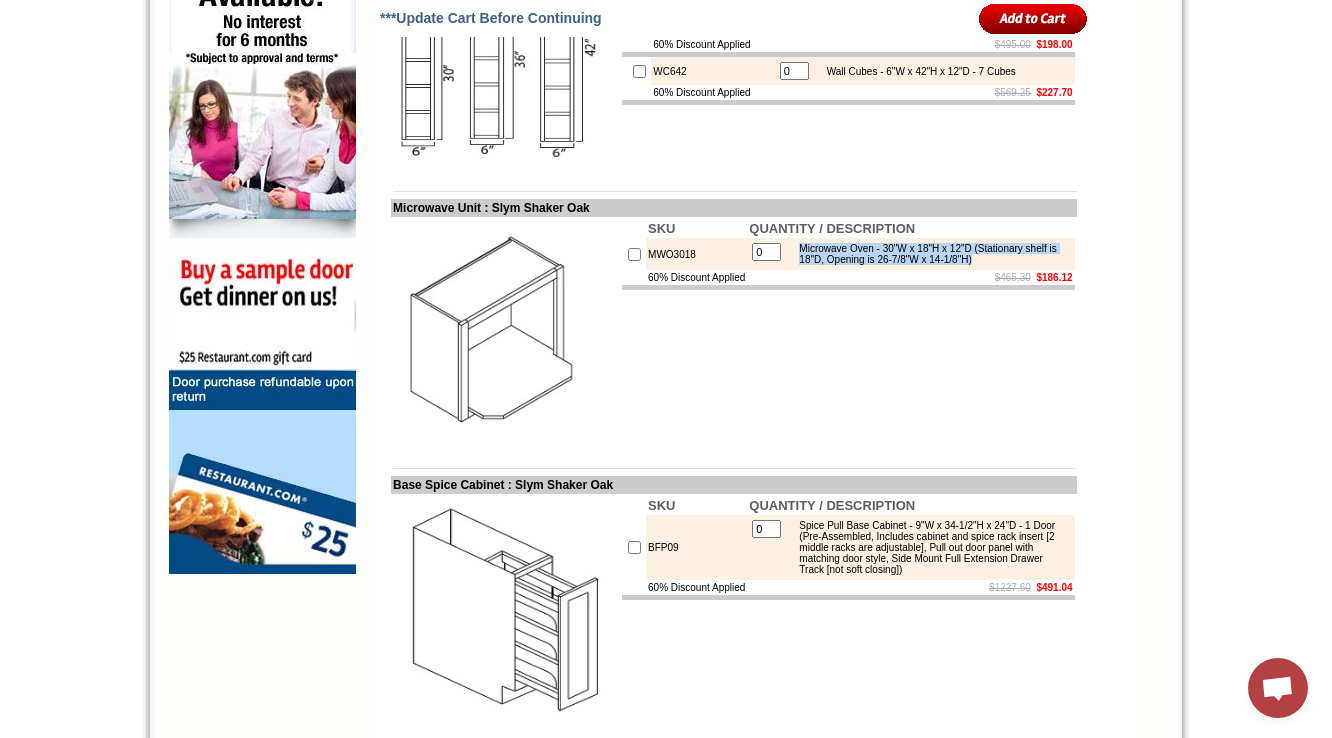 drag, startPoint x: 821, startPoint y: 292, endPoint x: 885, endPoint y: 308, distance: 65.96969 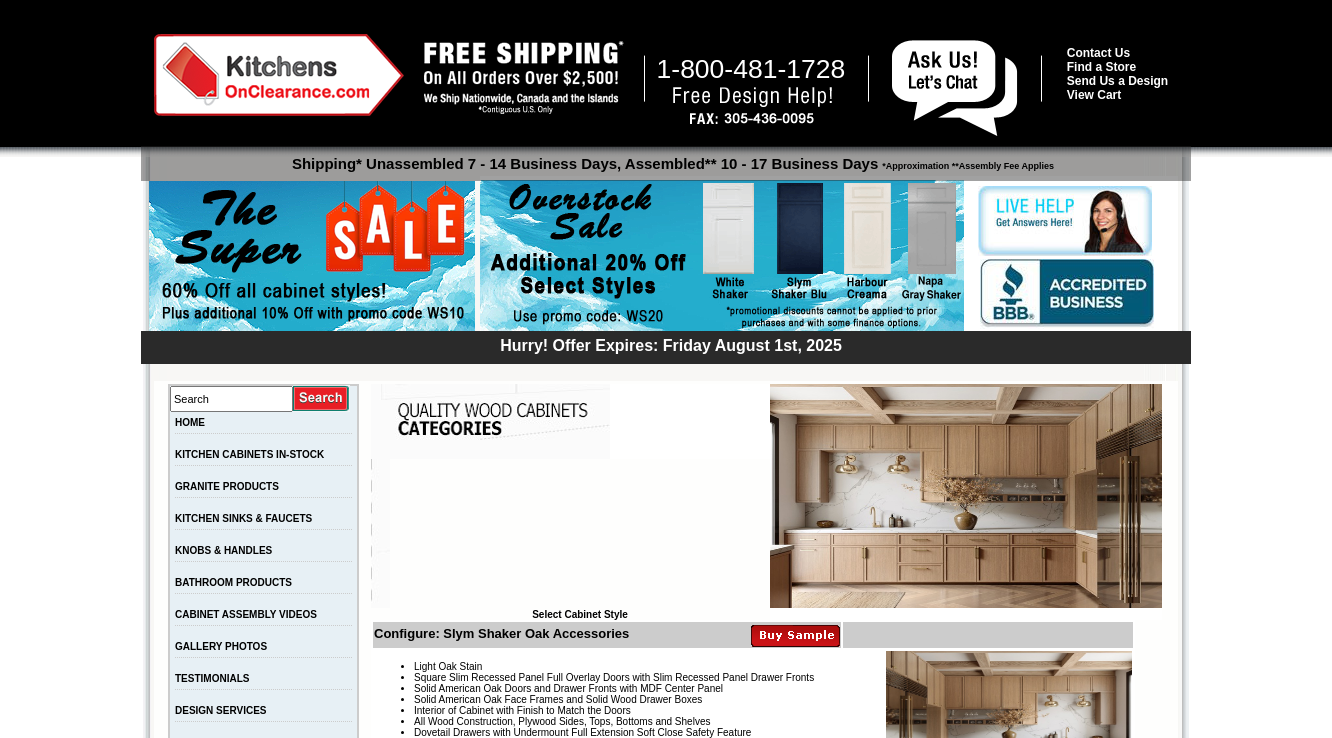 scroll, scrollTop: 1350, scrollLeft: 0, axis: vertical 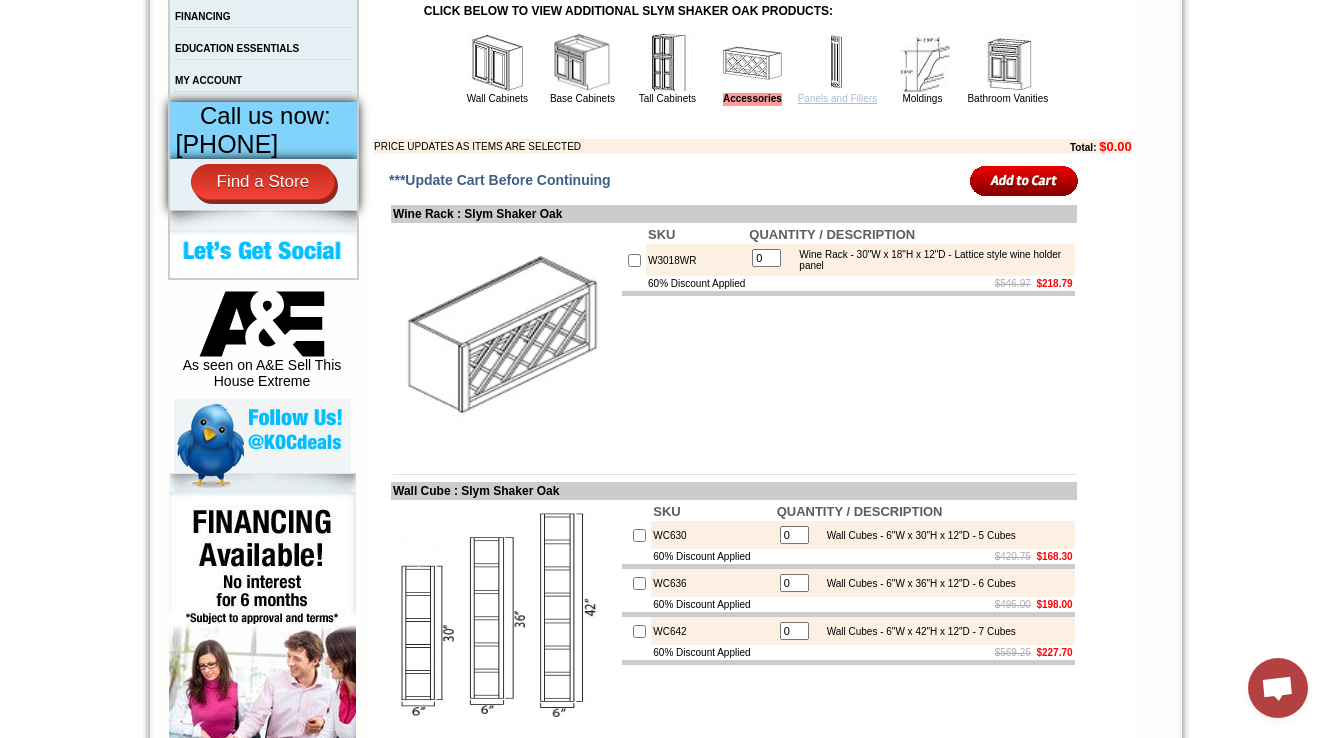 click on "Panels and Fillers" at bounding box center [837, 98] 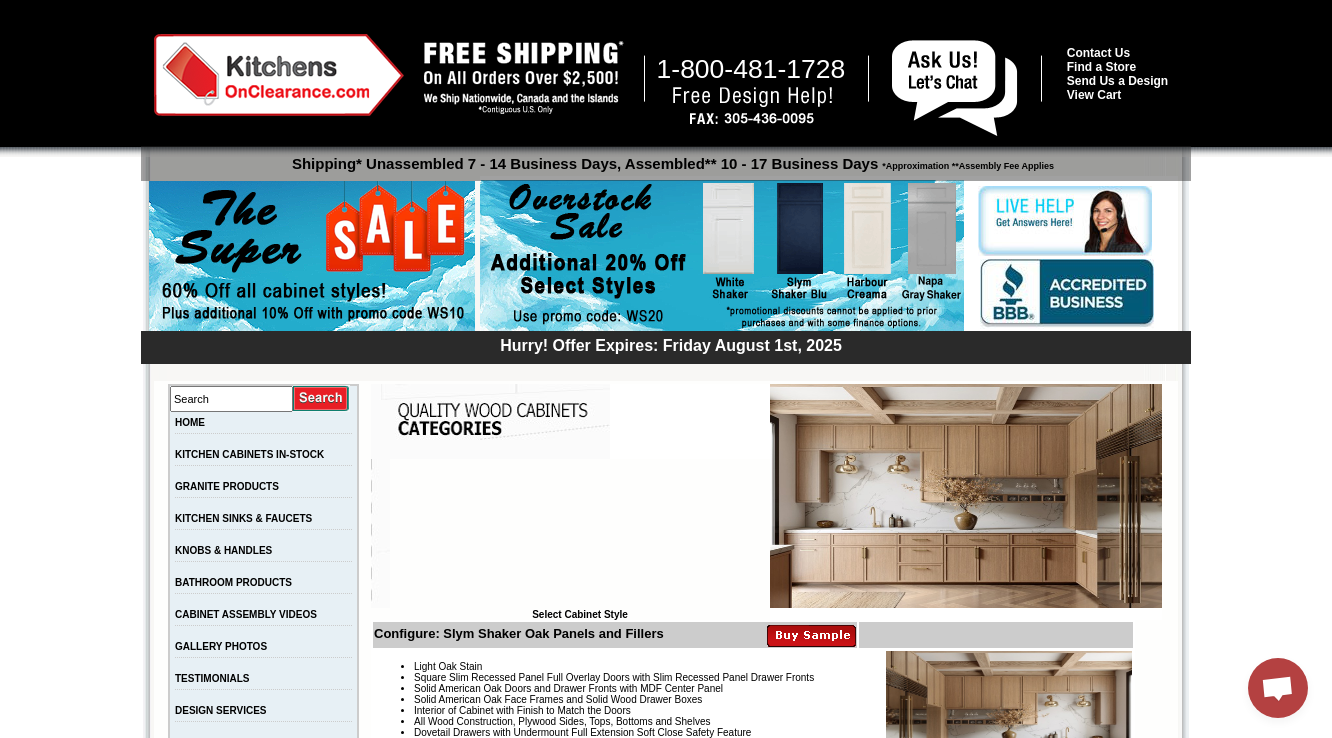 scroll, scrollTop: 0, scrollLeft: 0, axis: both 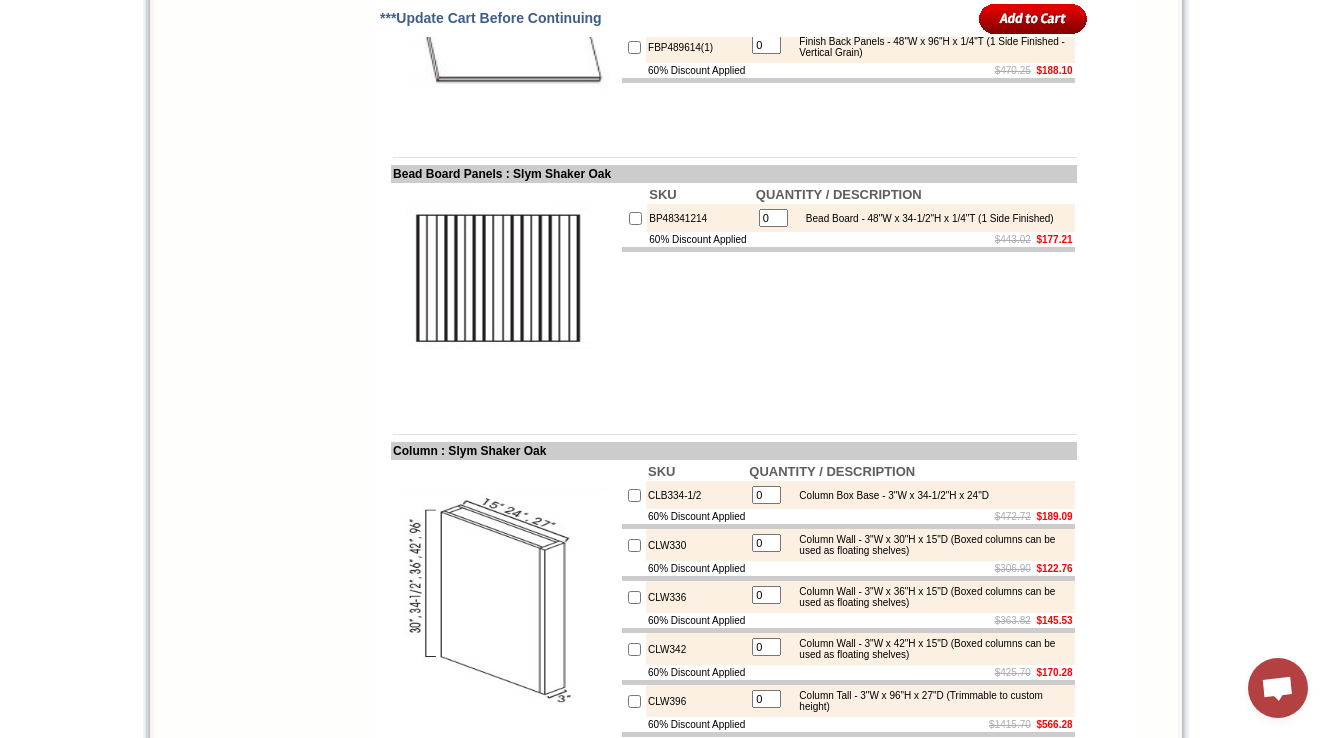 click on "Bead Board - 48"W x 34-1/2"H x 1/4"T (1 Side Finished)" at bounding box center (925, 218) 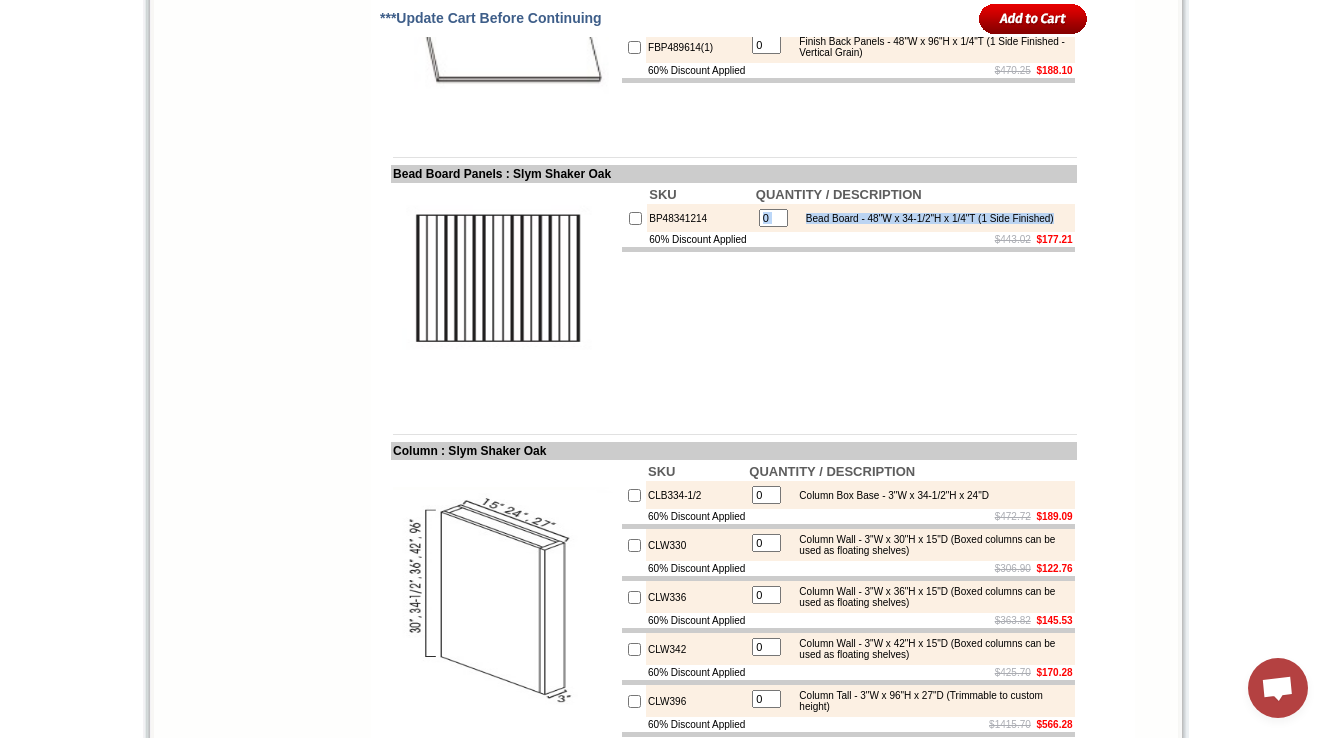 drag, startPoint x: 820, startPoint y: 353, endPoint x: 869, endPoint y: 376, distance: 54.129475 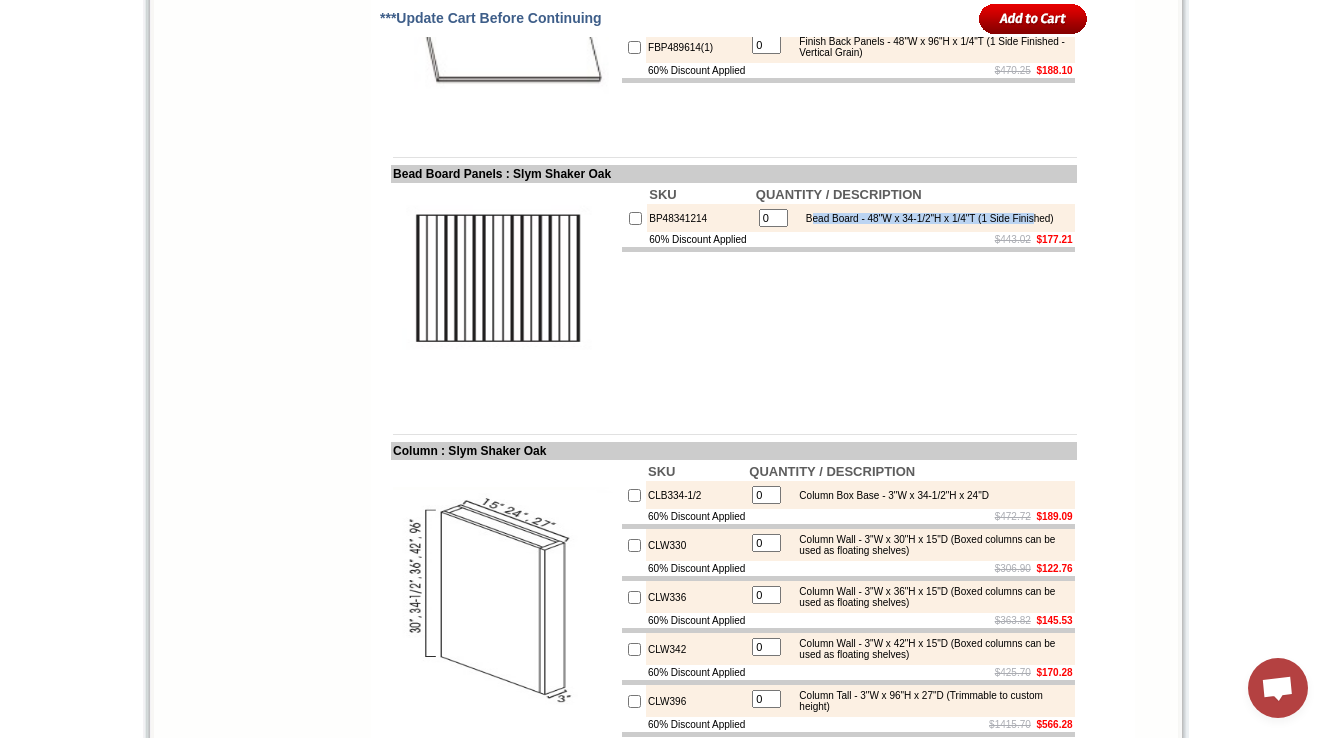 drag, startPoint x: 828, startPoint y: 360, endPoint x: 841, endPoint y: 376, distance: 20.615528 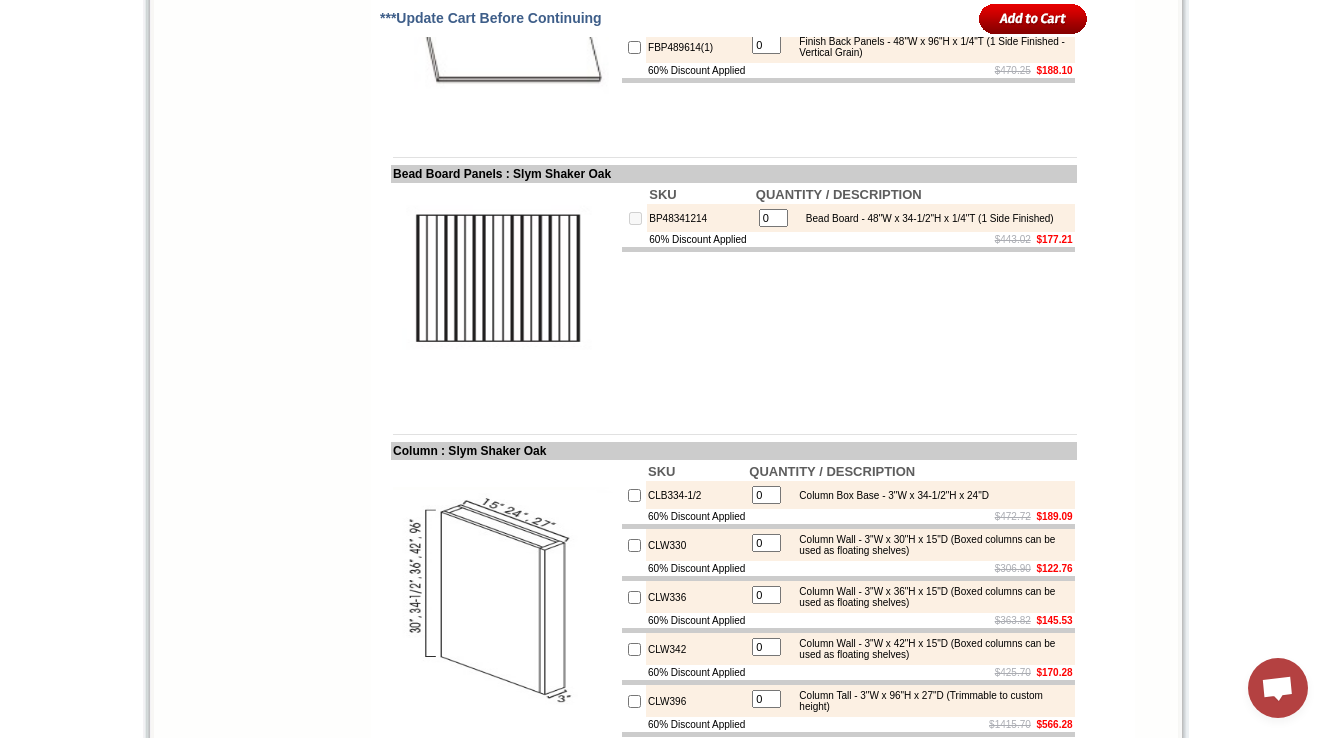 drag, startPoint x: 794, startPoint y: 363, endPoint x: 831, endPoint y: 359, distance: 37.215588 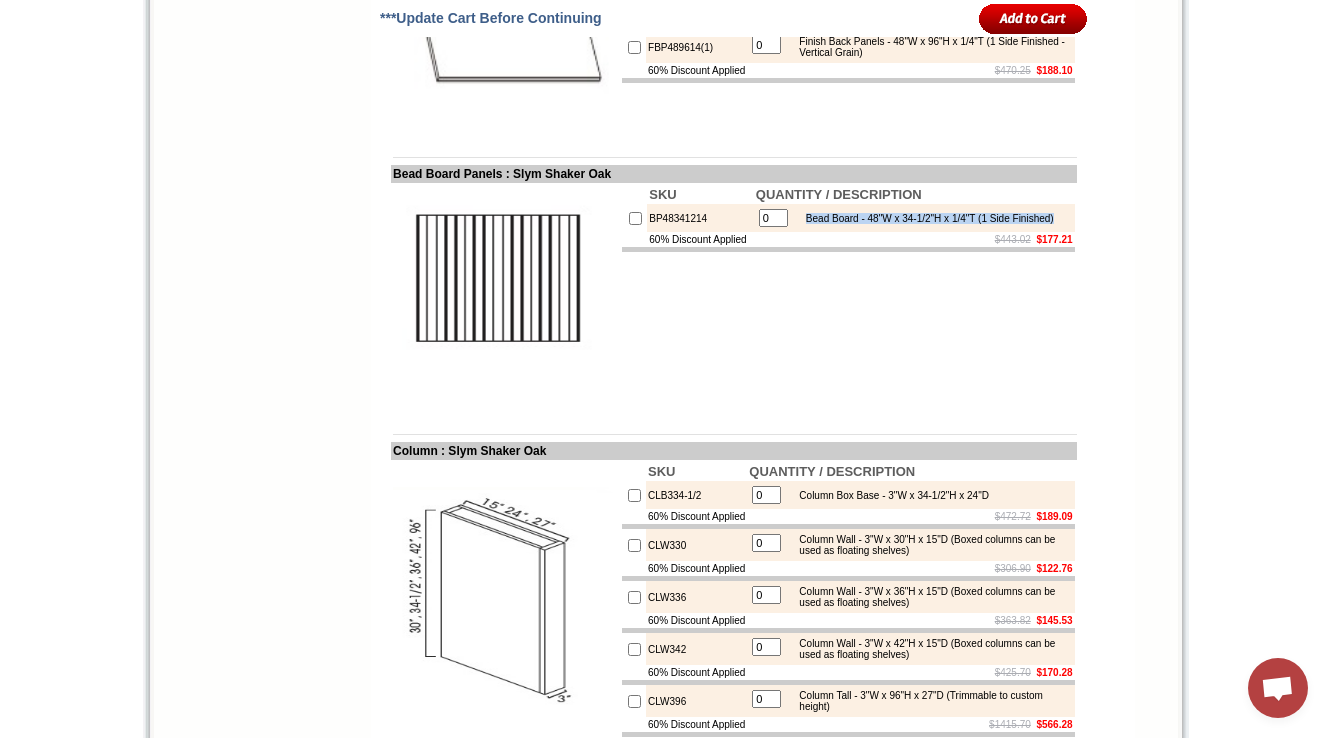 drag, startPoint x: 818, startPoint y: 360, endPoint x: 864, endPoint y: 376, distance: 48.703182 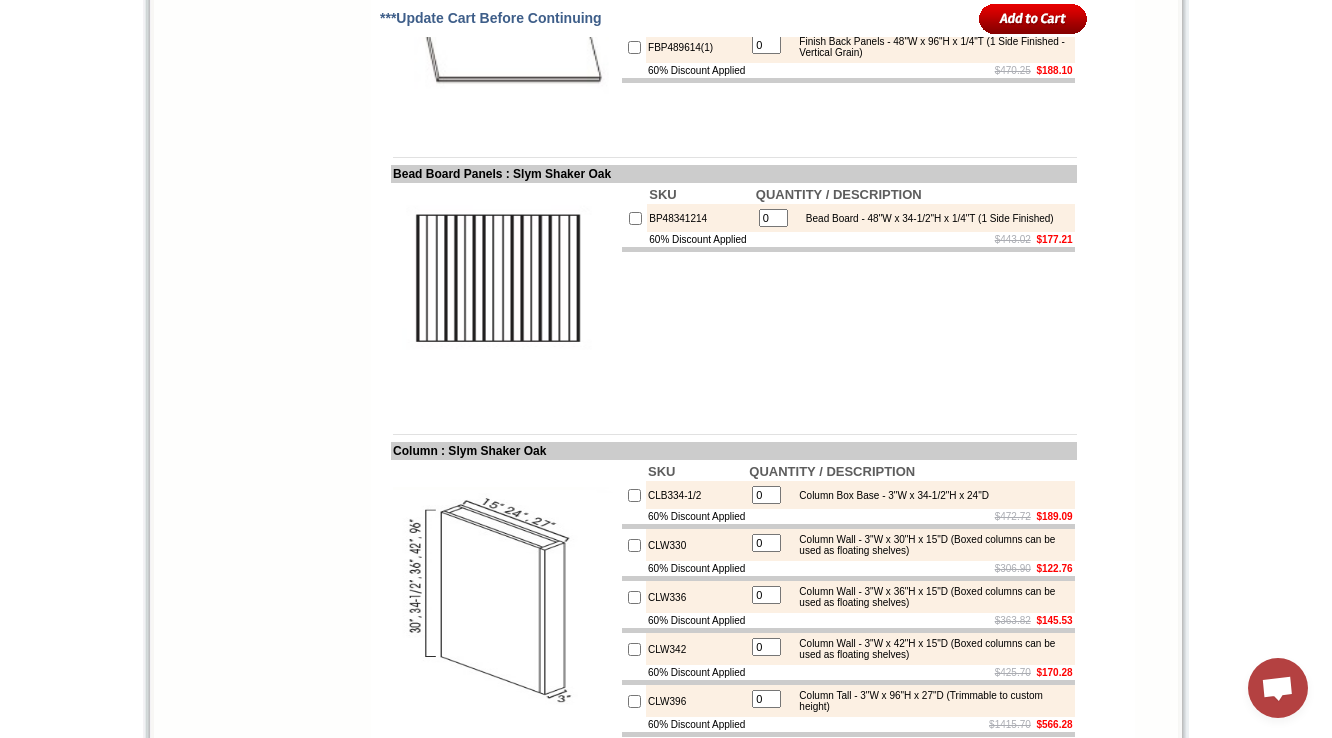 click on "SKU
QUANTITY / DESCRIPTION
BP48341214
0 Bead Board - 48"W x 34-1/2"H x 1/4"T (1 Side Finished)
60% Discount Applied
$443.02    $177.21" at bounding box center [848, 297] 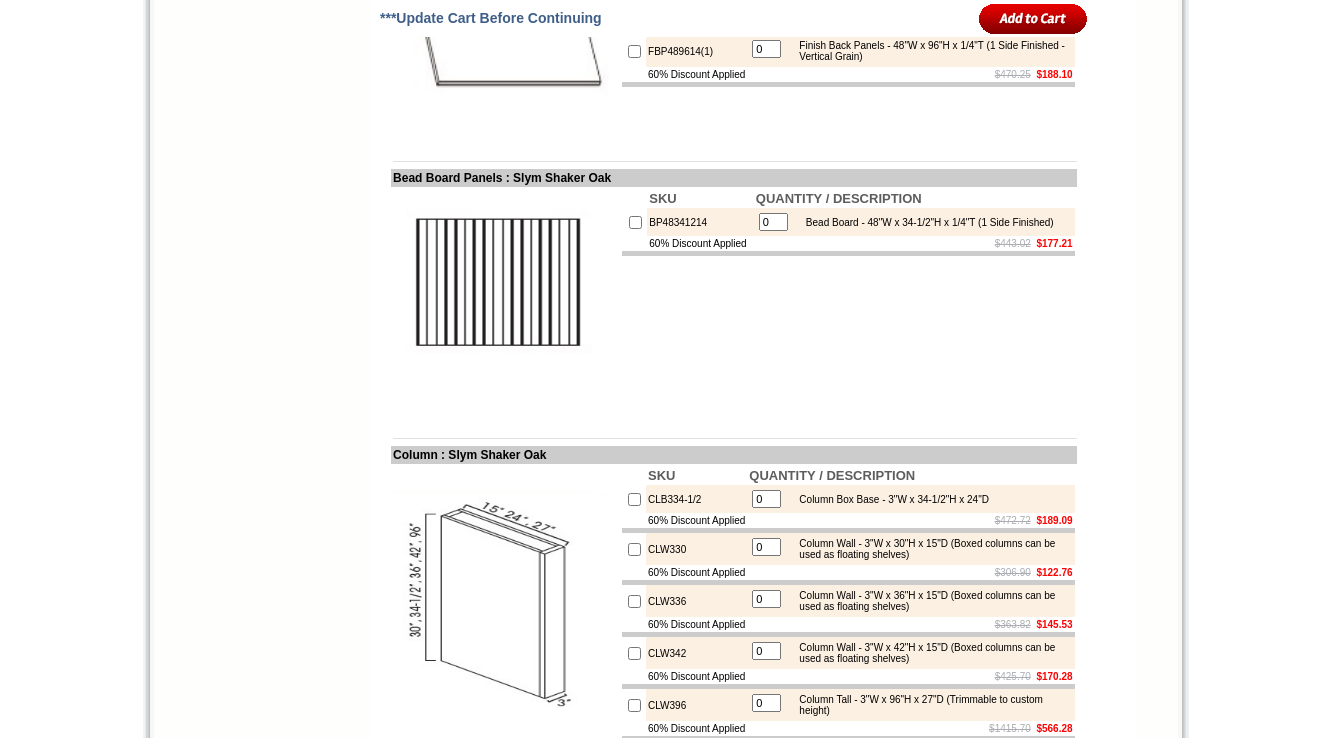 scroll, scrollTop: 2924, scrollLeft: 0, axis: vertical 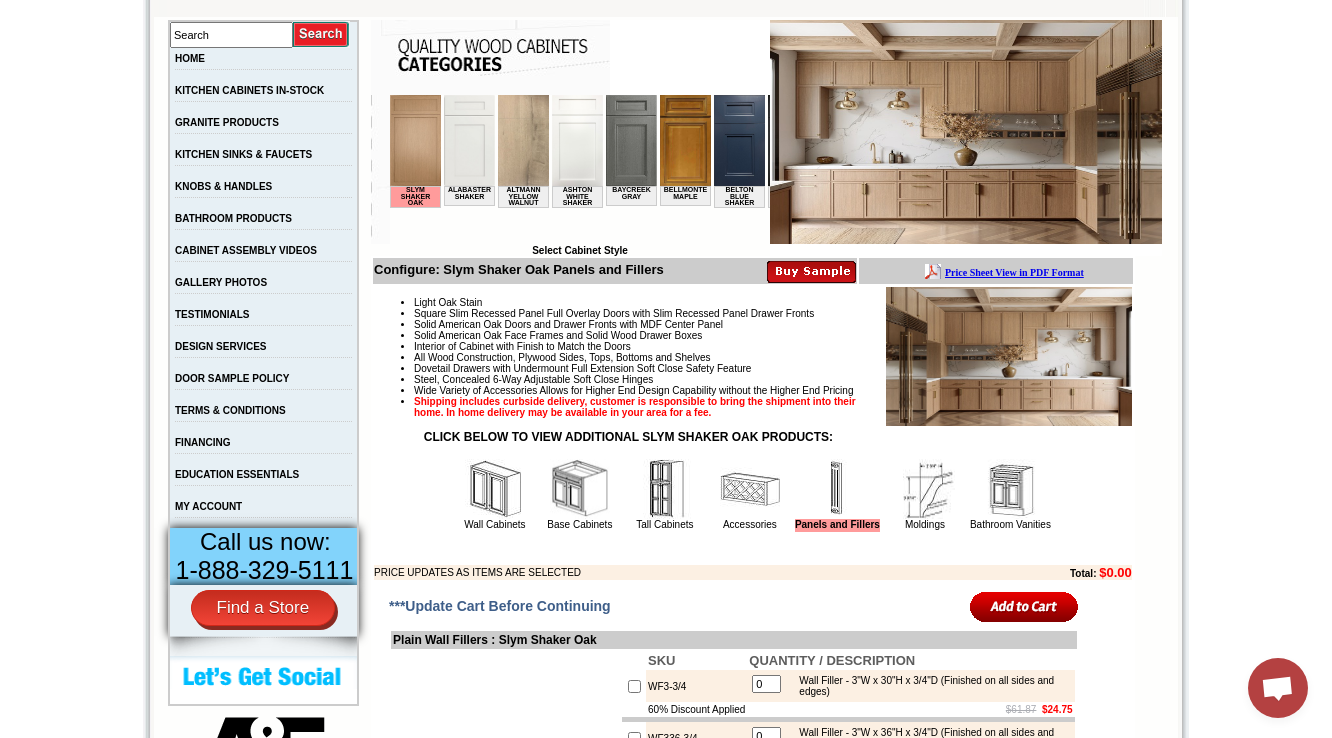 drag, startPoint x: 923, startPoint y: 544, endPoint x: 802, endPoint y: 465, distance: 144.50606 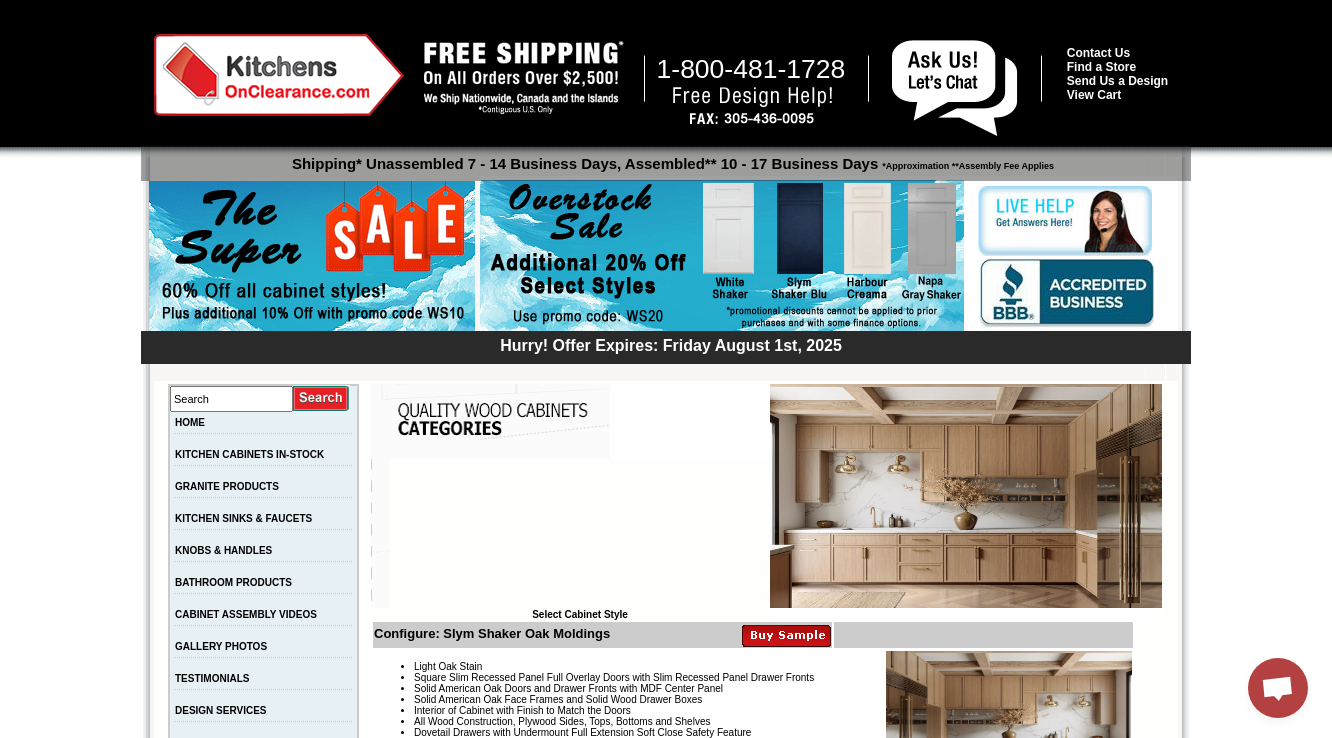 scroll, scrollTop: 0, scrollLeft: 0, axis: both 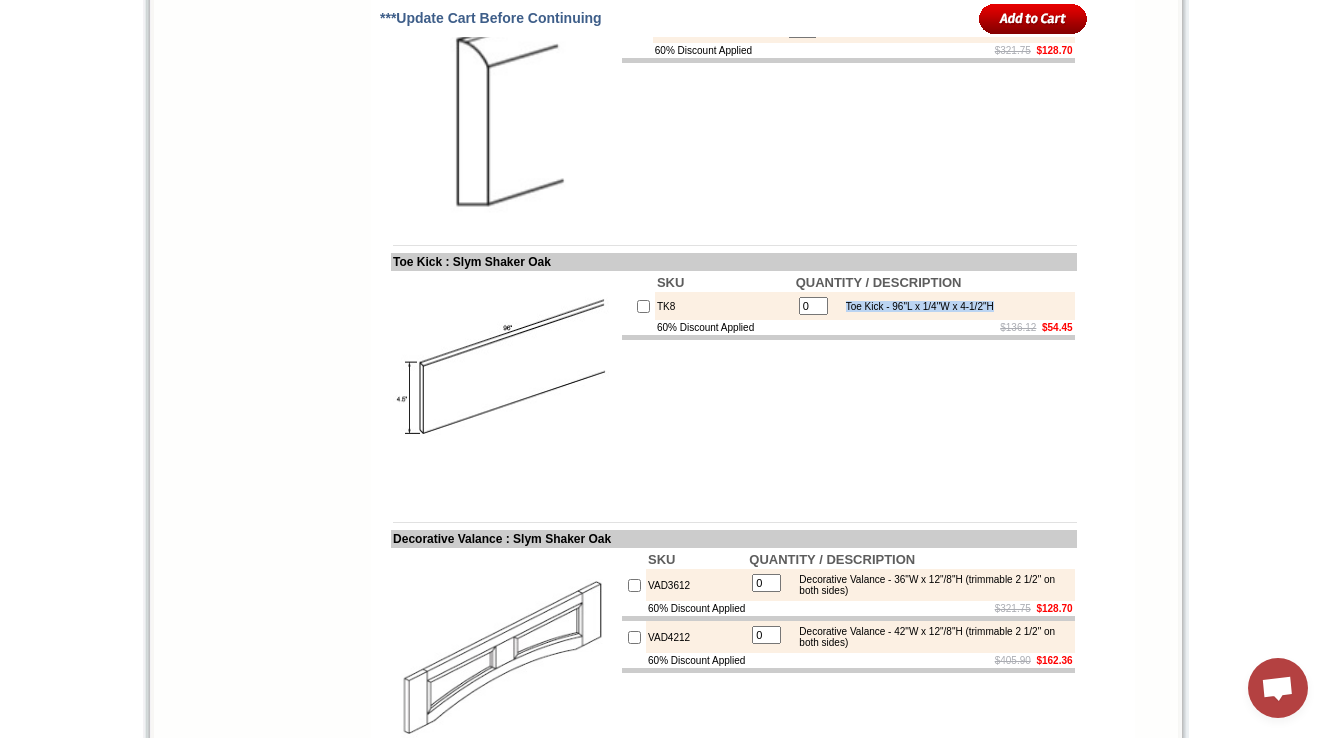 drag, startPoint x: 847, startPoint y: 362, endPoint x: 1022, endPoint y: 367, distance: 175.07141 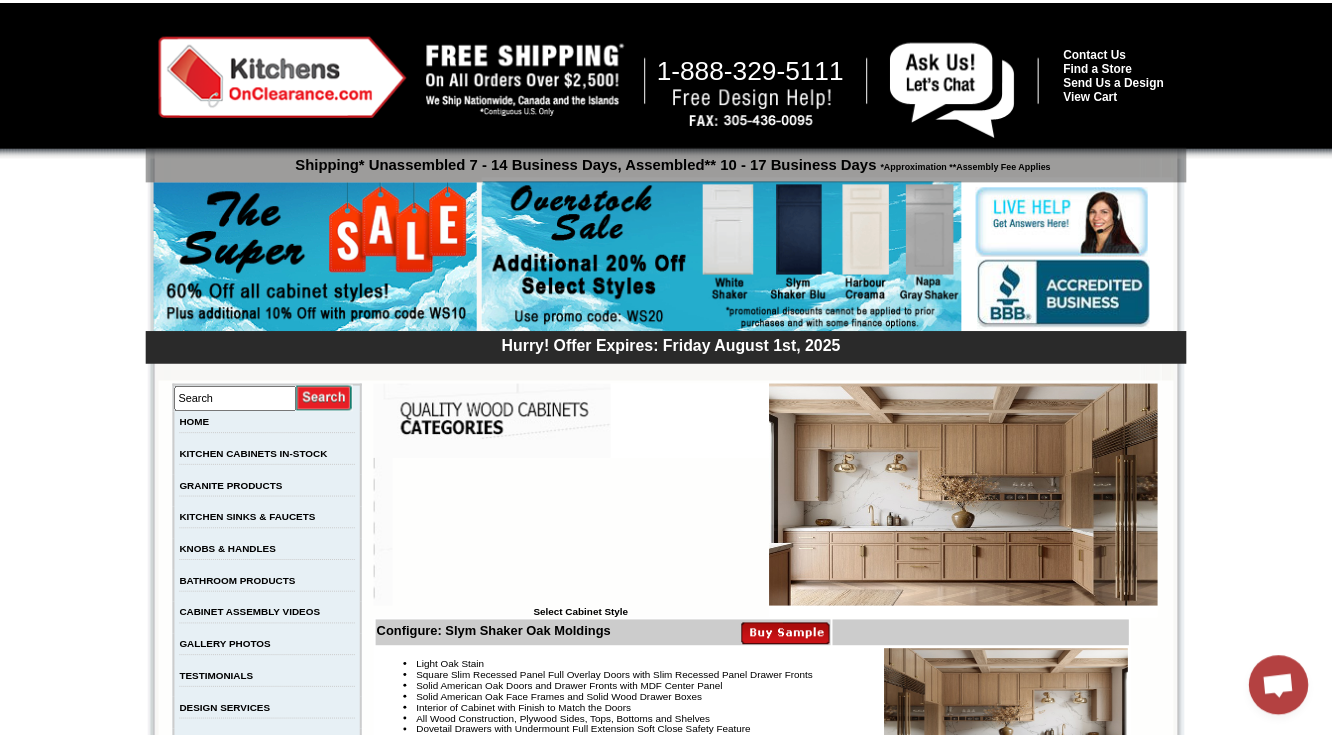 scroll, scrollTop: 4343, scrollLeft: 0, axis: vertical 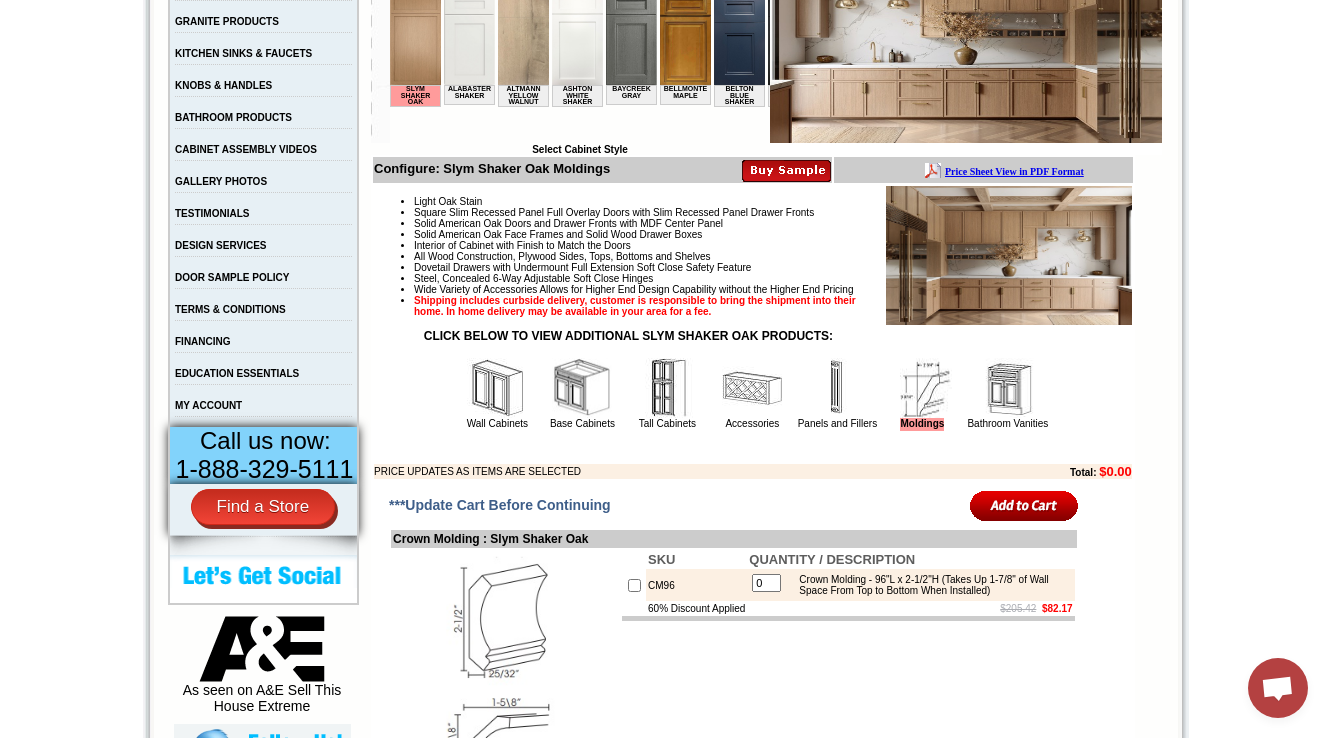 click at bounding box center (497, 388) 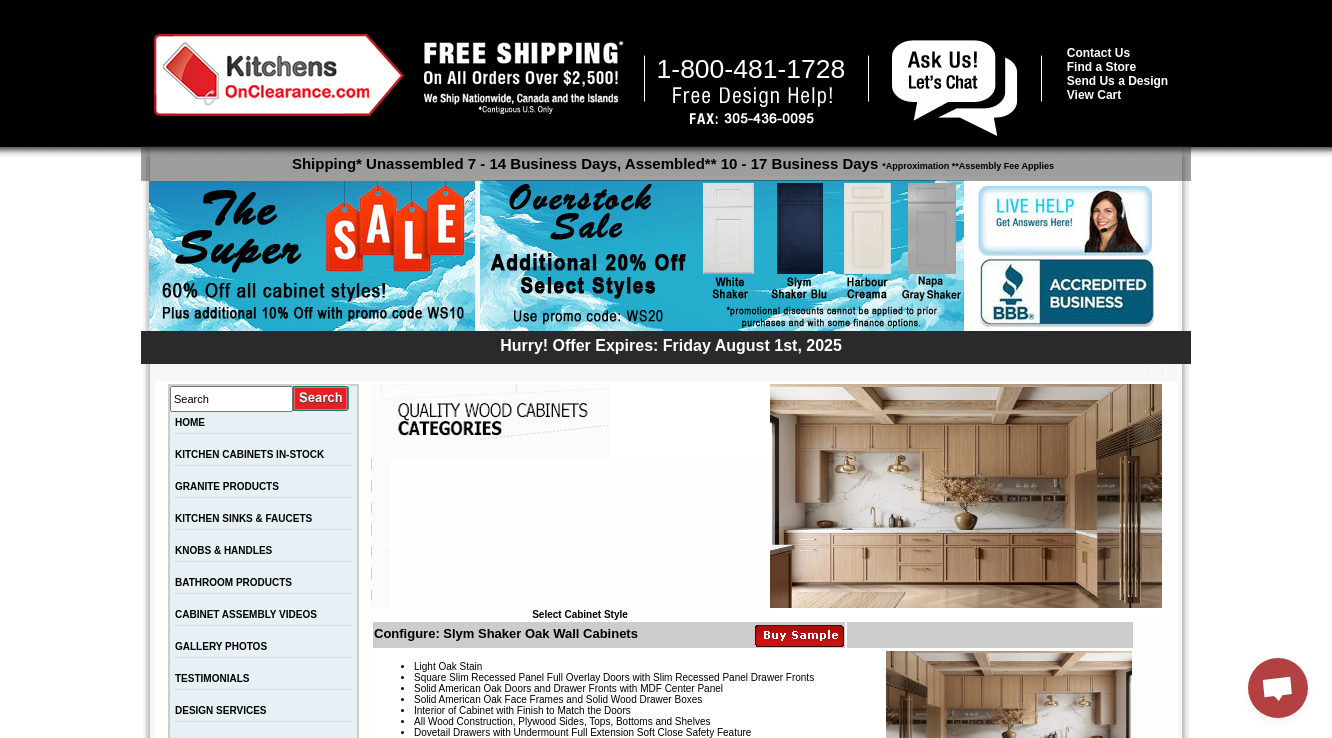 scroll, scrollTop: 0, scrollLeft: 0, axis: both 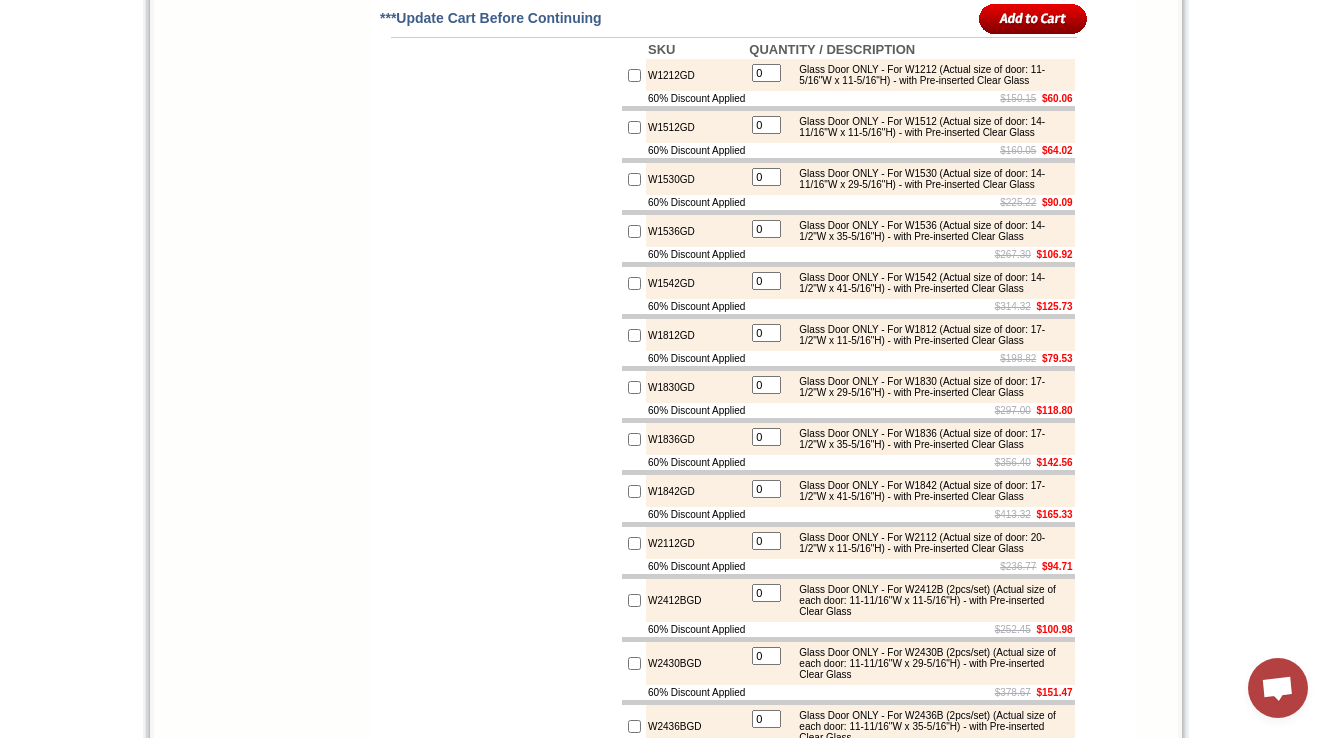 drag, startPoint x: 862, startPoint y: 360, endPoint x: 1024, endPoint y: 376, distance: 162.78821 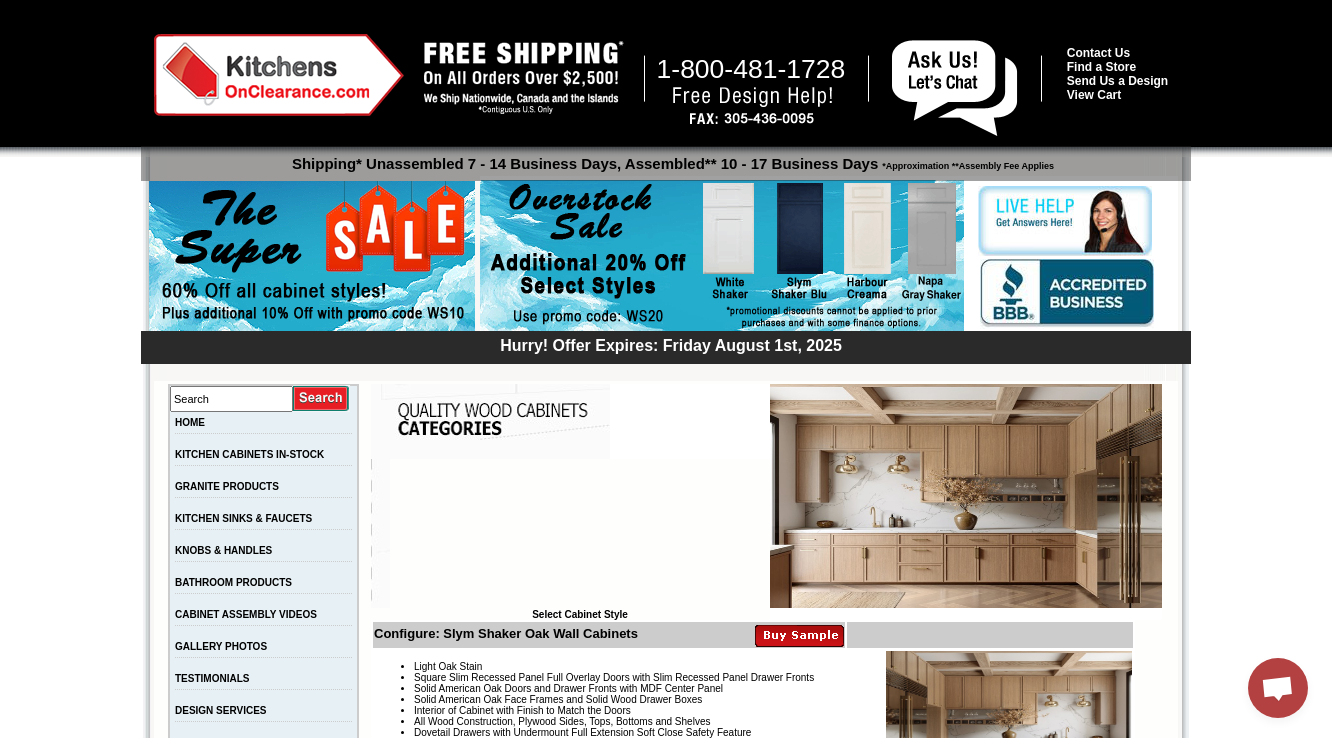 scroll, scrollTop: 6458, scrollLeft: 0, axis: vertical 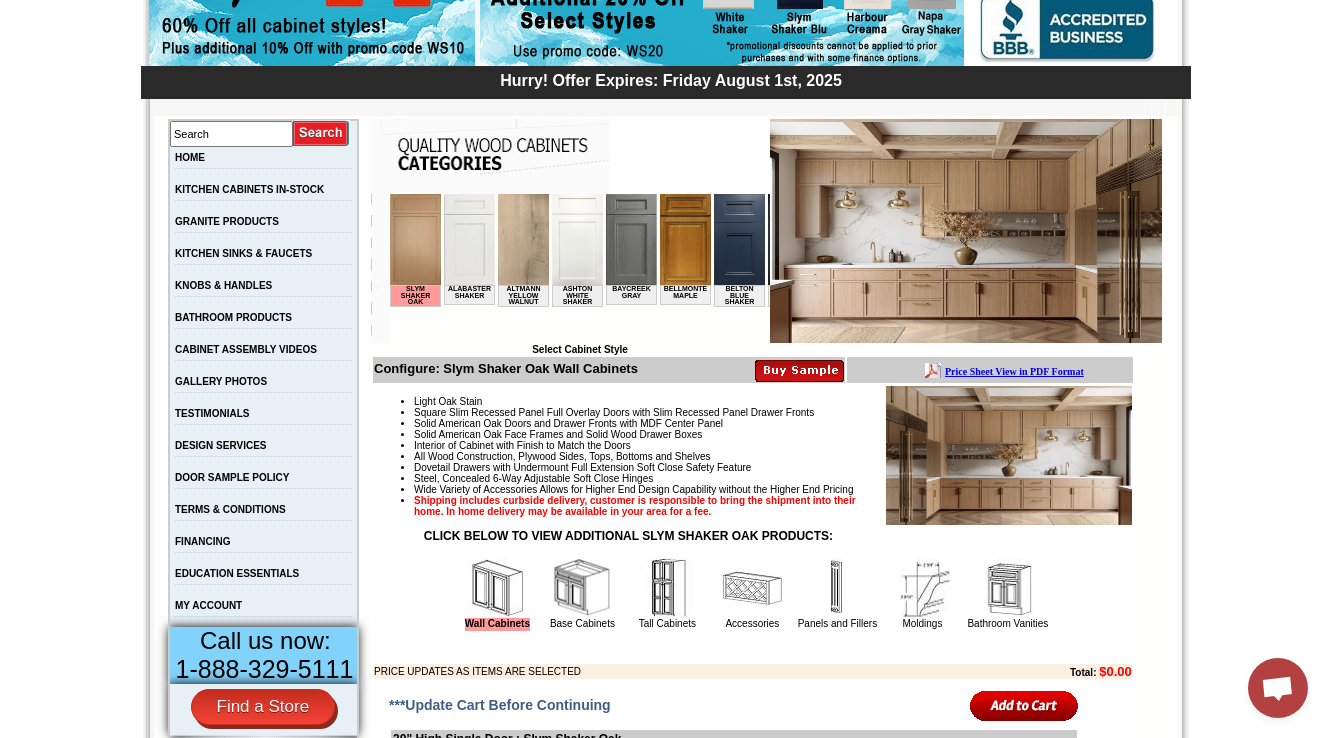 drag, startPoint x: 427, startPoint y: 331, endPoint x: 472, endPoint y: 325, distance: 45.39824 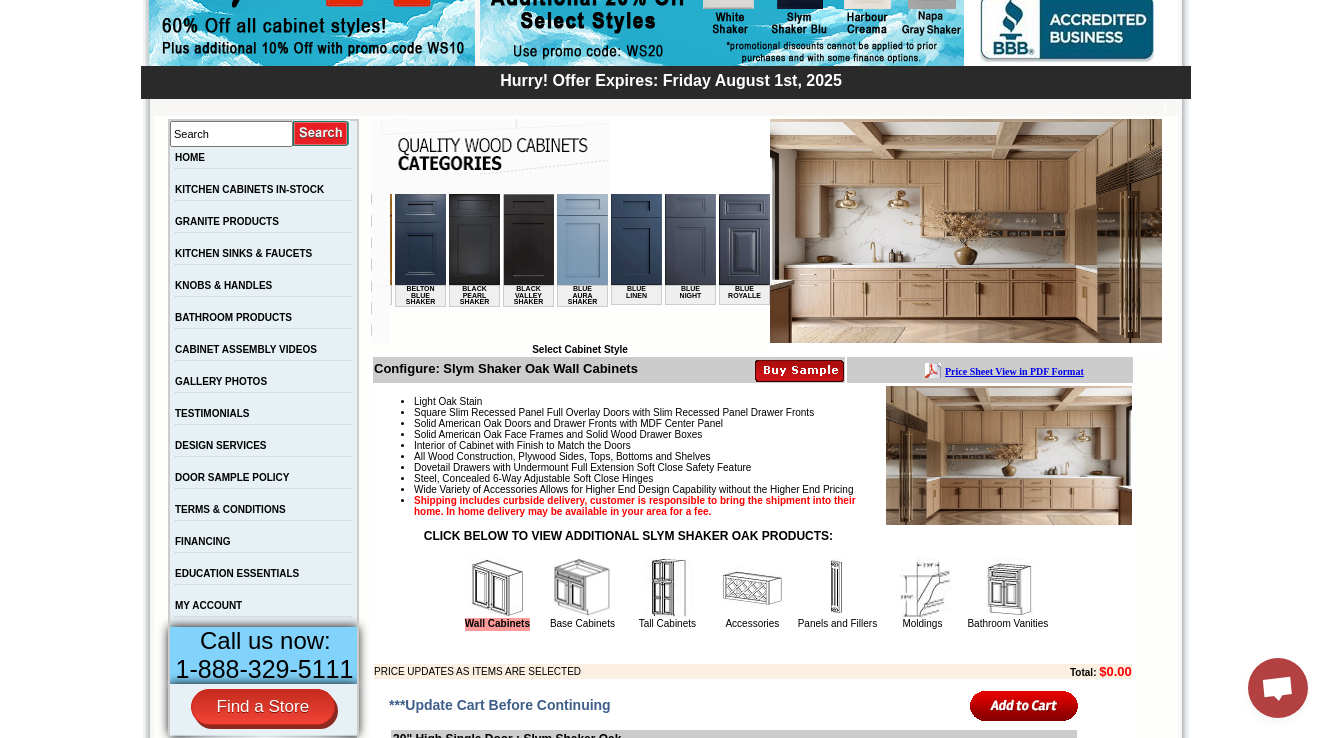 scroll, scrollTop: 0, scrollLeft: 0, axis: both 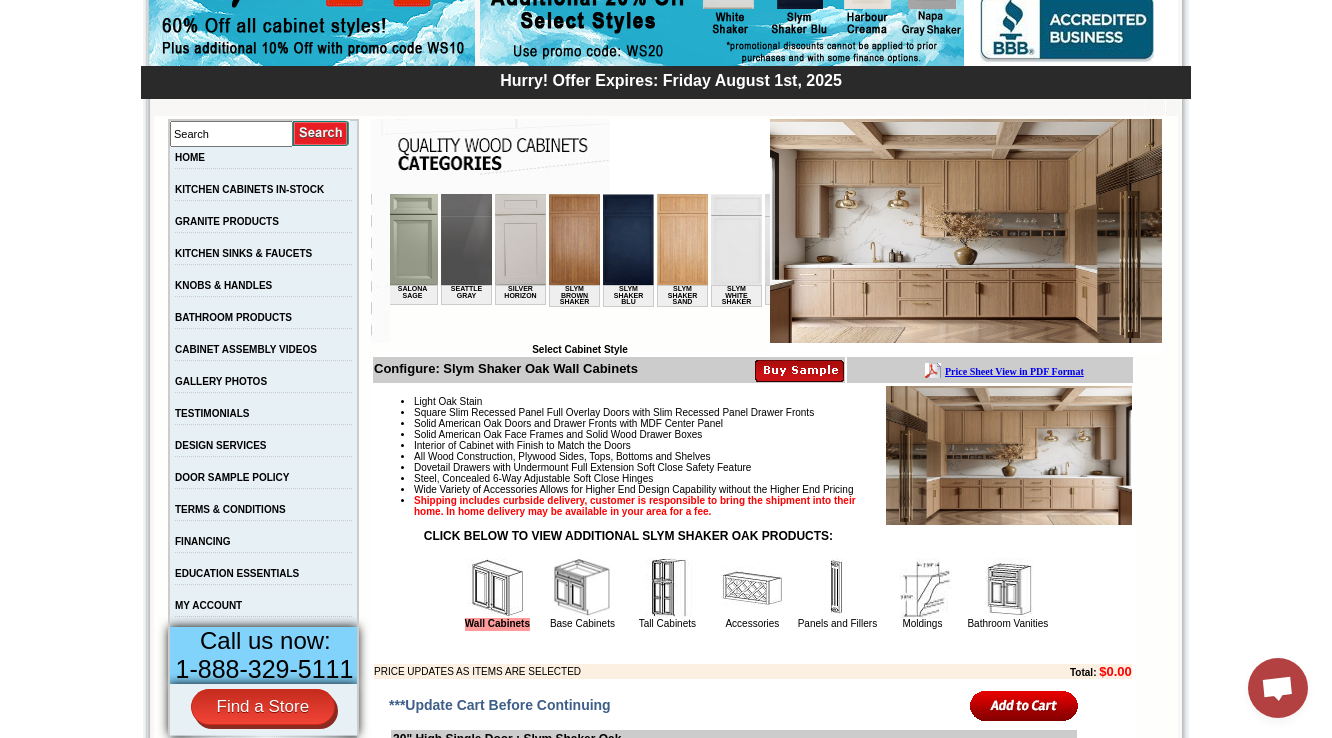 drag, startPoint x: 416, startPoint y: 335, endPoint x: 1046, endPoint y: 538, distance: 661.898 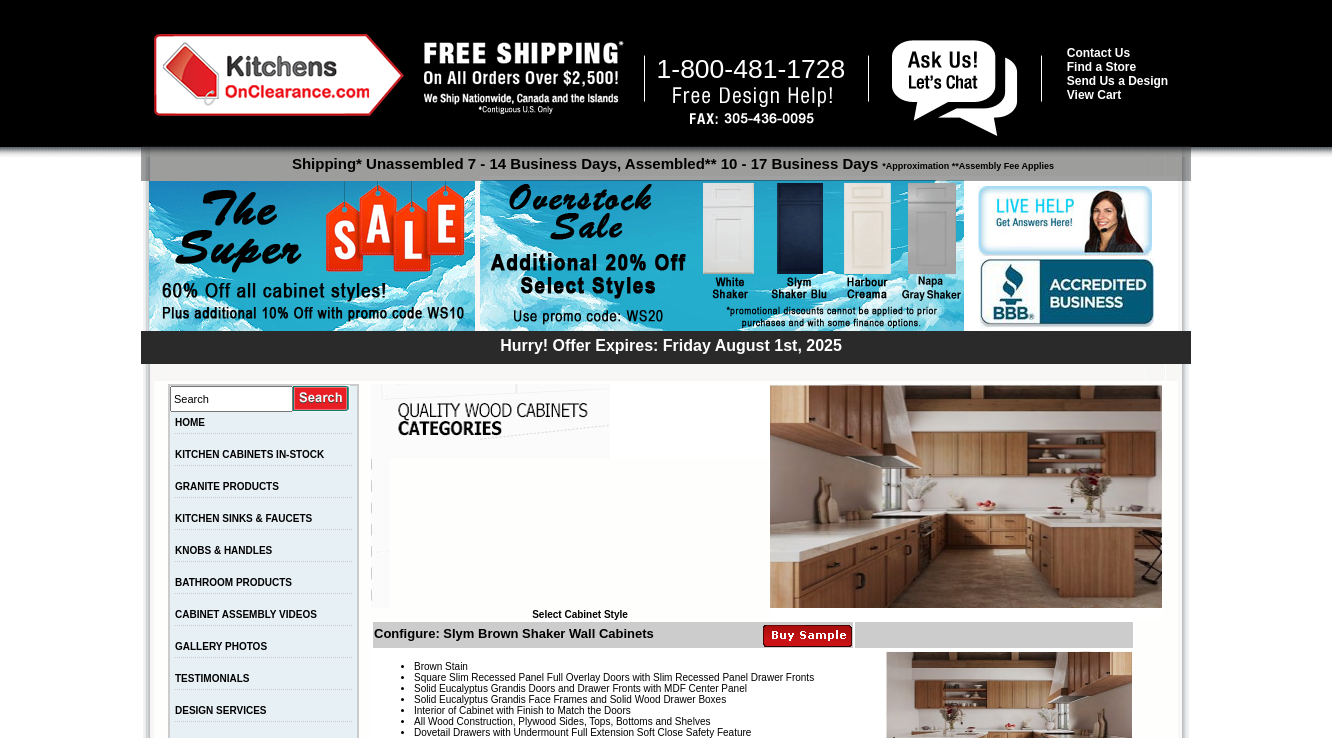 scroll, scrollTop: 0, scrollLeft: 0, axis: both 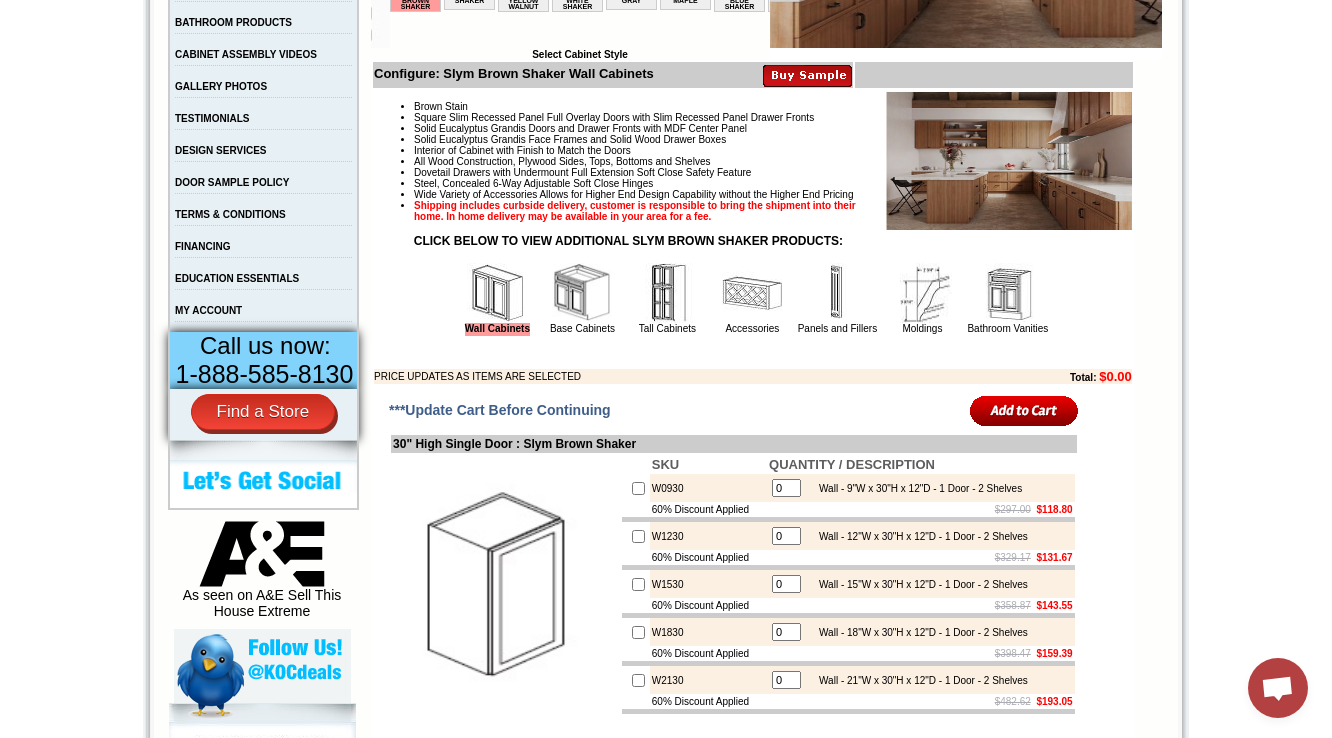 click on "Brown Stain
Square Slim Recessed Panel Full Overlay Doors with Slim Recessed Panel Drawer Fronts
Solid Eucalyptus Grandis Doors and Drawer Fronts with MDF Center Panel
Solid Eucalyptus Grandis Face Frames and Solid Wood Drawer Boxes
Interior of Cabinet with Finish to Match the Doors
All Wood Construction, Plywood Sides, Tops, Bottoms and Shelves
Dovetail Drawers with Undermount Full Extension Soft Close Safety Feature
Steel, Concealed 6-Way Adjustable Soft Close Hinges
Wide Variety of Accessories Allows for Higher End Design Capability without the Higher End Pricing
Shipping includes curbside delivery, customer is responsible to bring the shipment into their home. In home delivery may be available in your area for a fee.
Wall Cabinets Base Cabinets" at bounding box center [753, 237] 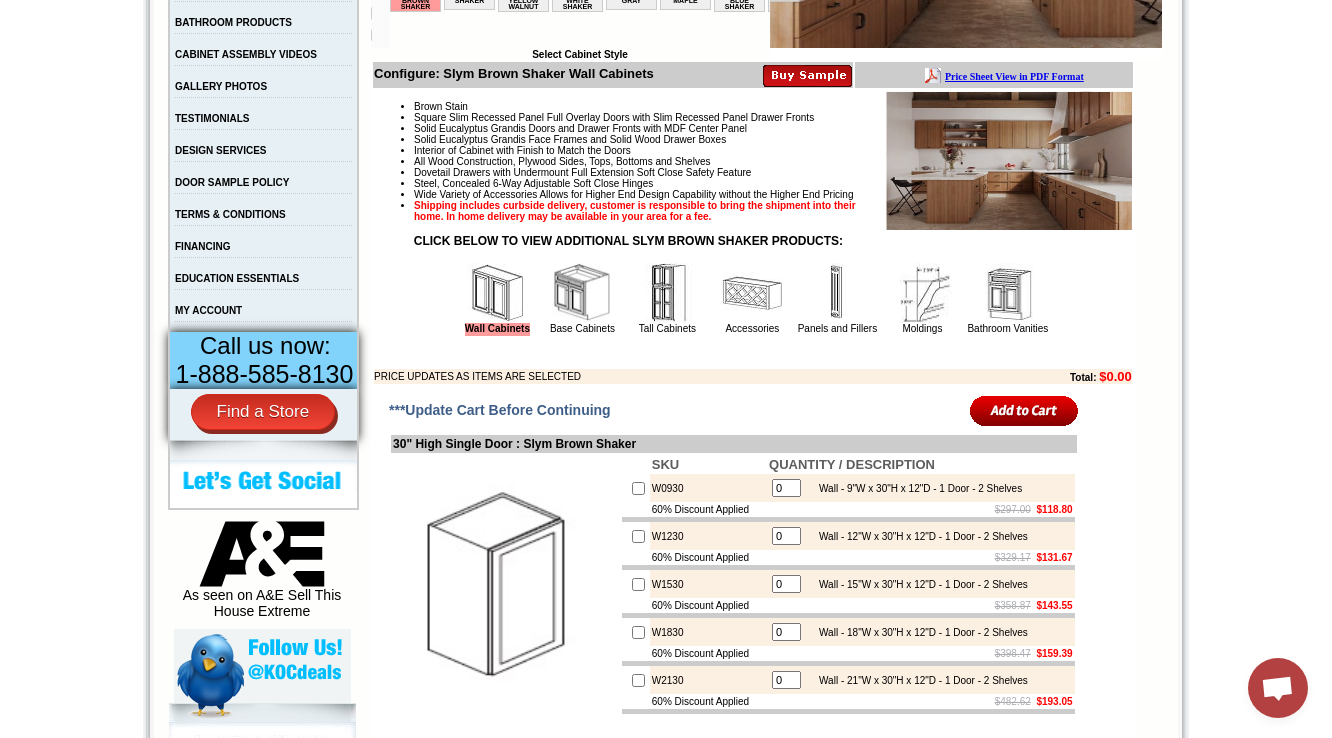 scroll, scrollTop: 0, scrollLeft: 0, axis: both 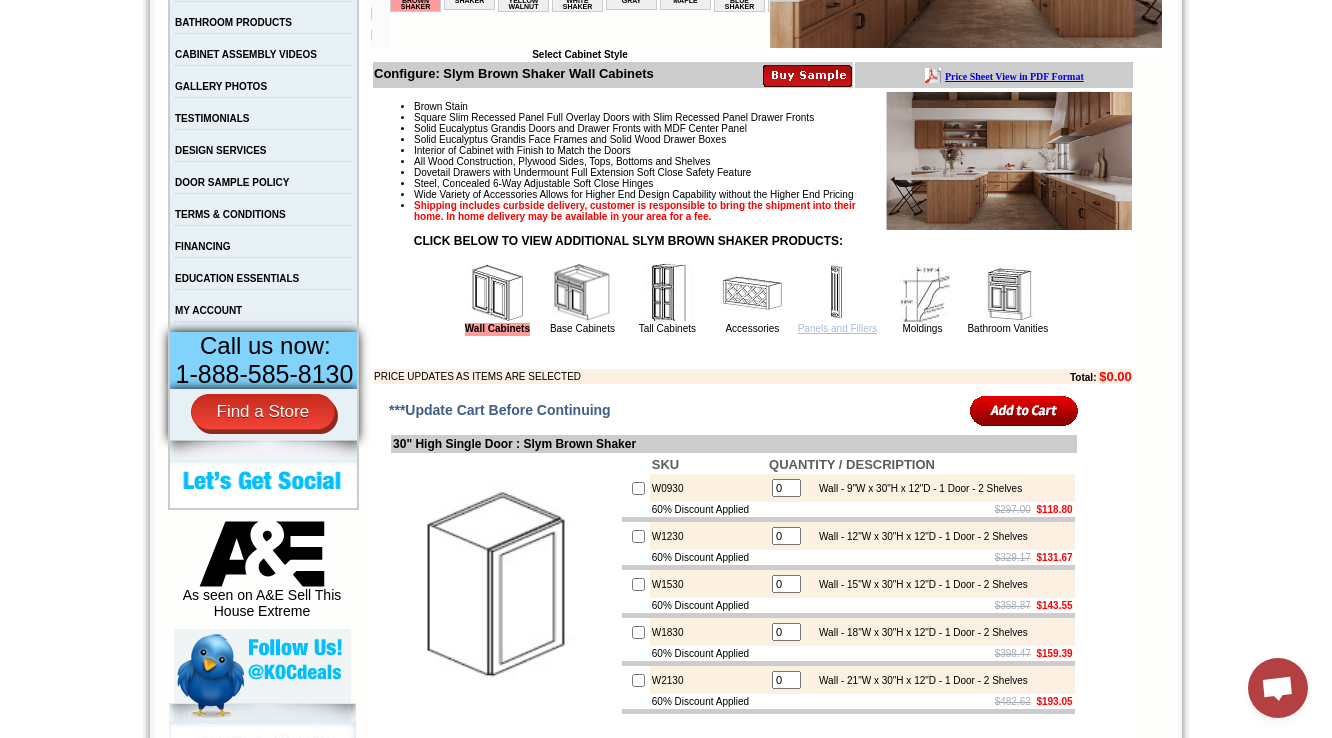 click on "Panels and Fillers" at bounding box center (837, 328) 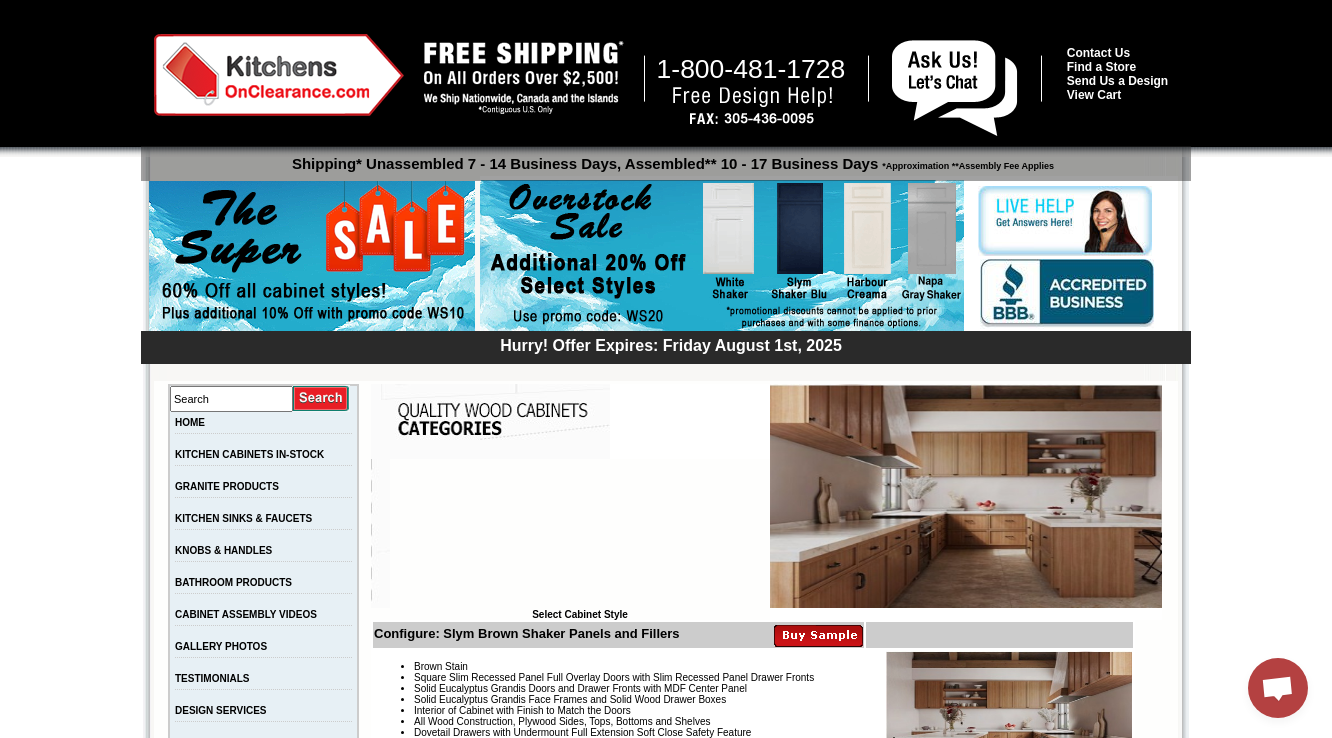 scroll, scrollTop: 0, scrollLeft: 0, axis: both 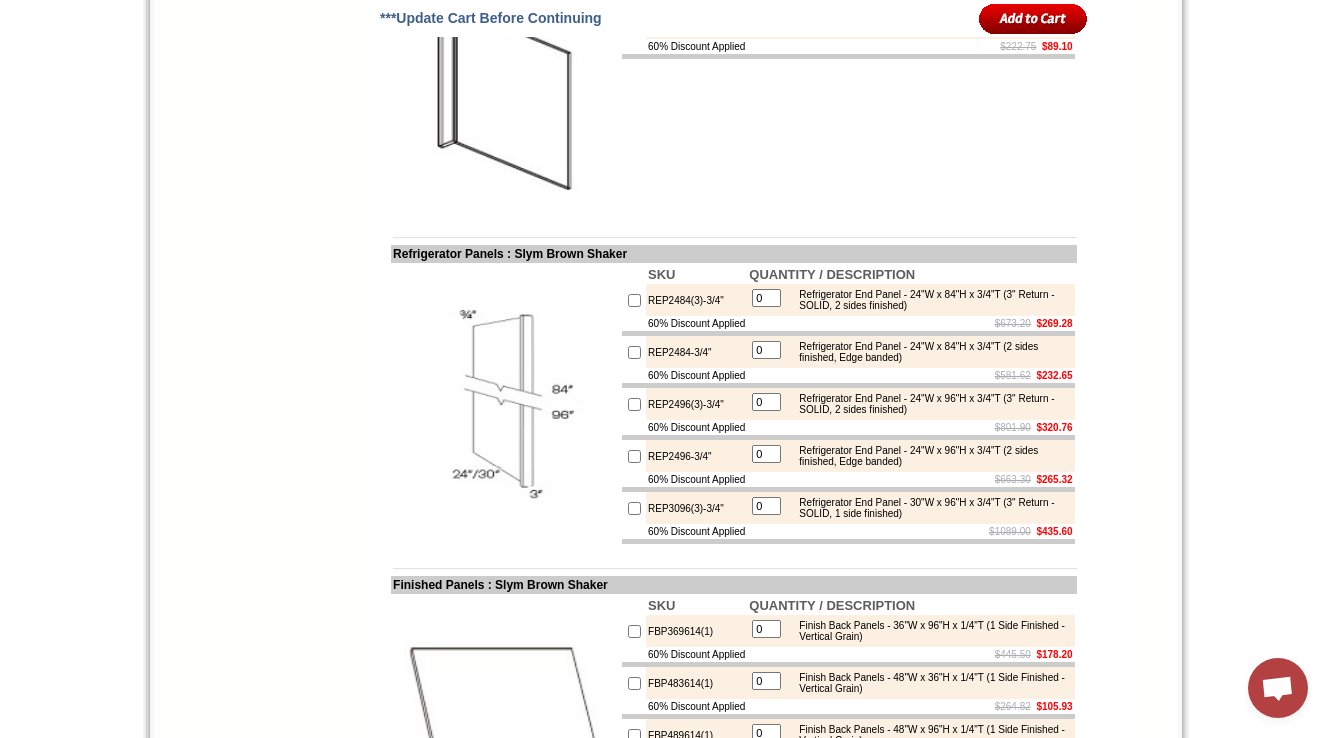 drag, startPoint x: 850, startPoint y: 132, endPoint x: 961, endPoint y: 154, distance: 113.15918 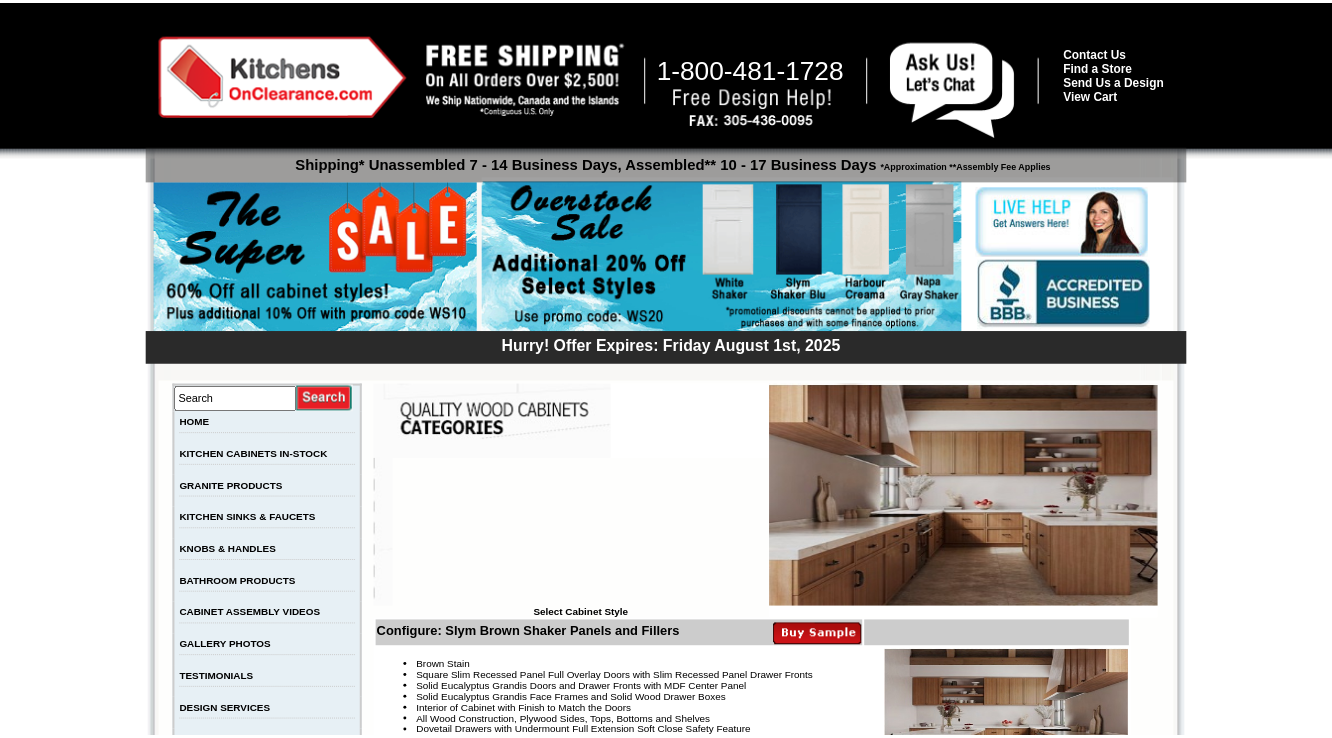 scroll, scrollTop: 2240, scrollLeft: 0, axis: vertical 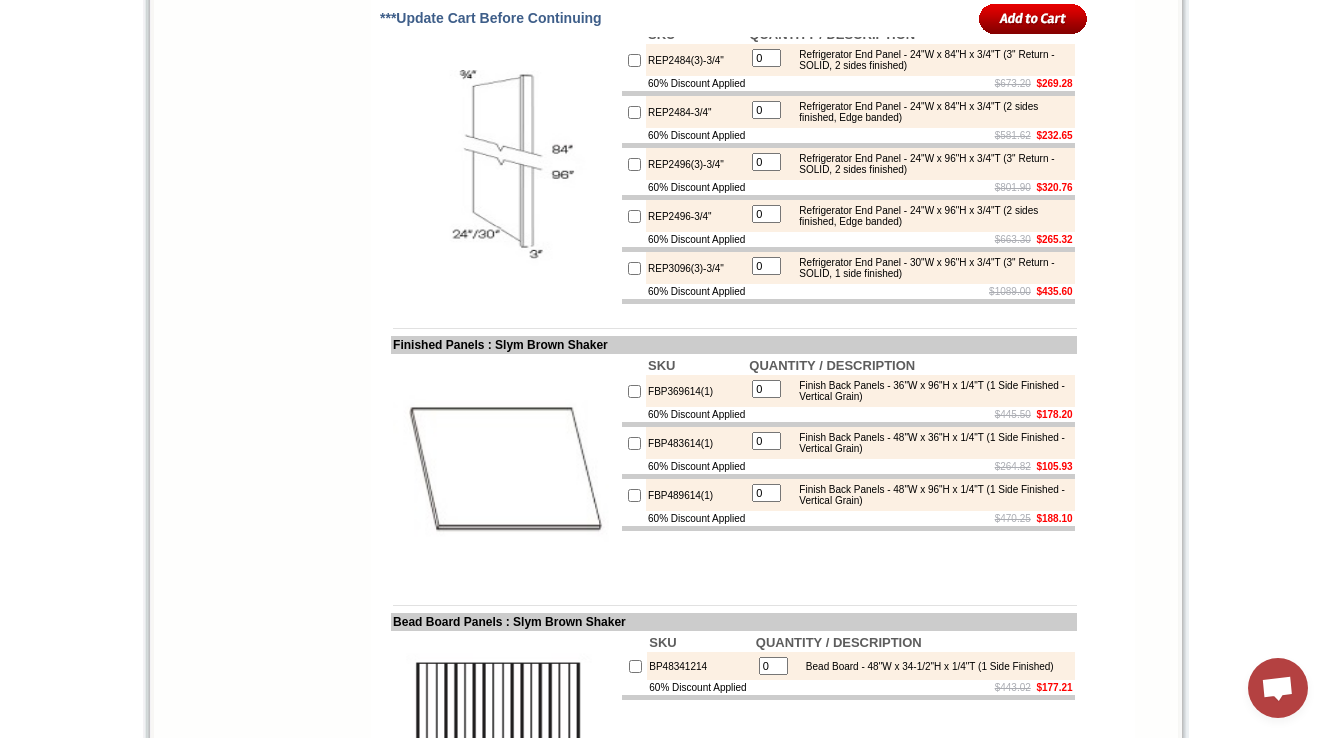 click on "Refrigerator End Panel - 24"W x 84"H x 3/4"T (3" Return - SOLID, 2 sides finished)" at bounding box center [929, 60] 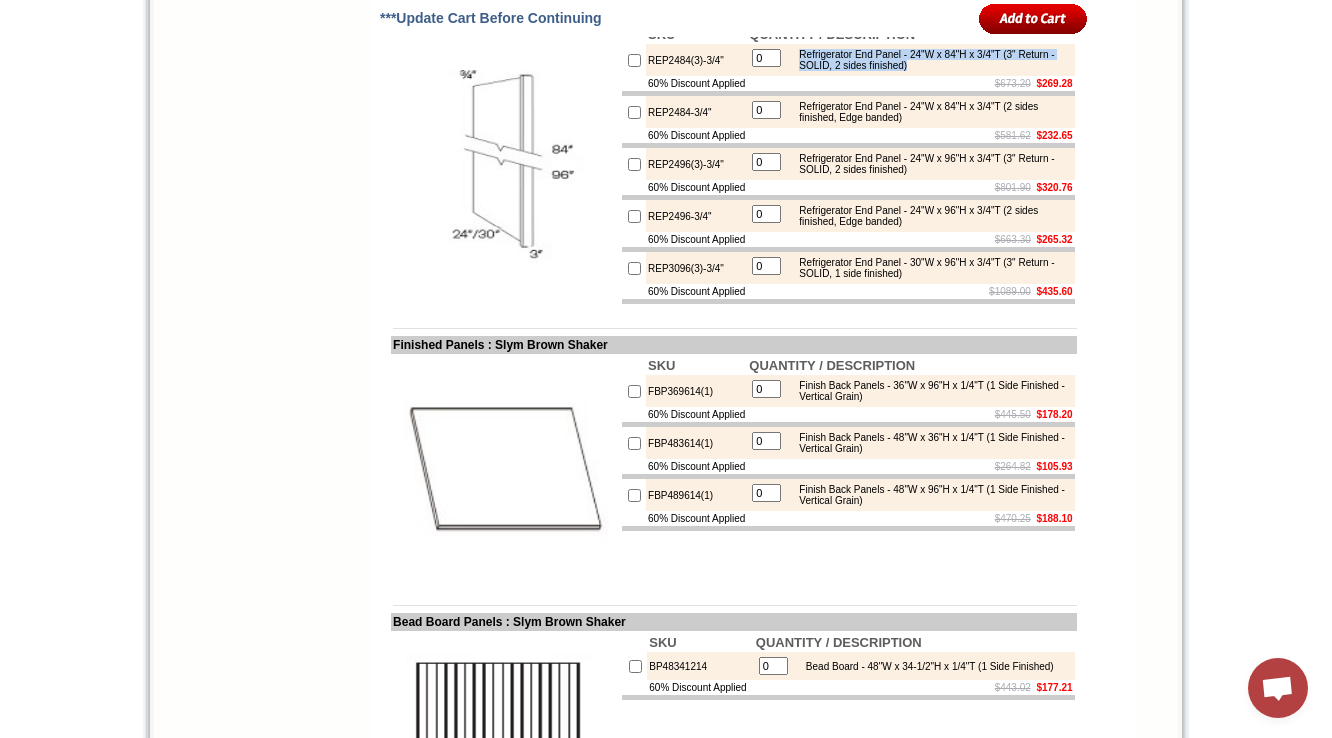 drag, startPoint x: 819, startPoint y: 176, endPoint x: 997, endPoint y: 186, distance: 178.28067 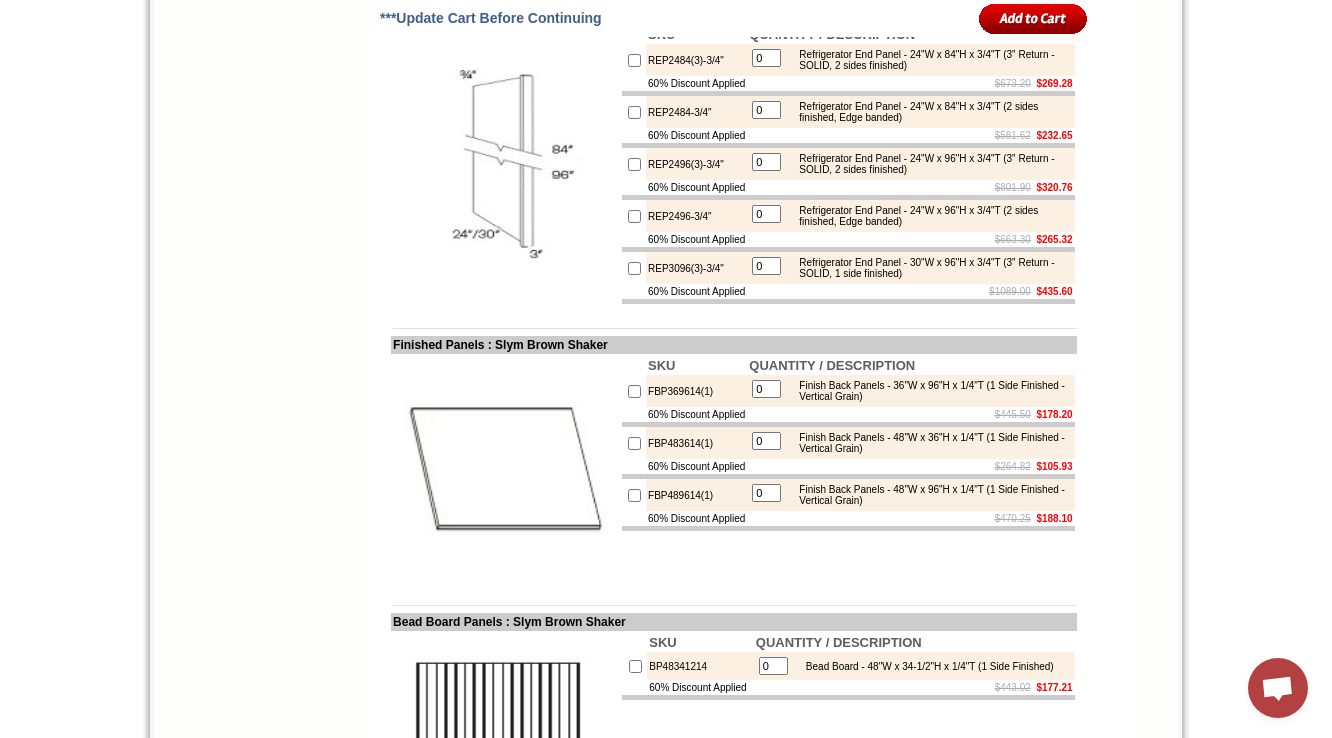 drag, startPoint x: 534, startPoint y: 134, endPoint x: 564, endPoint y: 134, distance: 30 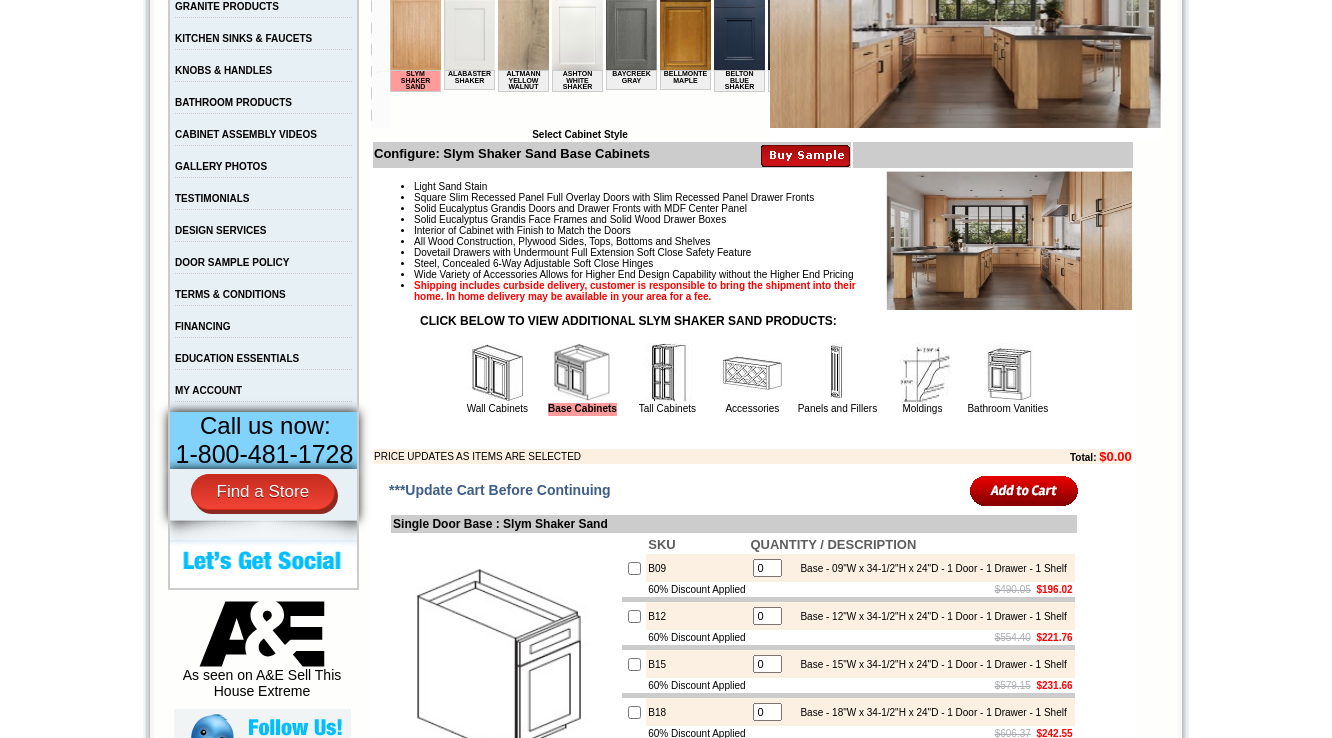 scroll, scrollTop: 0, scrollLeft: 0, axis: both 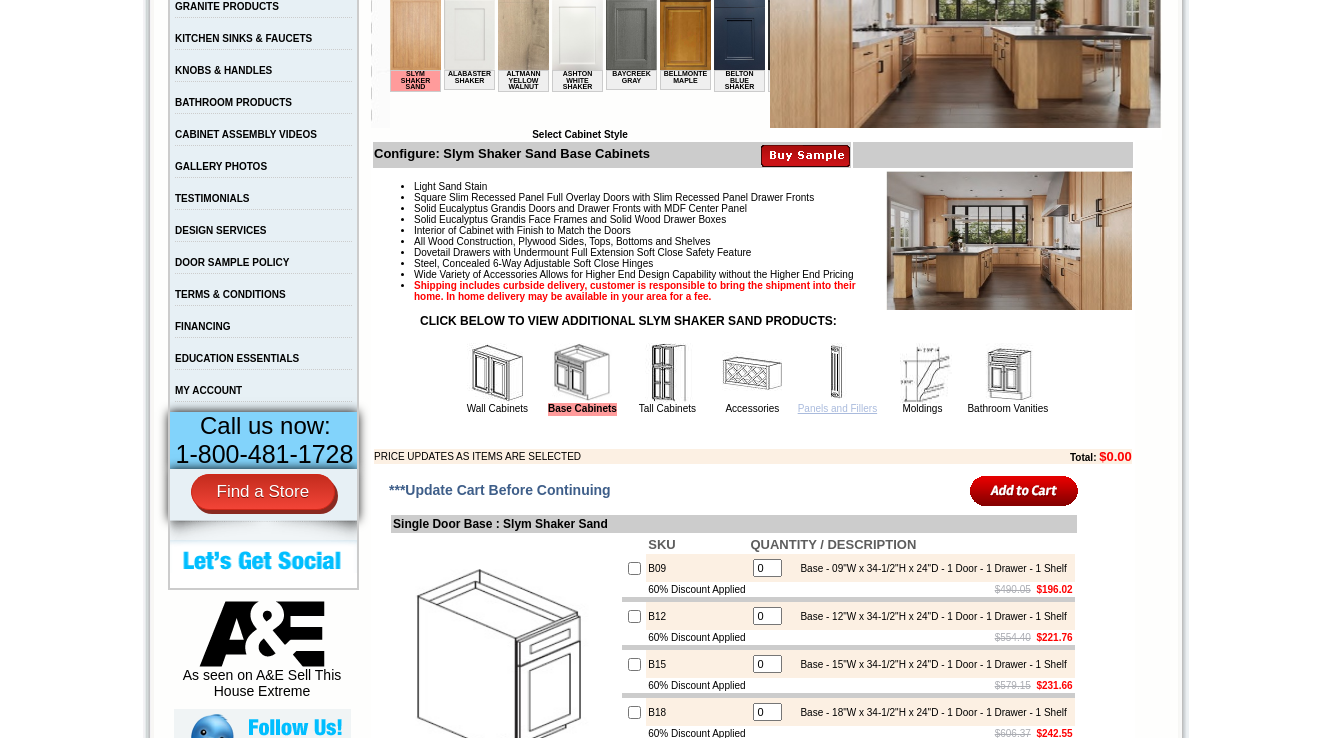 click on "Panels and Fillers" at bounding box center [837, 408] 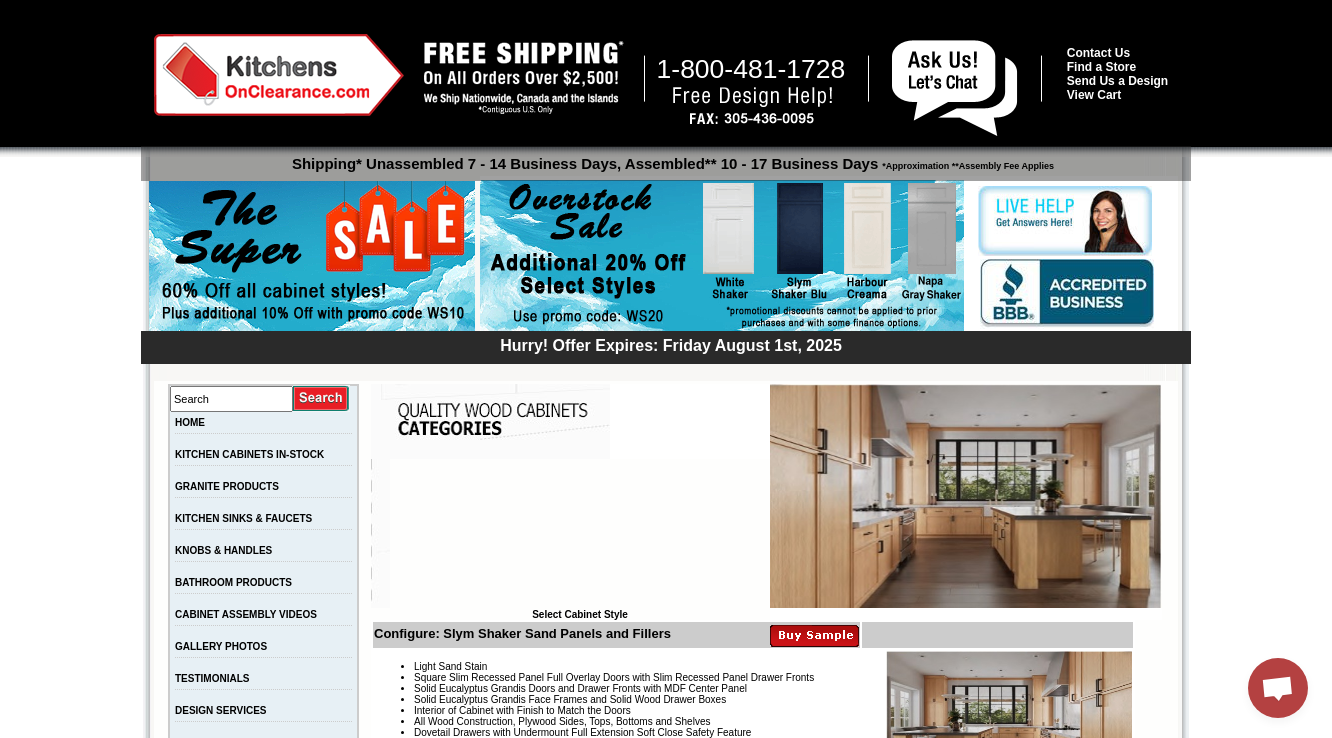scroll, scrollTop: 0, scrollLeft: 0, axis: both 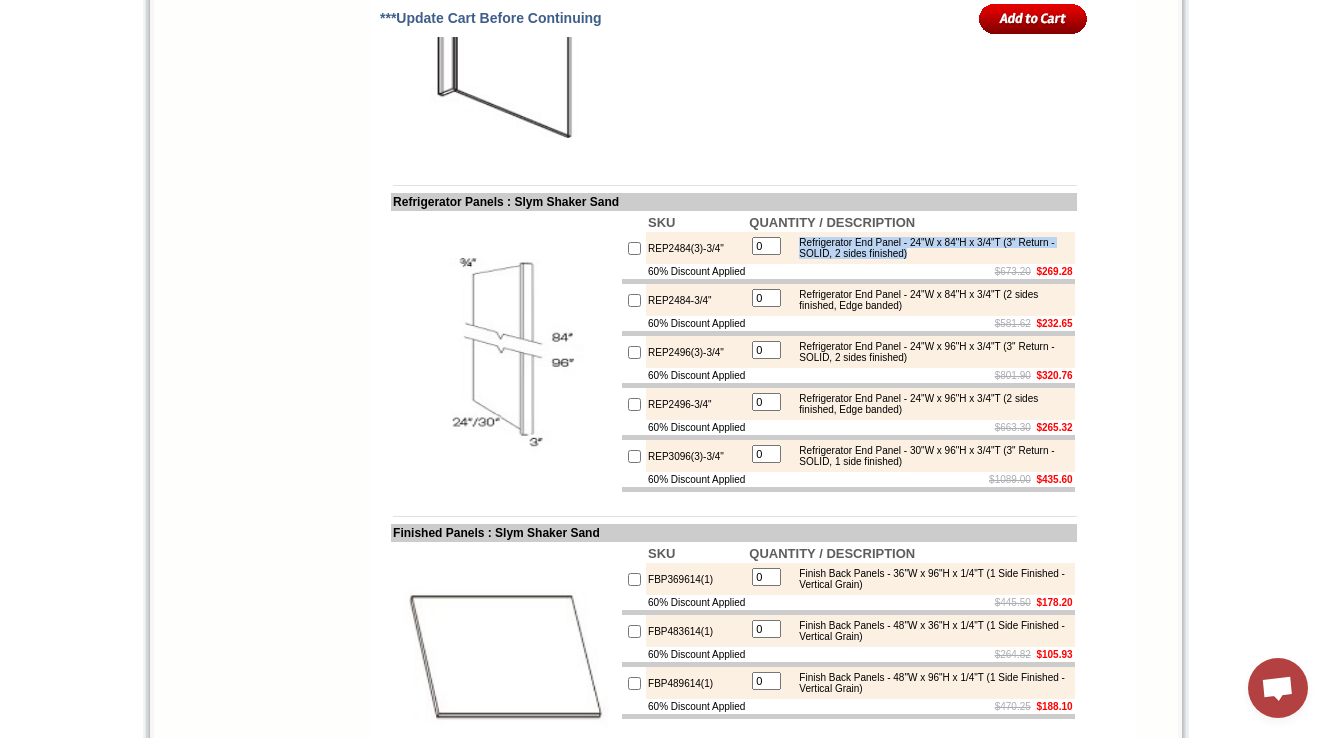 drag, startPoint x: 820, startPoint y: 367, endPoint x: 994, endPoint y: 376, distance: 174.2326 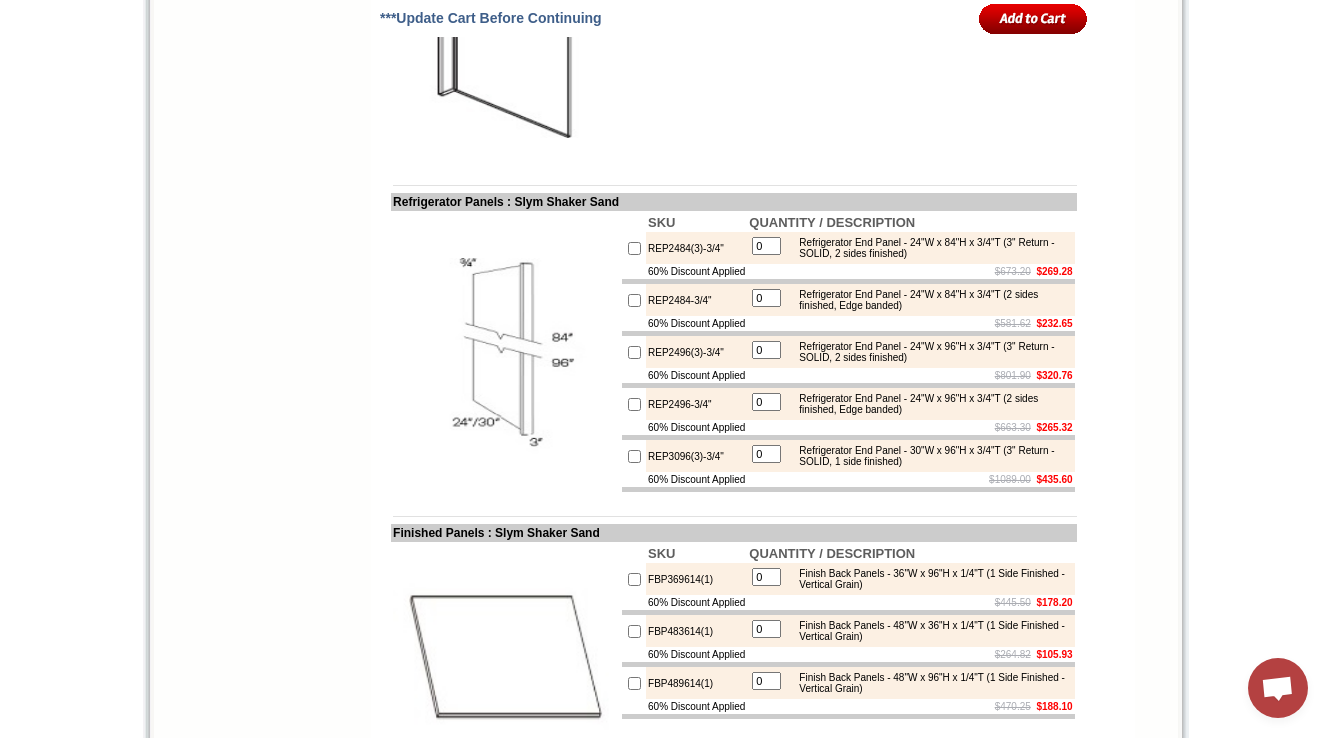 scroll, scrollTop: 0, scrollLeft: 0, axis: both 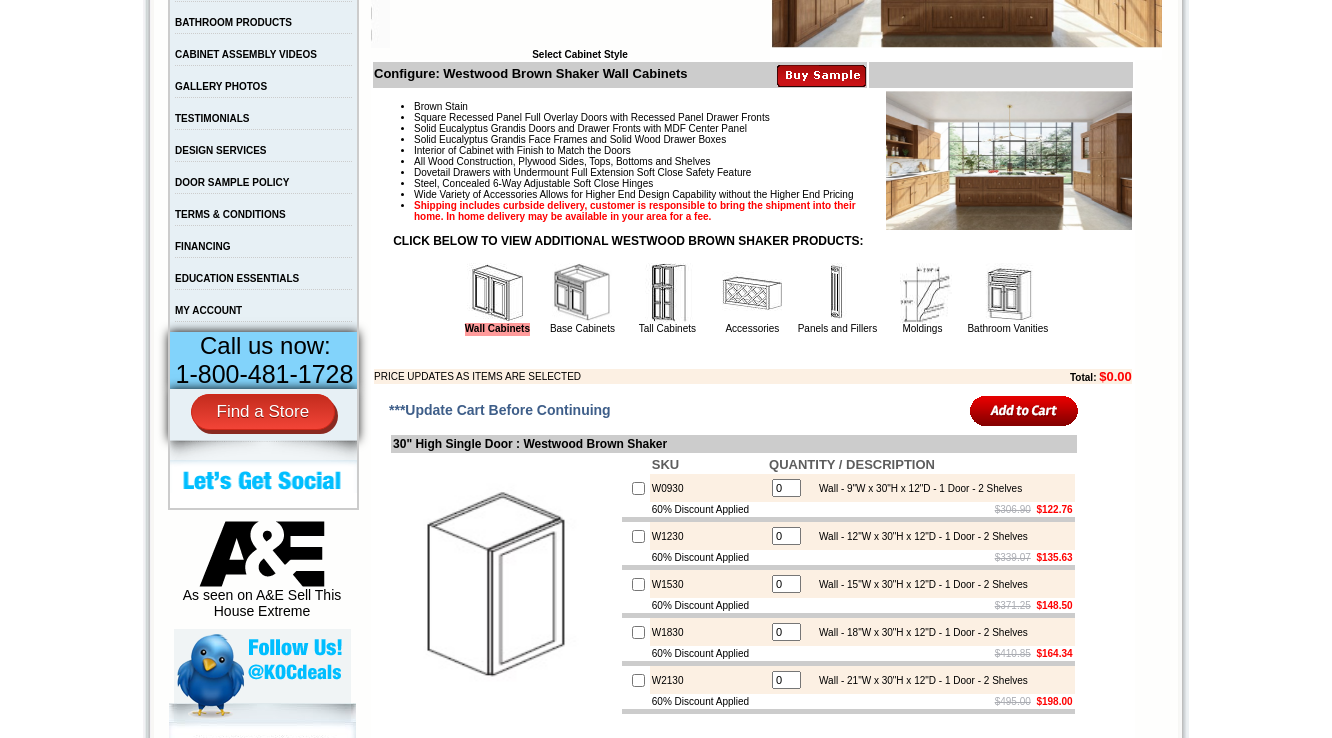 click on "Panels and Fillers" at bounding box center [837, 328] 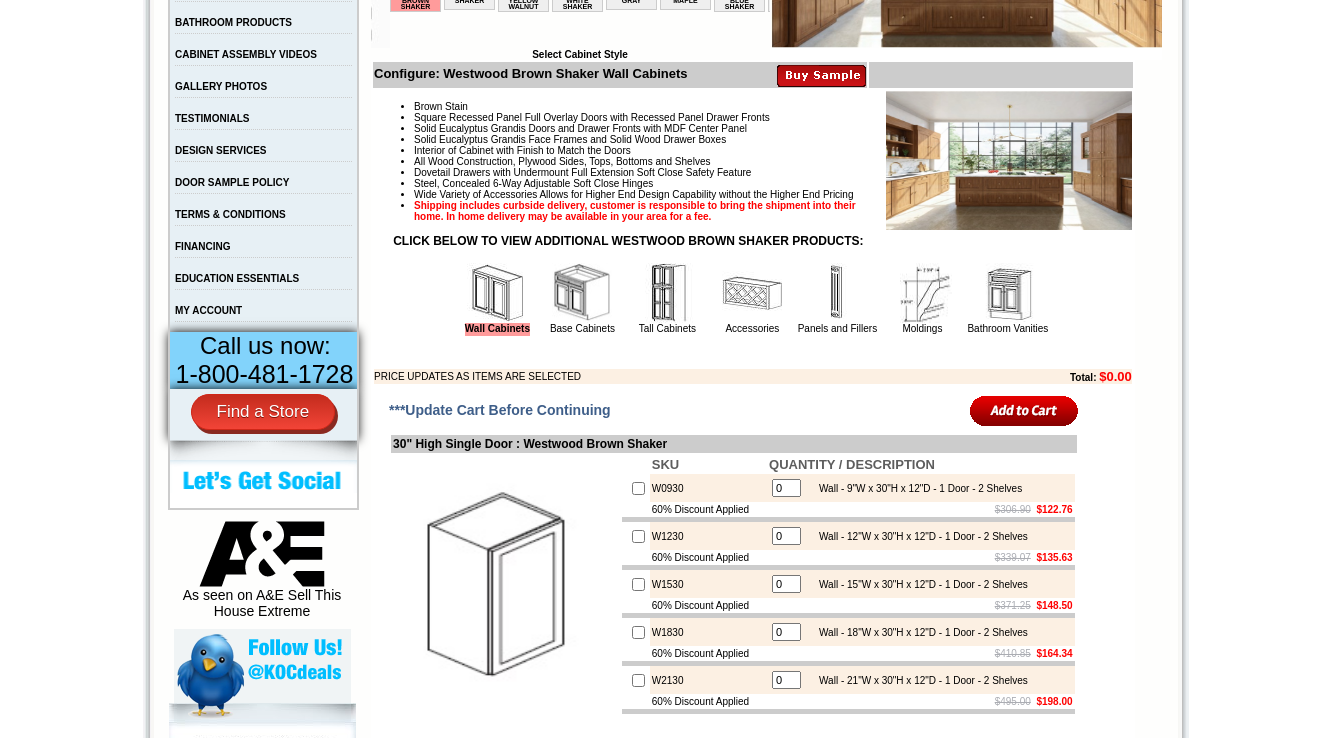 scroll, scrollTop: 0, scrollLeft: 0, axis: both 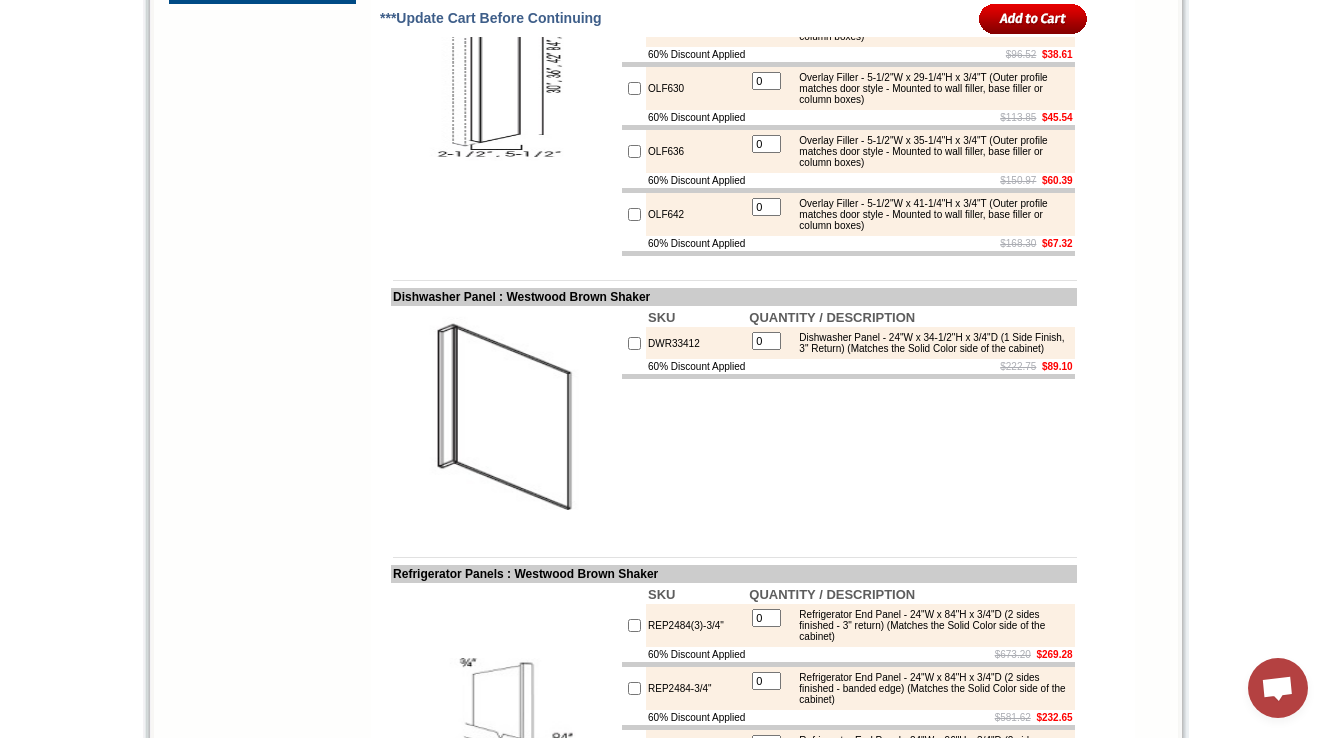 click on "SKU
QUANTITY / DESCRIPTION
DWR33412
0 Dishwasher Panel - 24"W x 34-1/2"H x 3/4"D (1 Side Finish, 3" Return) (Matches the Solid Color side of the cabinet)
60% Discount Applied
$222.75    $89.10" at bounding box center (848, 420) 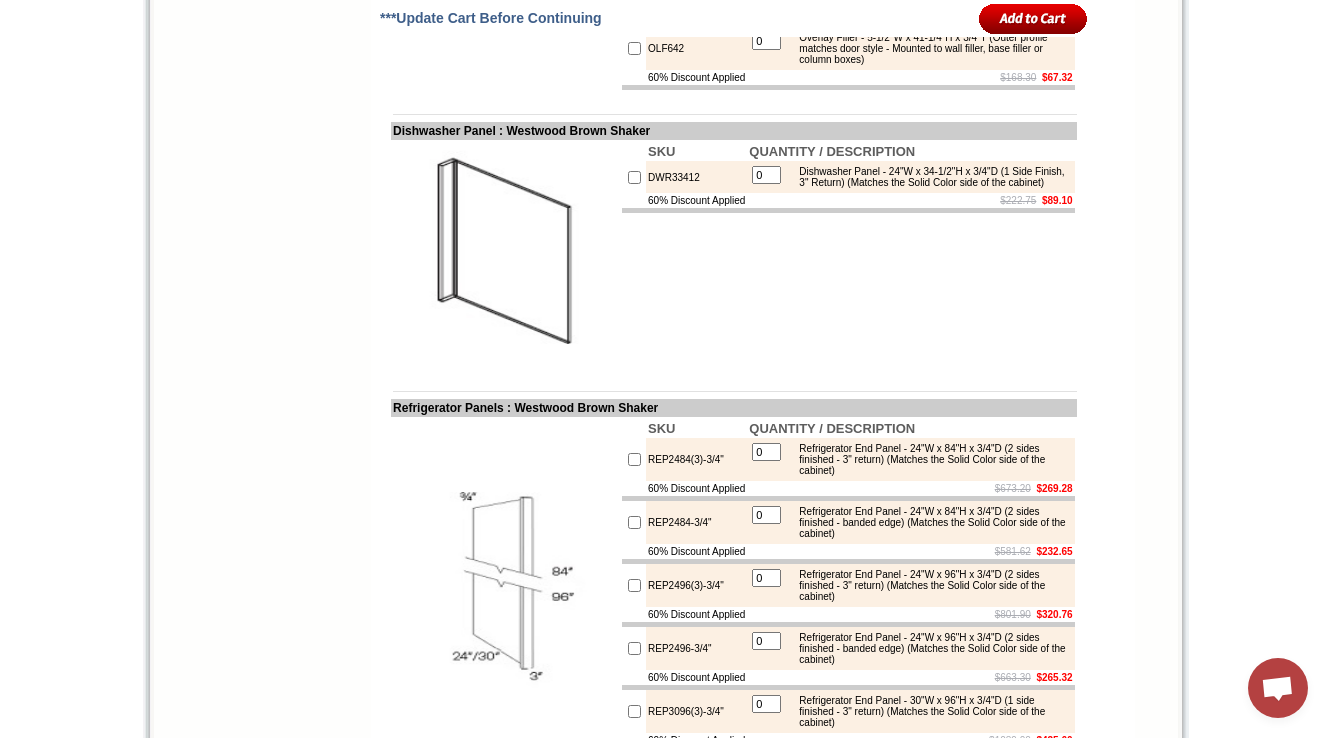 scroll, scrollTop: 2480, scrollLeft: 0, axis: vertical 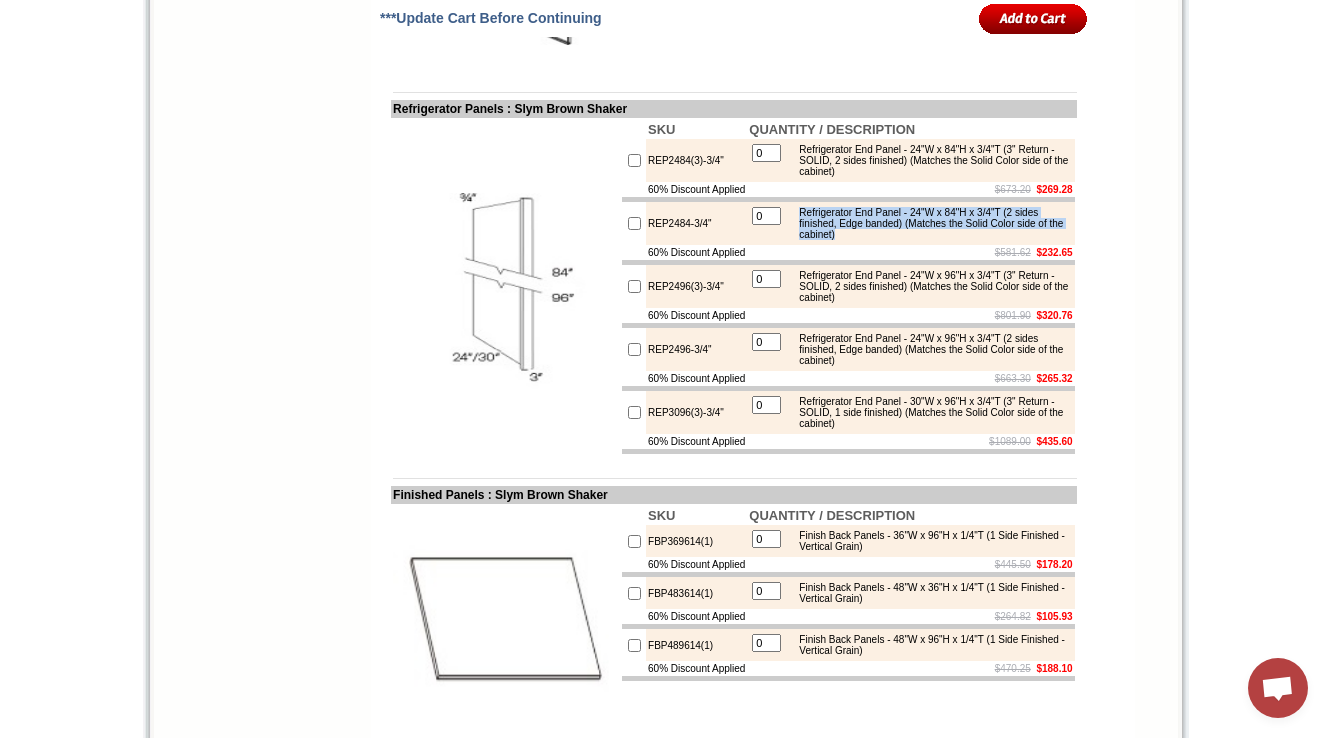 drag, startPoint x: 820, startPoint y: 338, endPoint x: 967, endPoint y: 360, distance: 148.63715 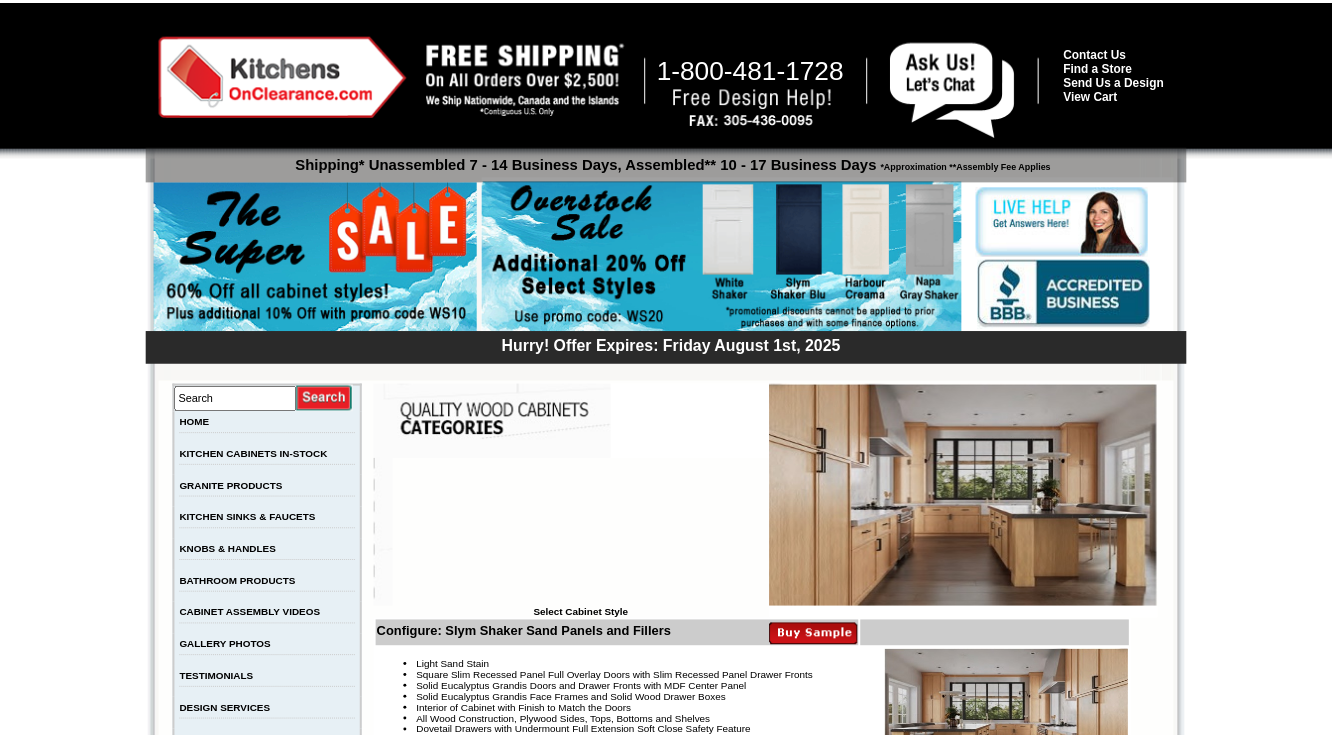 scroll, scrollTop: 2528, scrollLeft: 0, axis: vertical 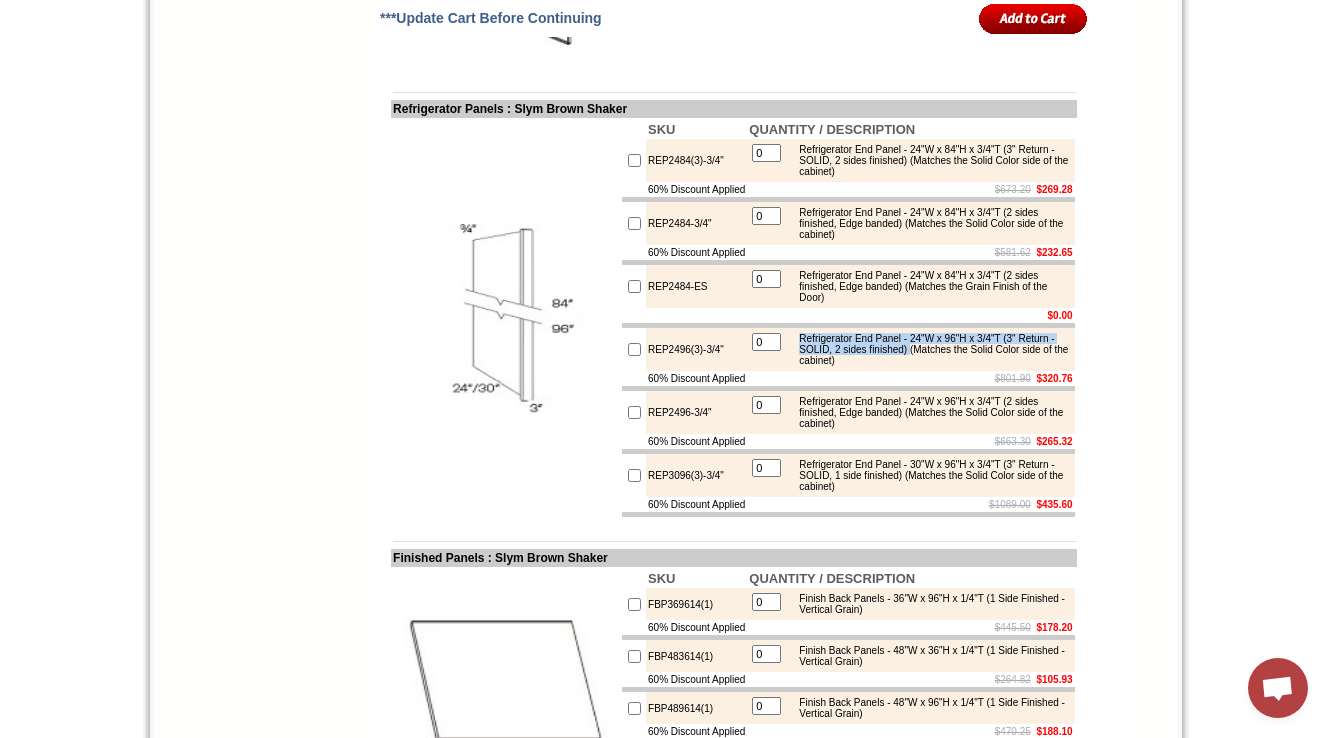 drag, startPoint x: 817, startPoint y: 472, endPoint x: 988, endPoint y: 488, distance: 171.7469 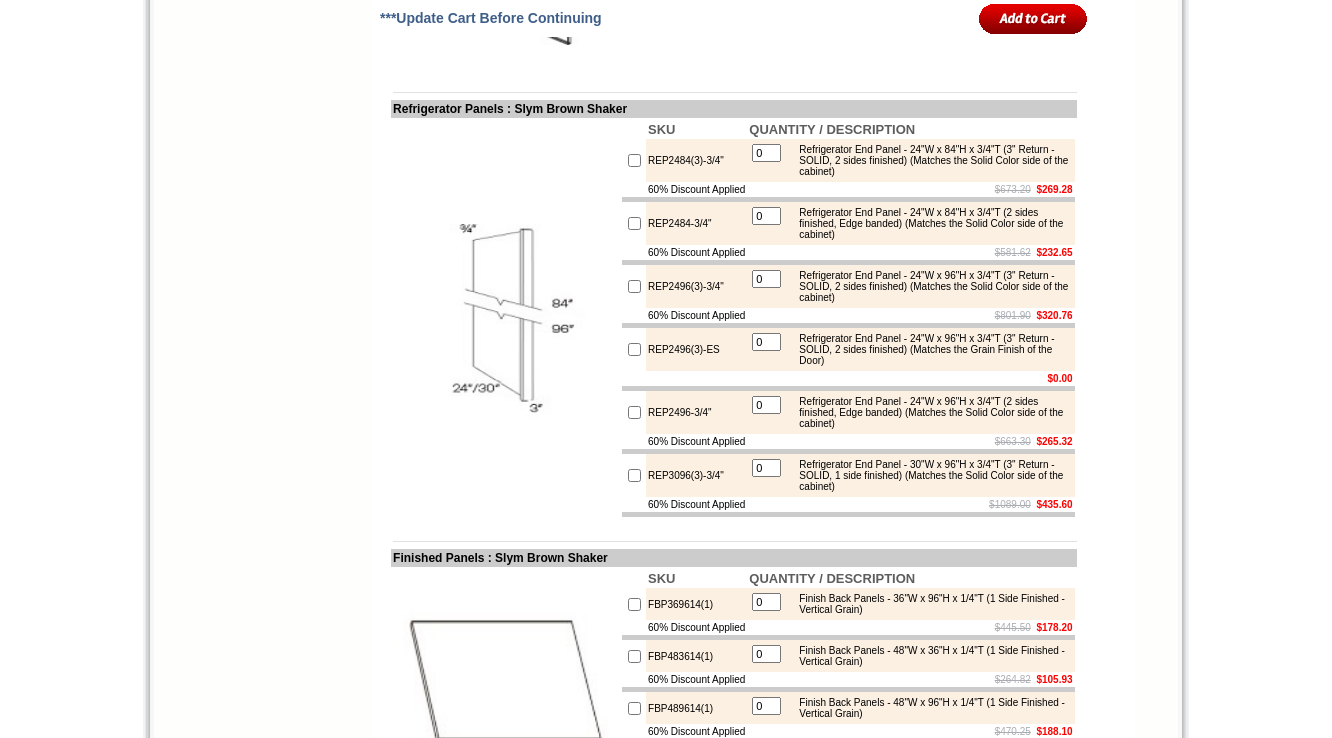 scroll, scrollTop: 2385, scrollLeft: 0, axis: vertical 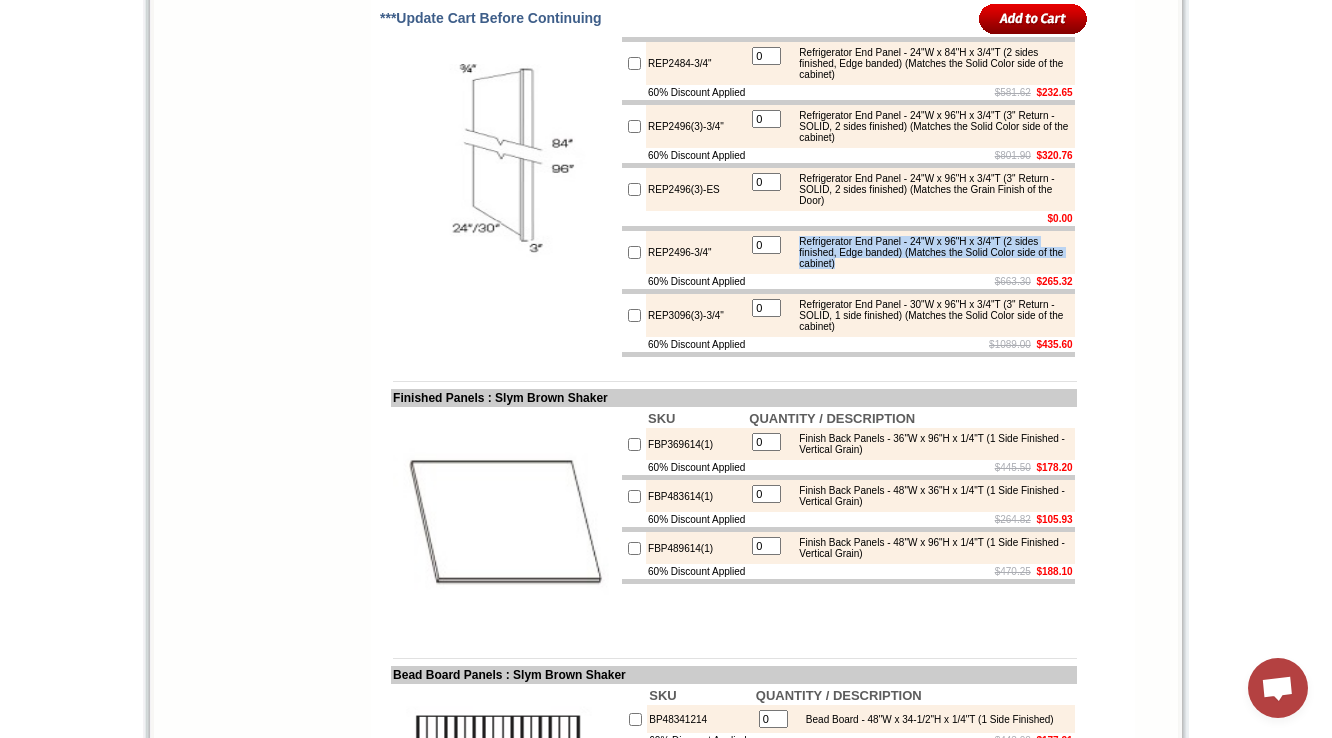 drag, startPoint x: 816, startPoint y: 384, endPoint x: 970, endPoint y: 408, distance: 155.85892 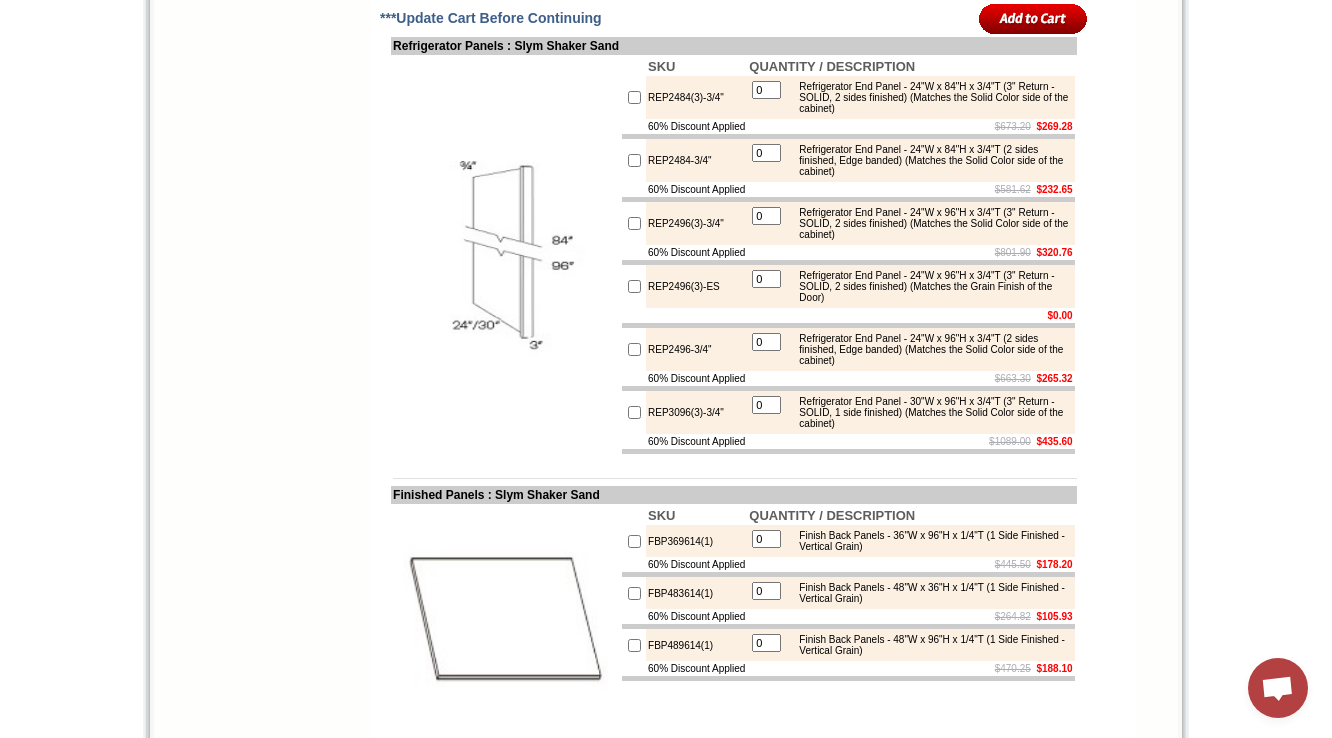 scroll, scrollTop: 2448, scrollLeft: 0, axis: vertical 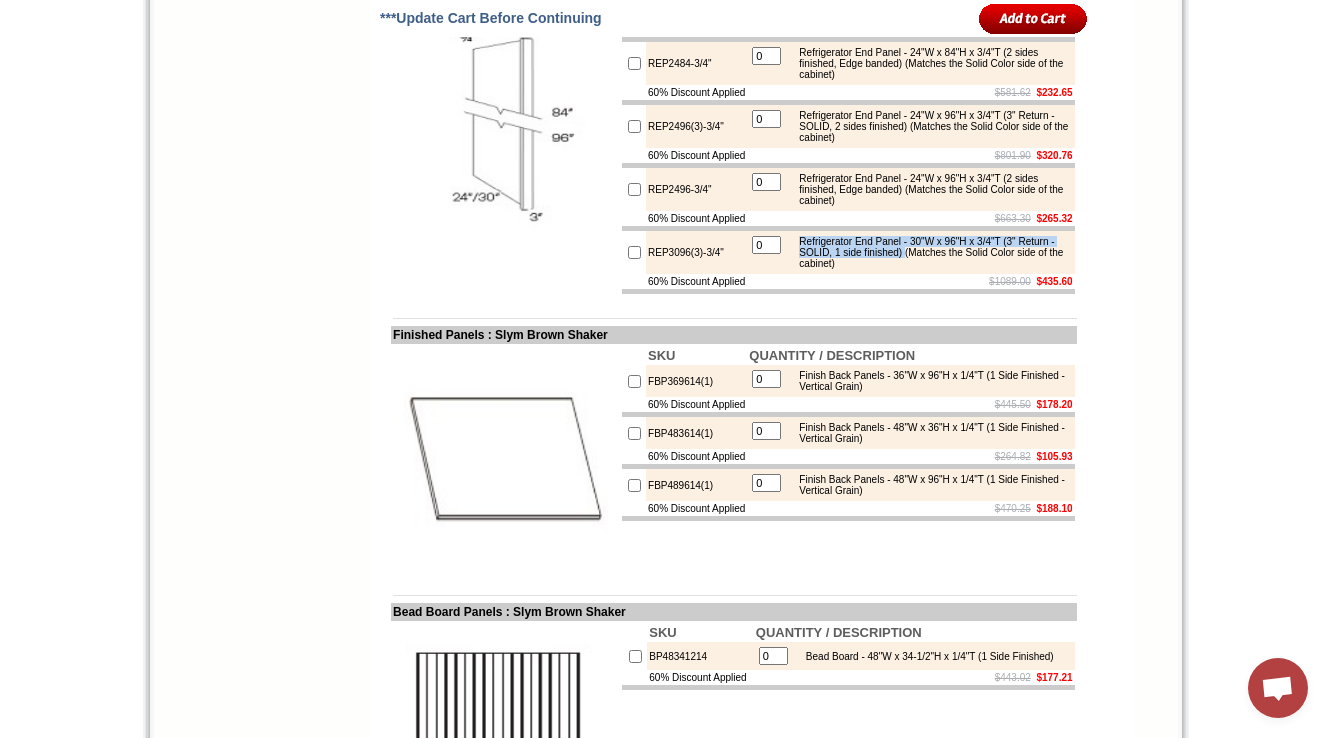 drag, startPoint x: 814, startPoint y: 384, endPoint x: 984, endPoint y: 404, distance: 171.17242 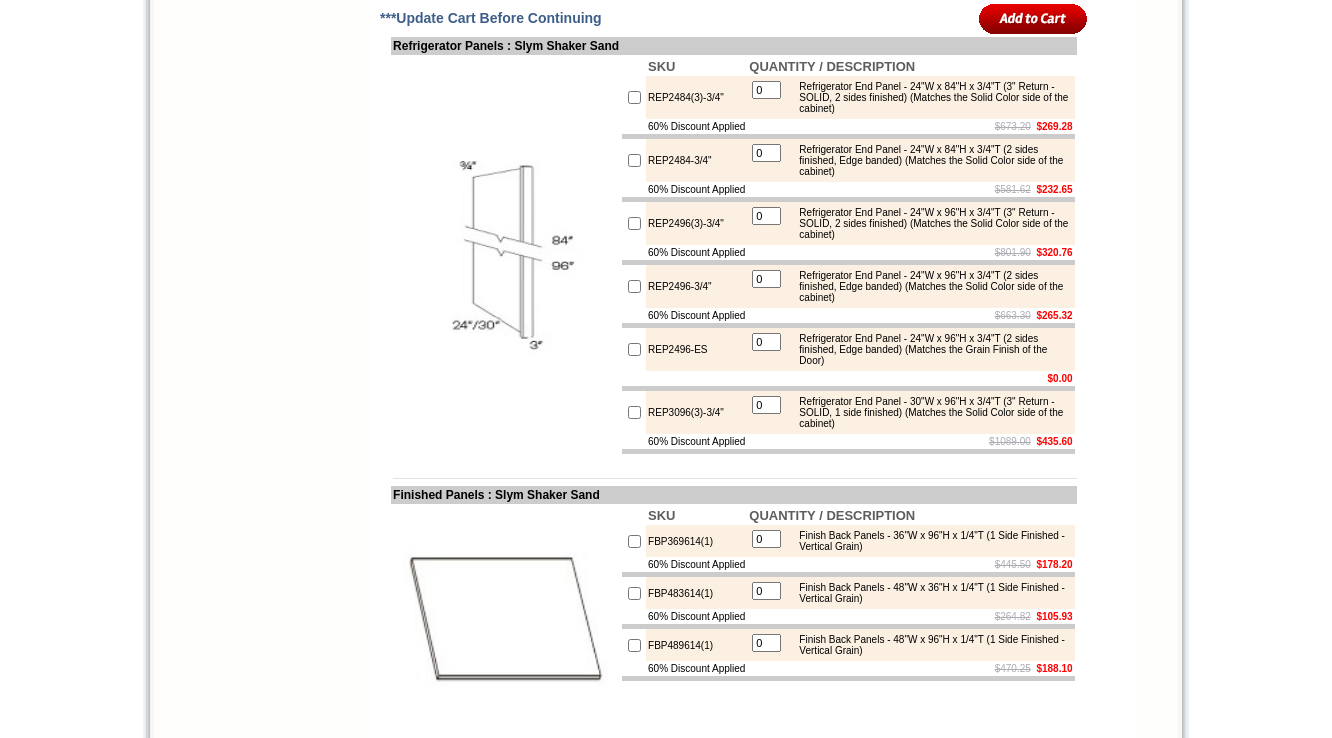 scroll, scrollTop: 2448, scrollLeft: 0, axis: vertical 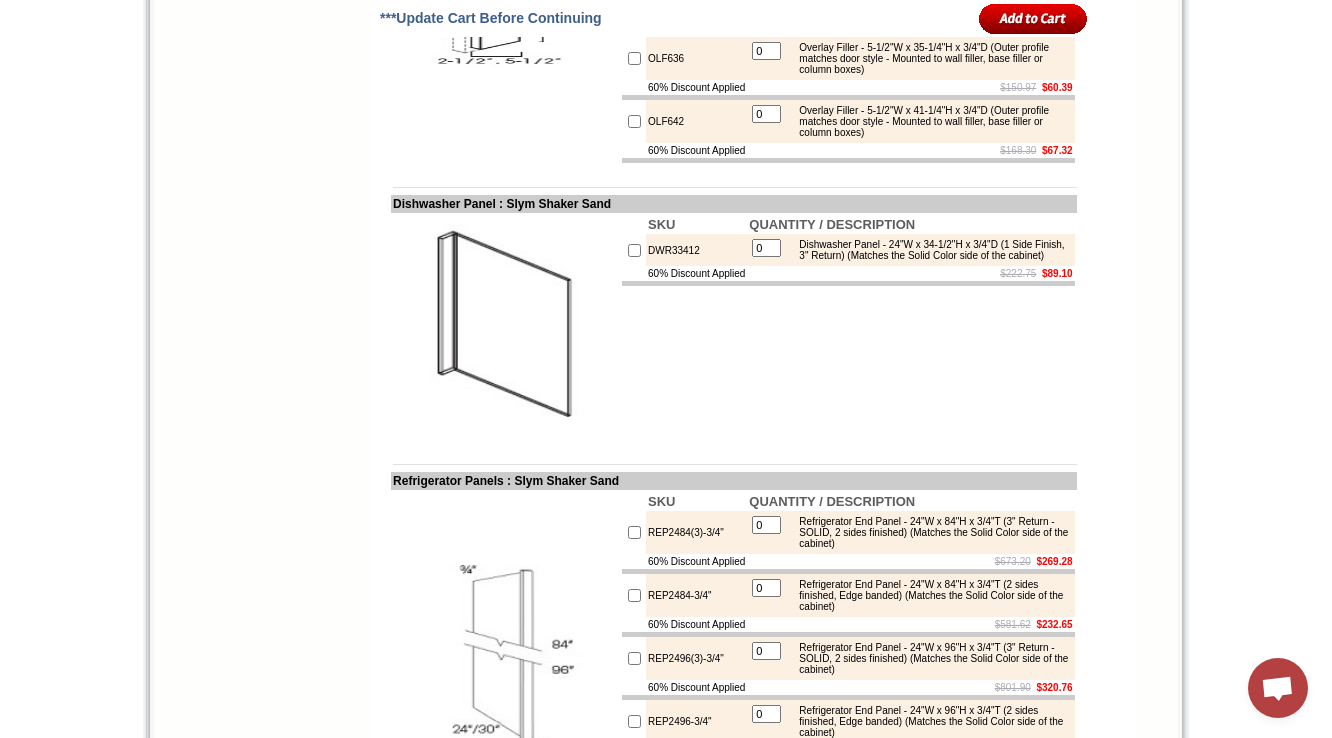 click on "DWR33412" at bounding box center [696, 250] 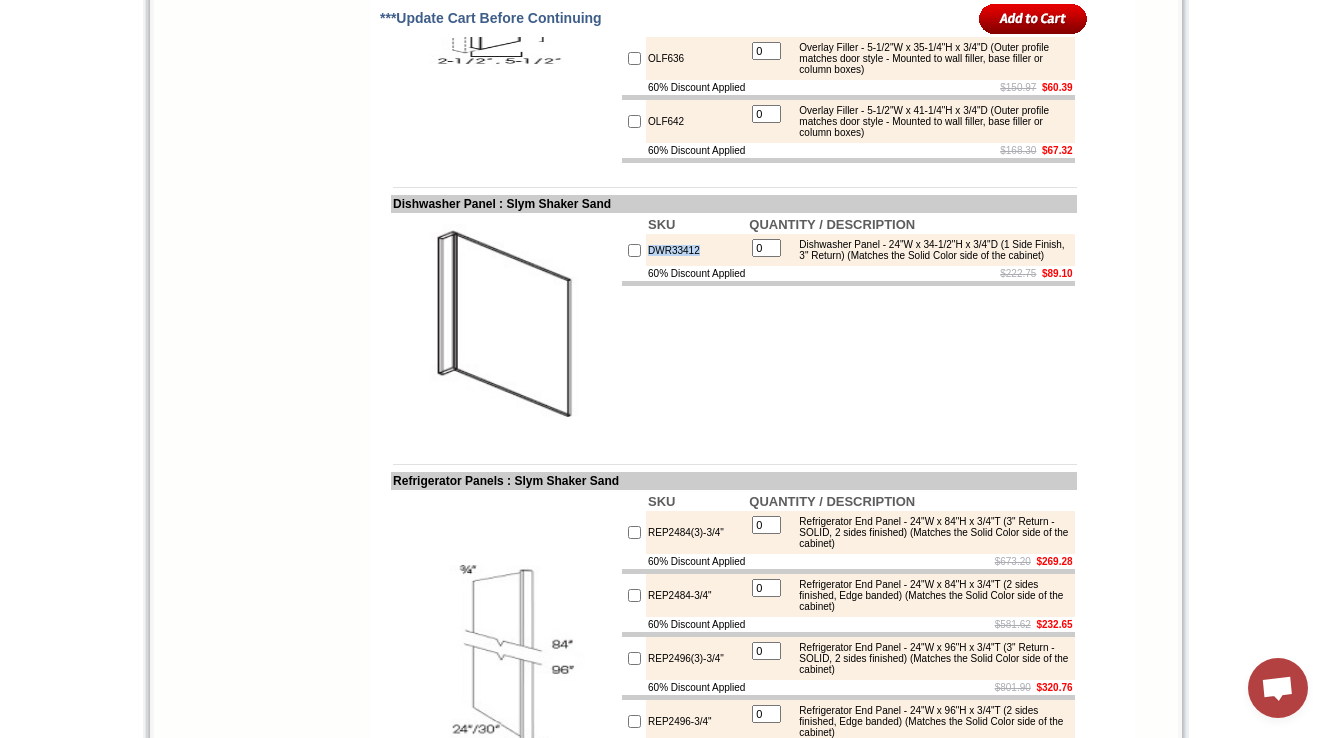click on "DWR33412" at bounding box center (696, 250) 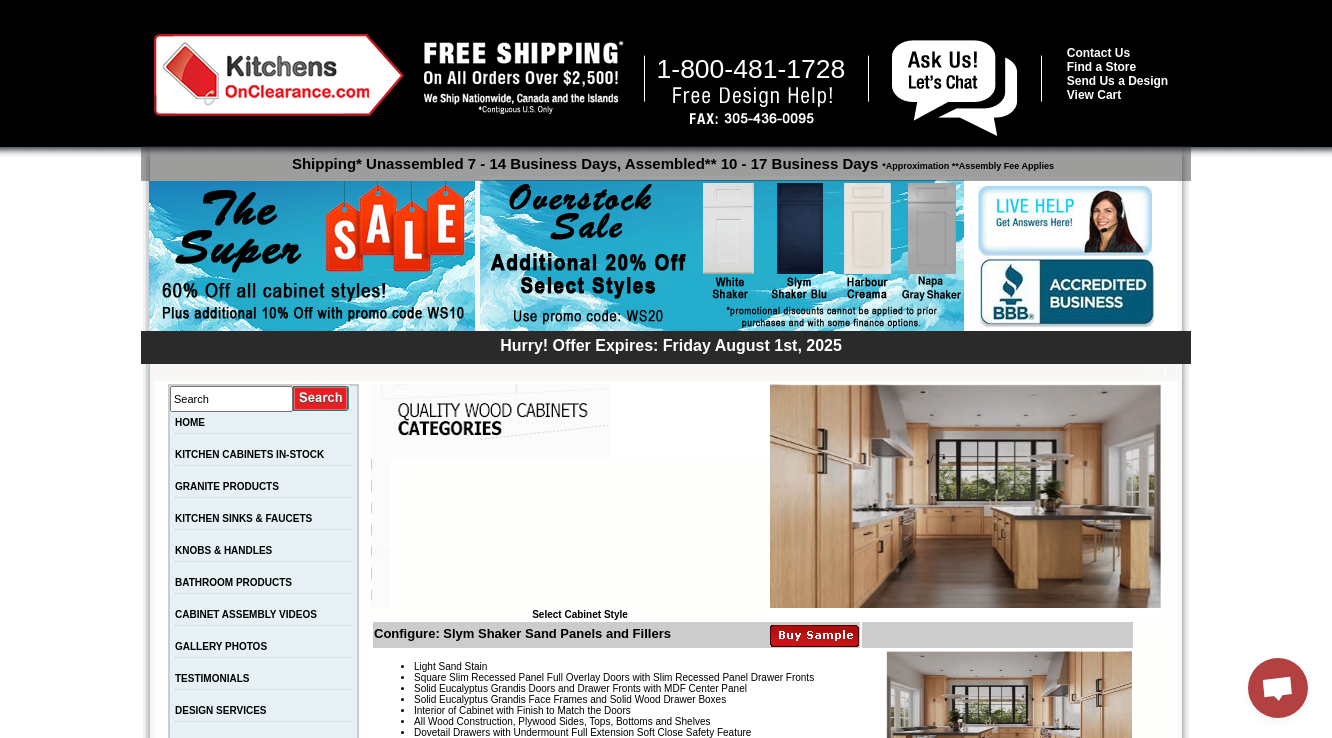 scroll, scrollTop: 2013, scrollLeft: 0, axis: vertical 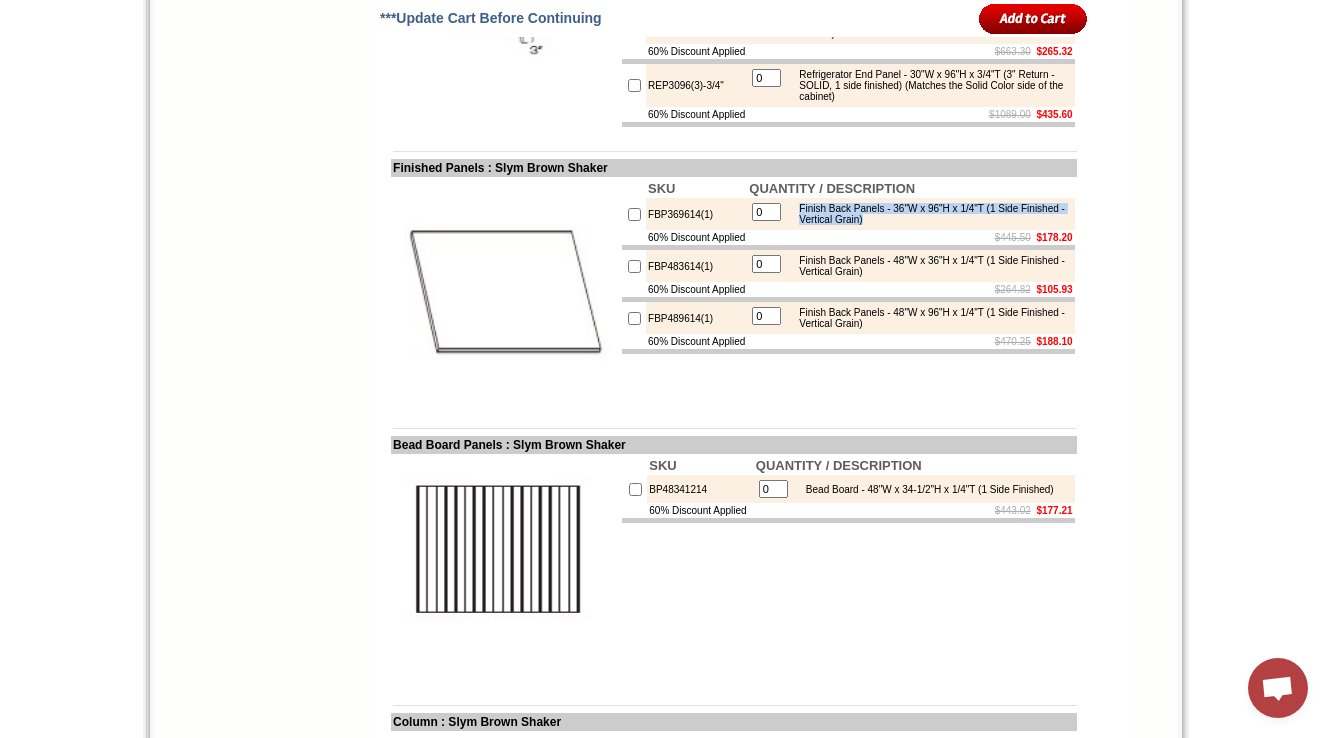 drag, startPoint x: 816, startPoint y: 361, endPoint x: 968, endPoint y: 371, distance: 152.3286 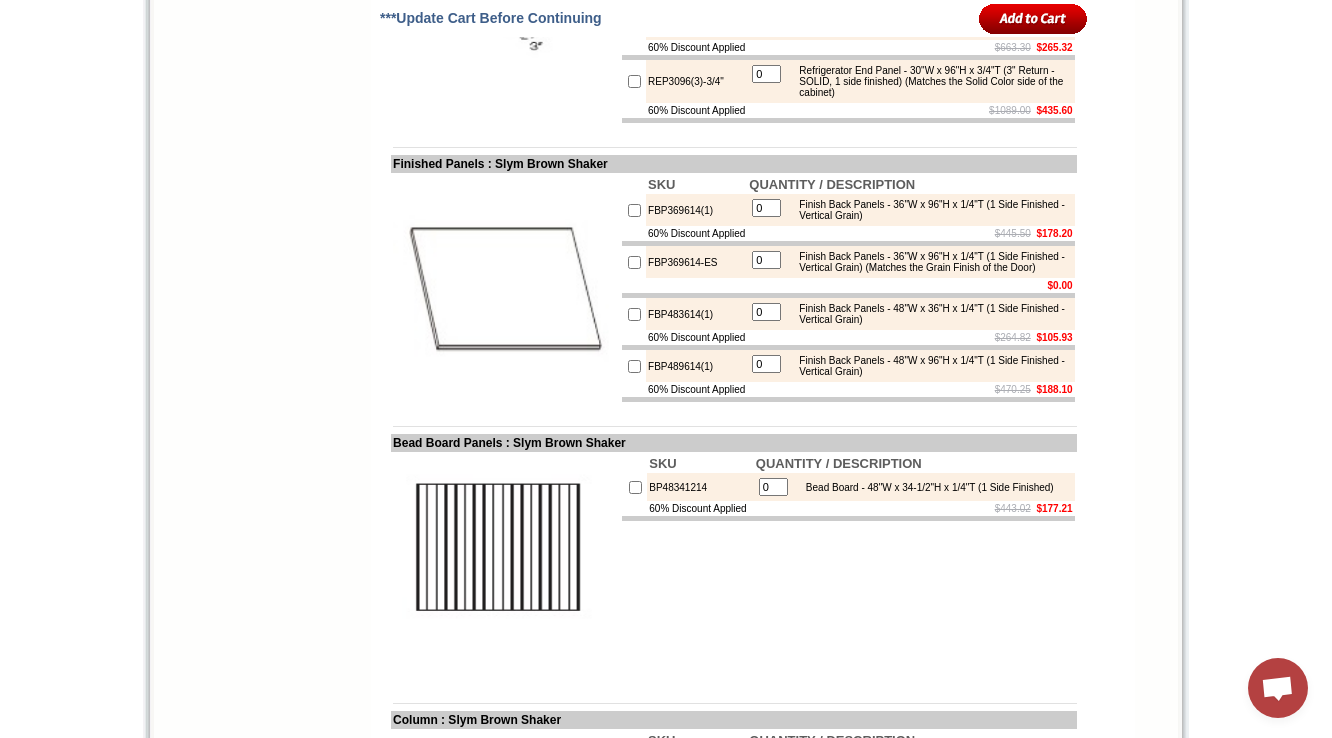 scroll, scrollTop: 2716, scrollLeft: 0, axis: vertical 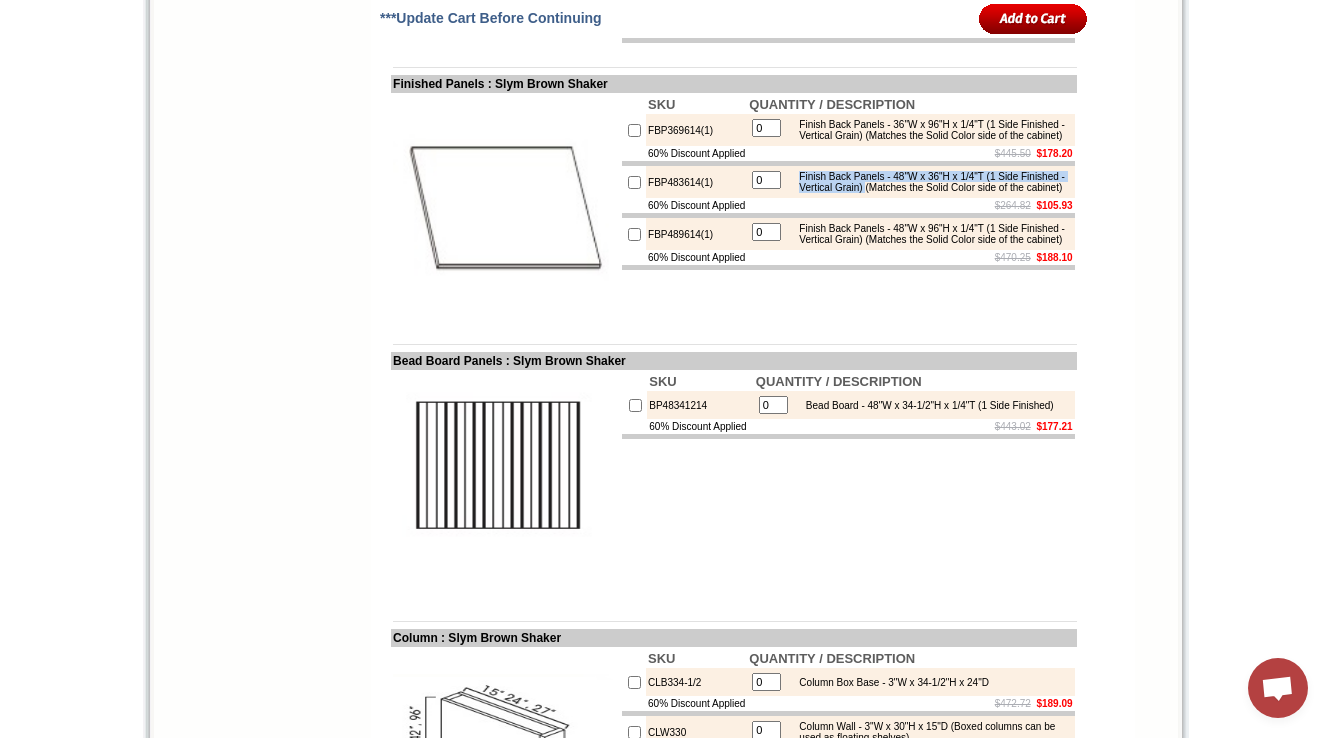 drag, startPoint x: 821, startPoint y: 347, endPoint x: 950, endPoint y: 361, distance: 129.75746 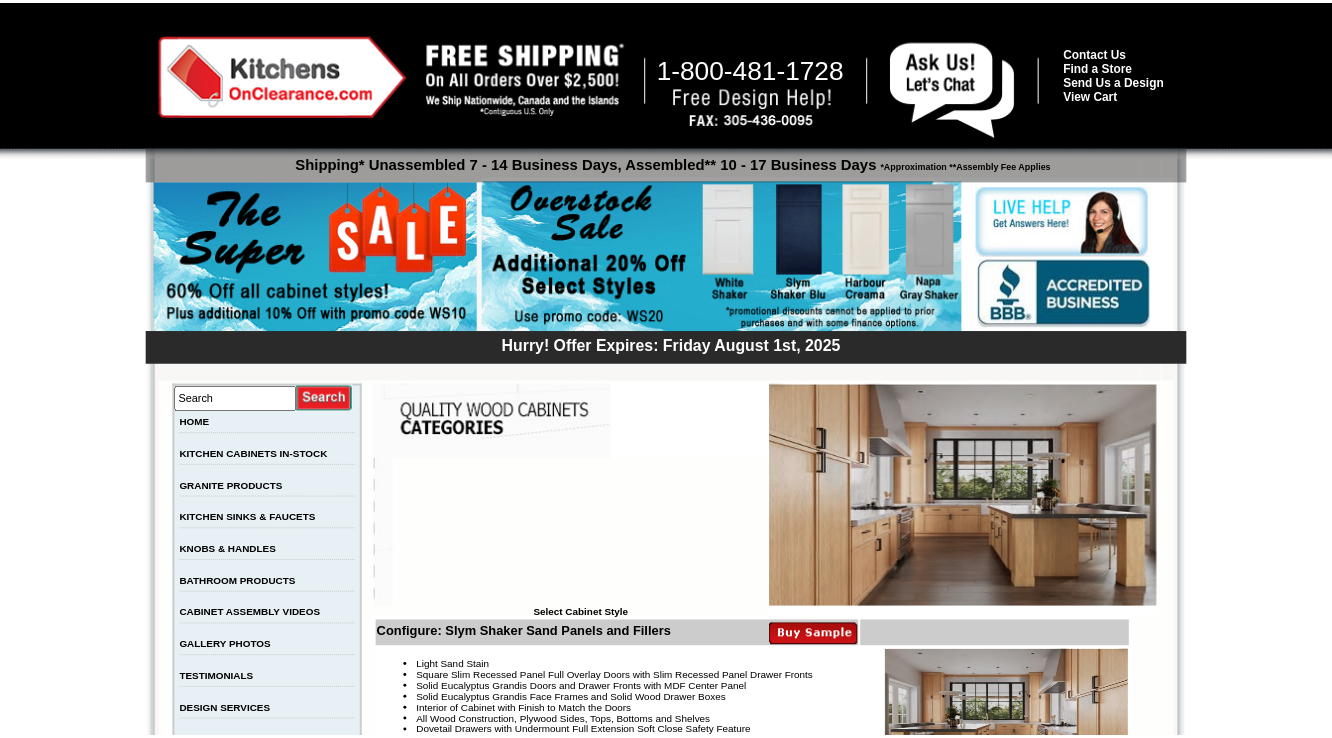 scroll, scrollTop: 2792, scrollLeft: 0, axis: vertical 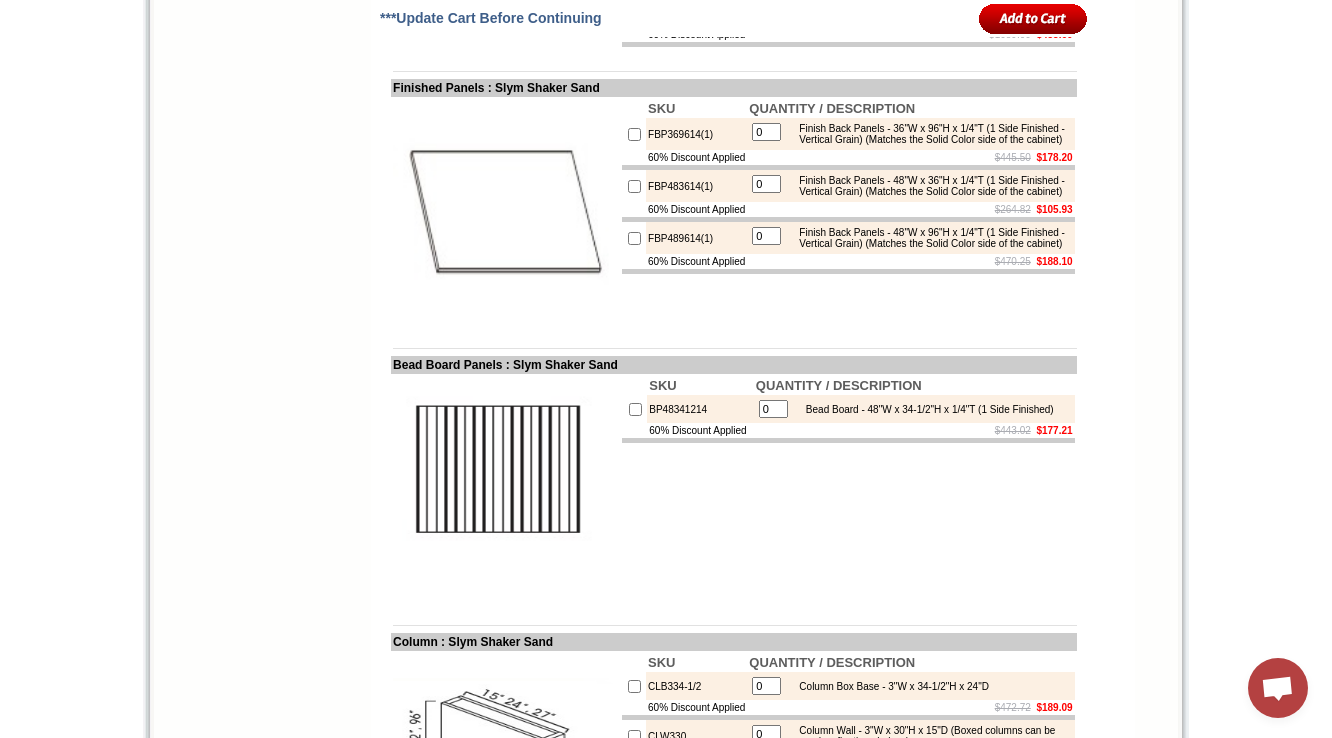 click at bounding box center [505, 211] 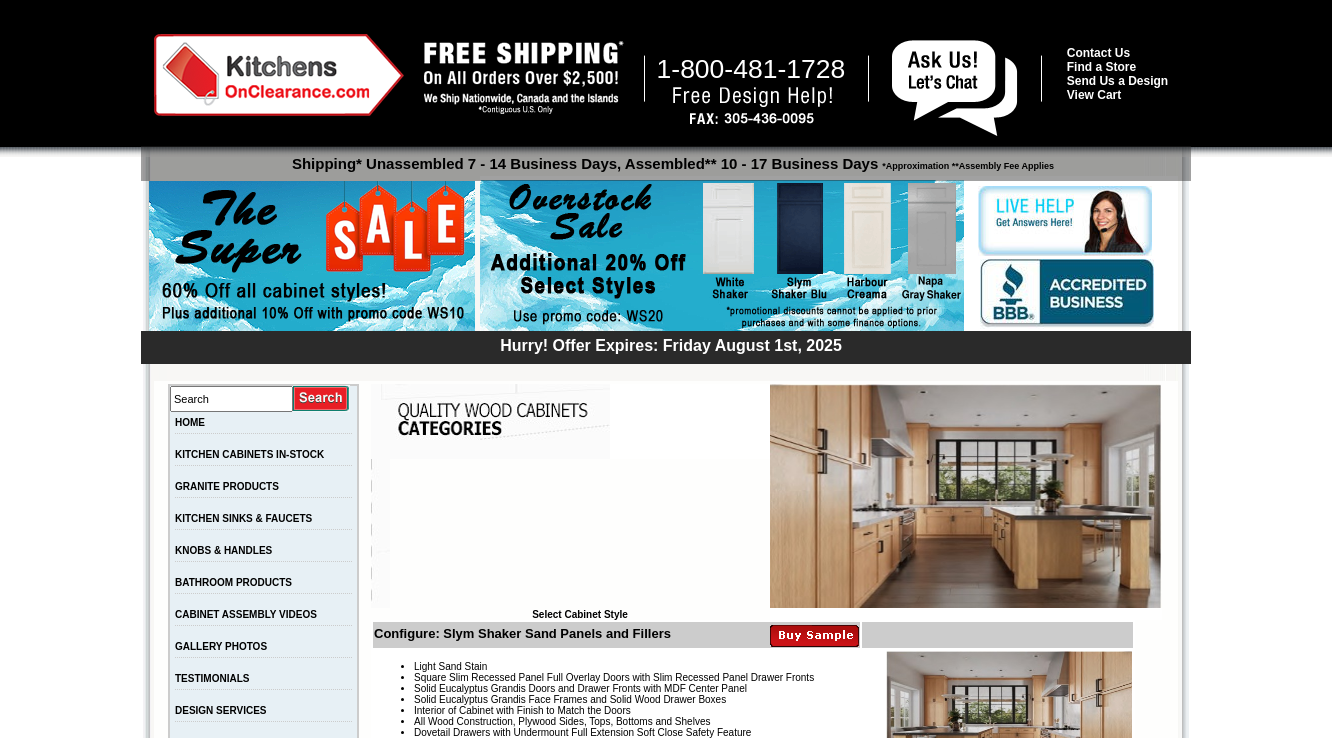 scroll, scrollTop: 2792, scrollLeft: 0, axis: vertical 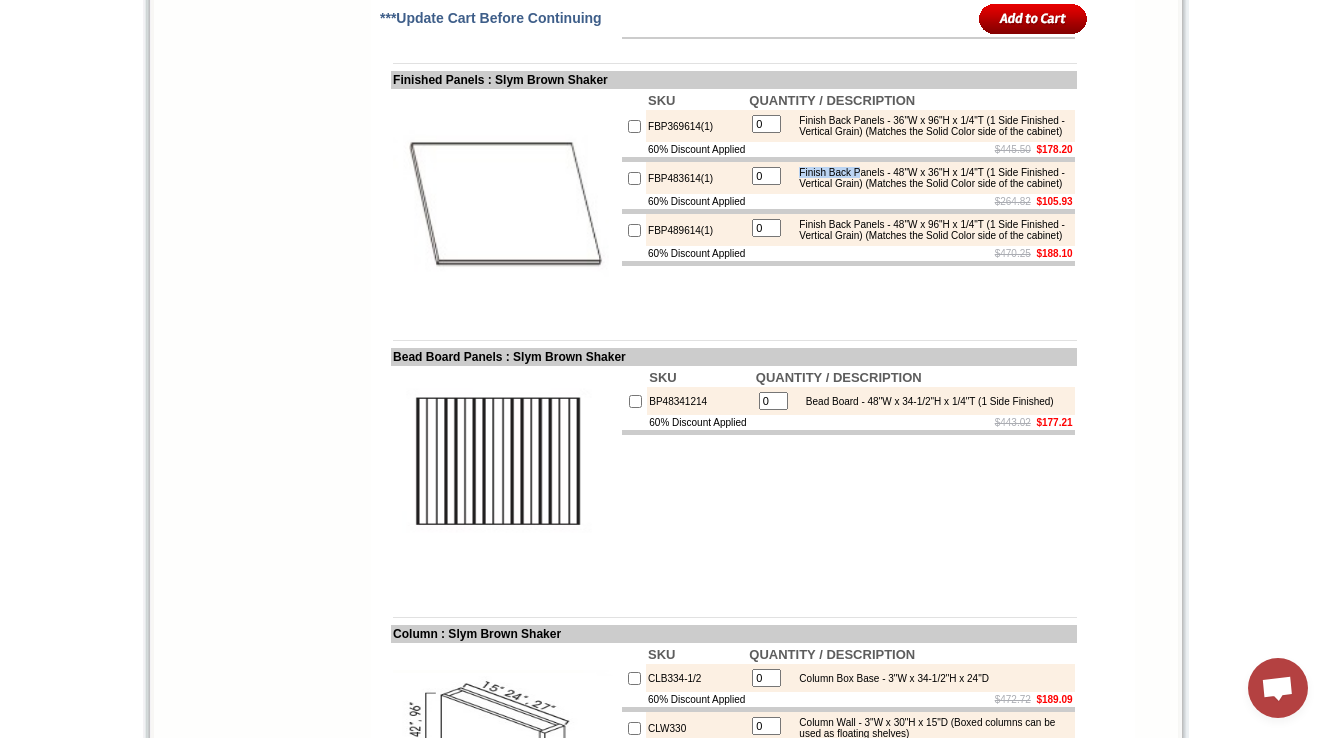 drag, startPoint x: 819, startPoint y: 344, endPoint x: 832, endPoint y: 398, distance: 55.542778 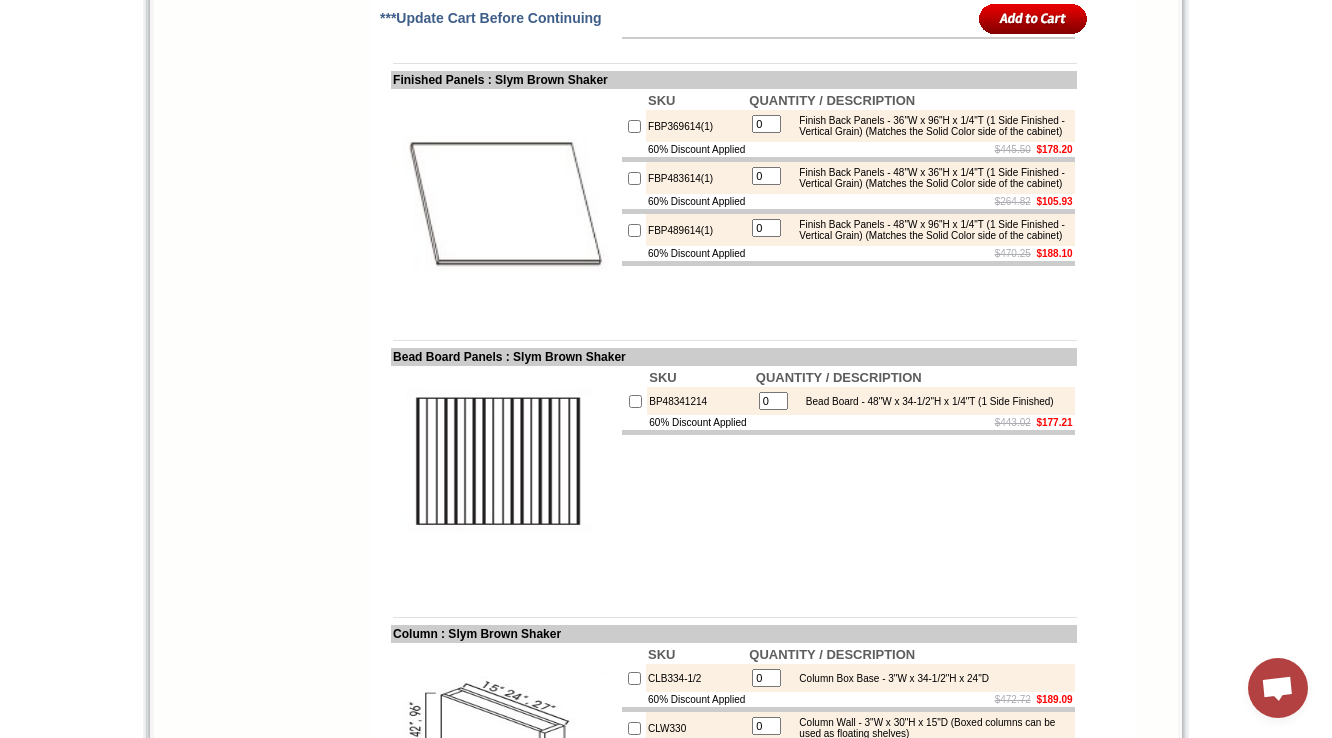 click at bounding box center (848, 211) 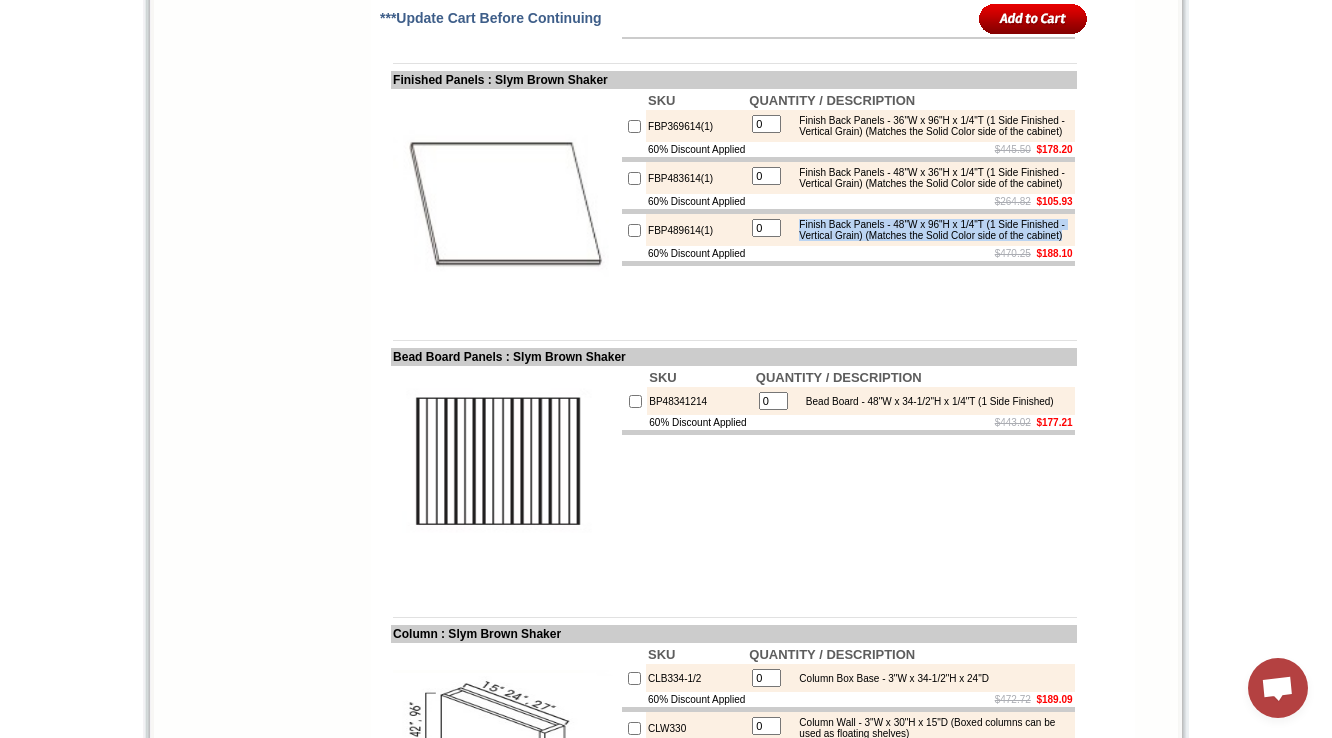 drag, startPoint x: 820, startPoint y: 416, endPoint x: 954, endPoint y: 437, distance: 135.63554 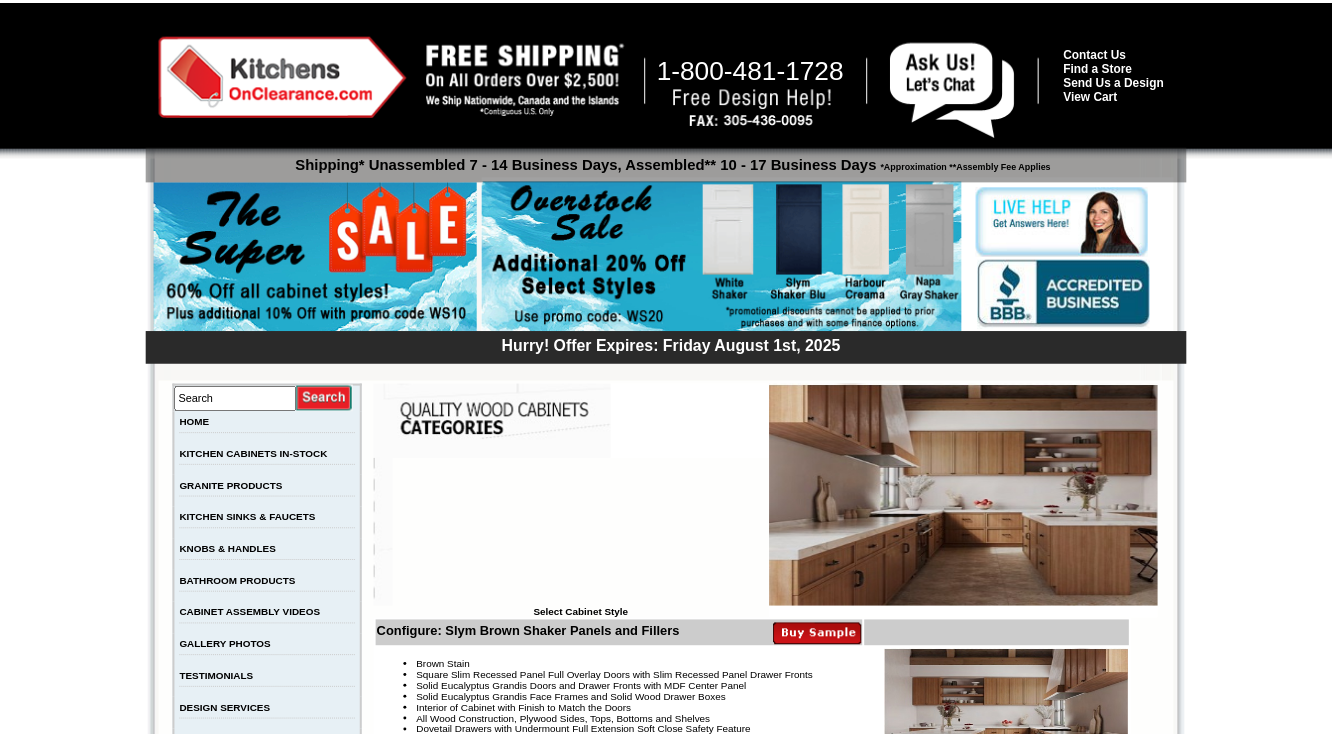 scroll, scrollTop: 2800, scrollLeft: 0, axis: vertical 